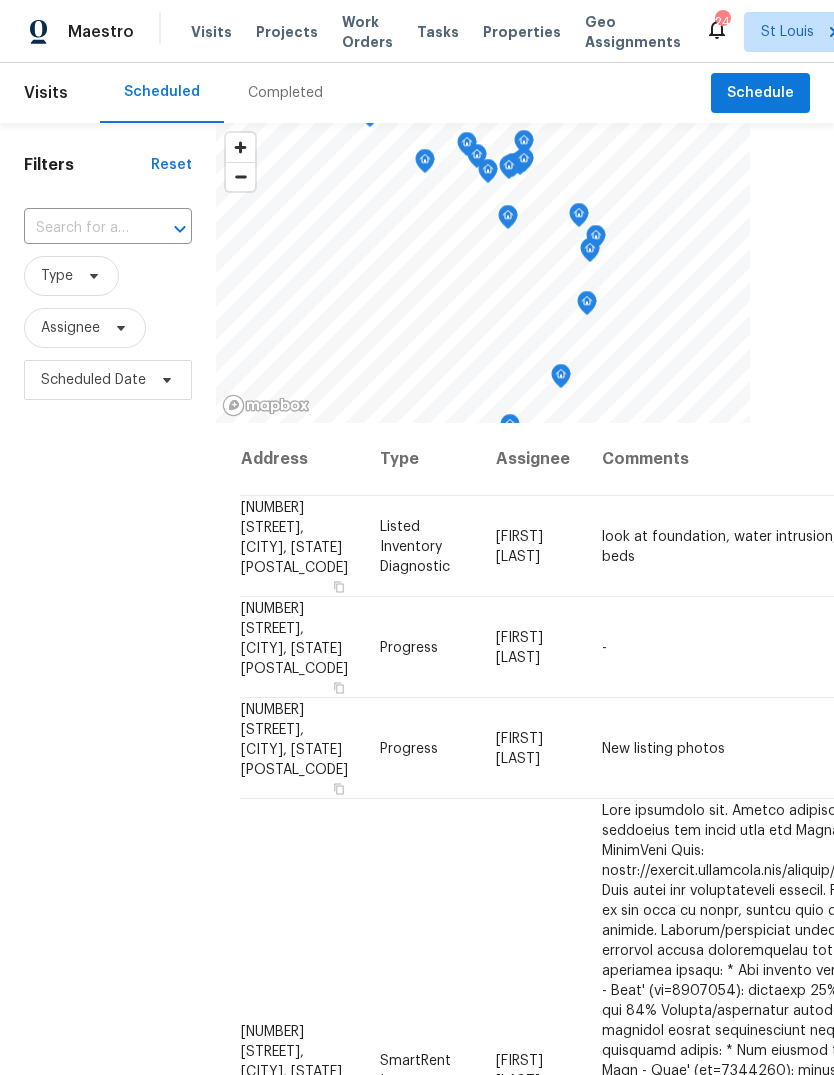 scroll, scrollTop: 0, scrollLeft: 0, axis: both 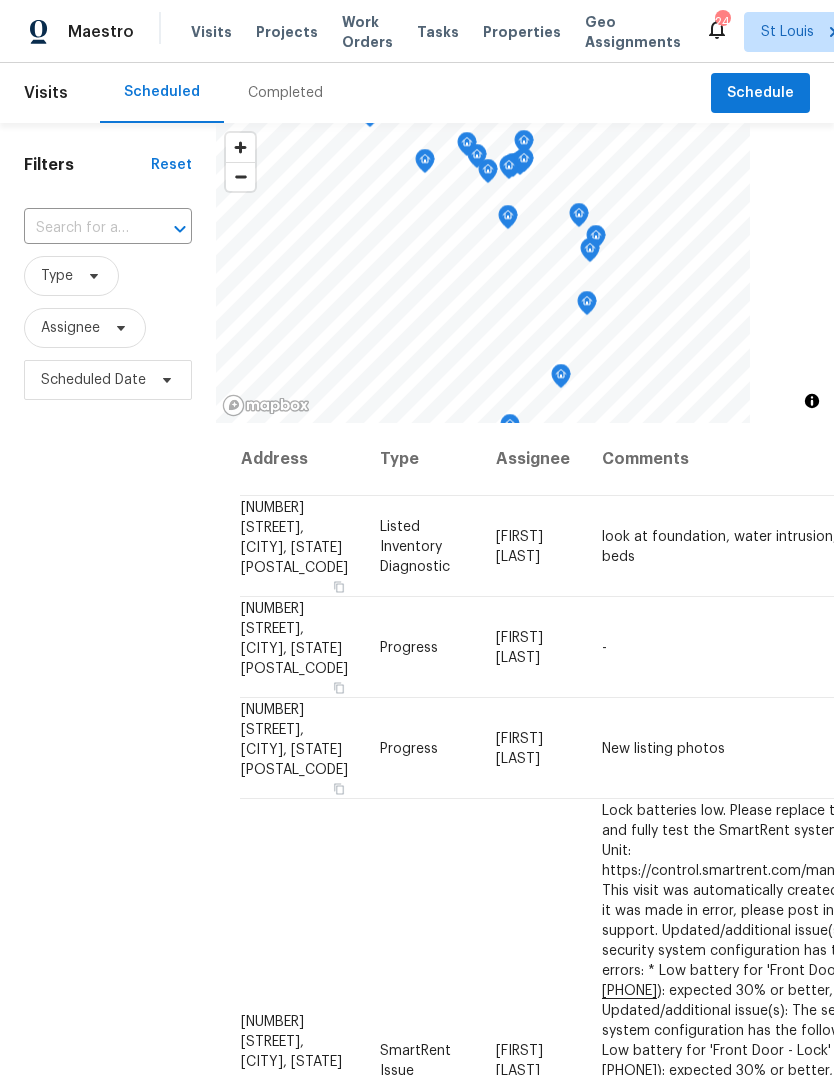 click on "Projects" at bounding box center [287, 32] 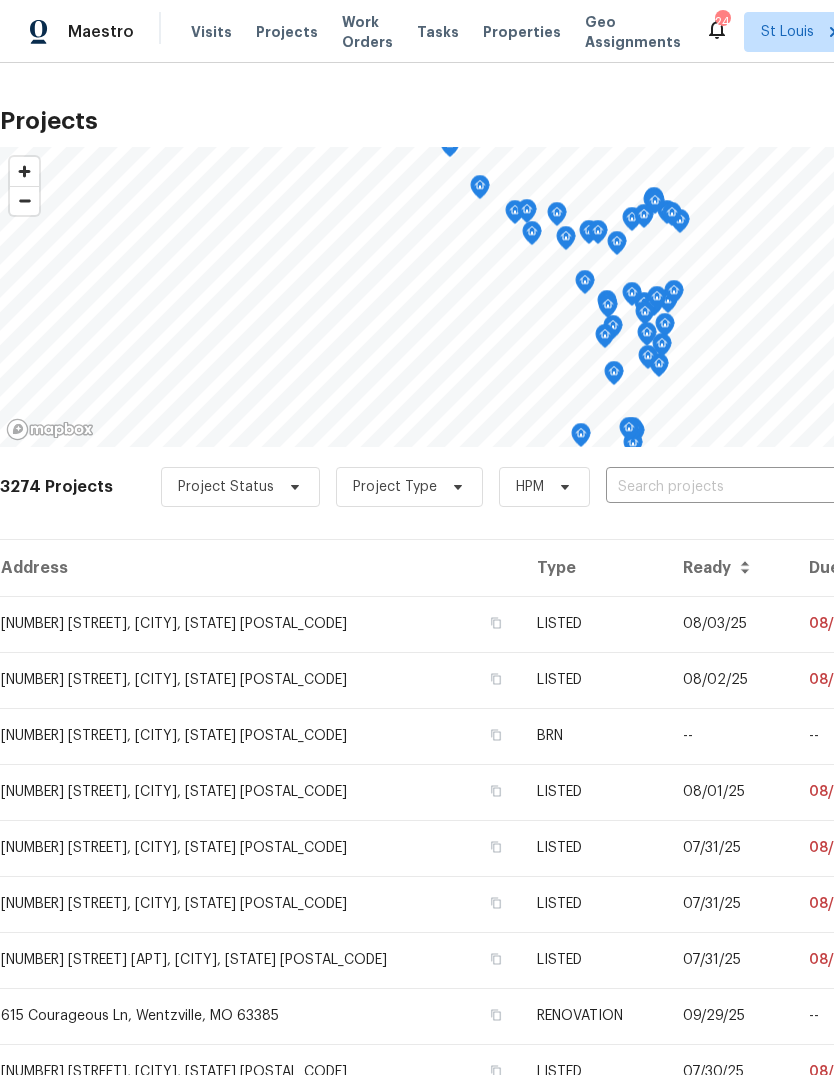 click at bounding box center (720, 487) 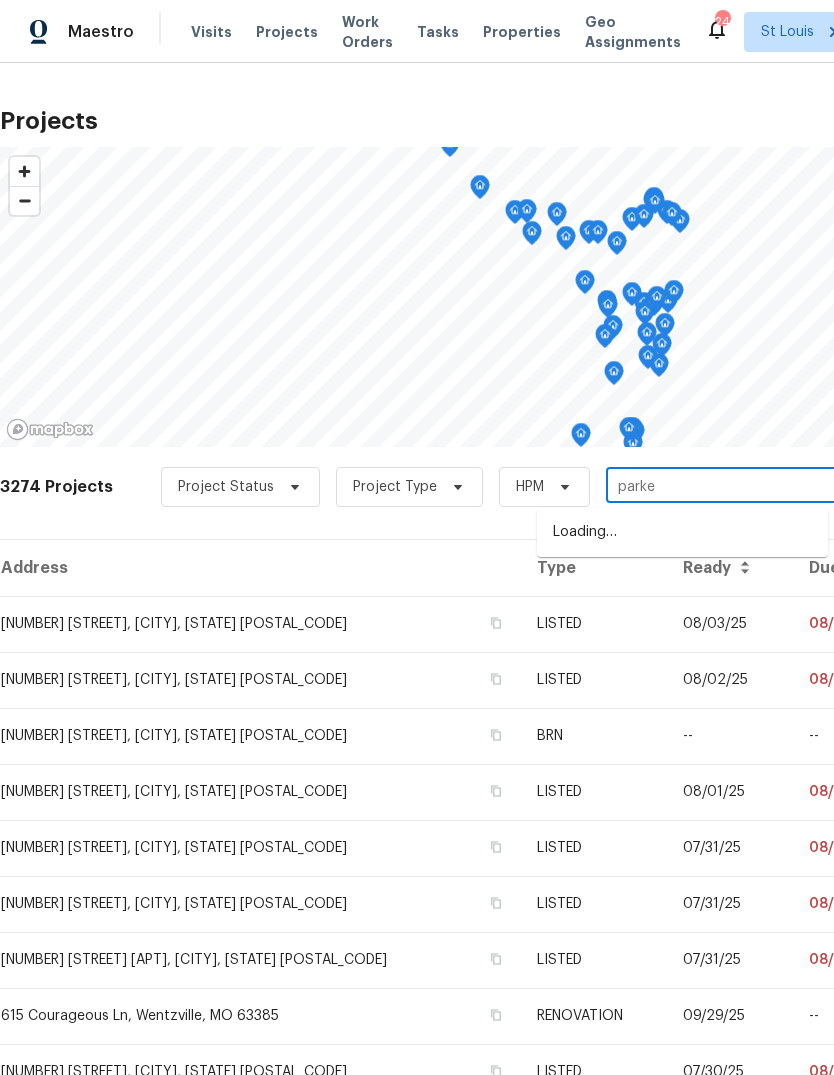 type on "parker" 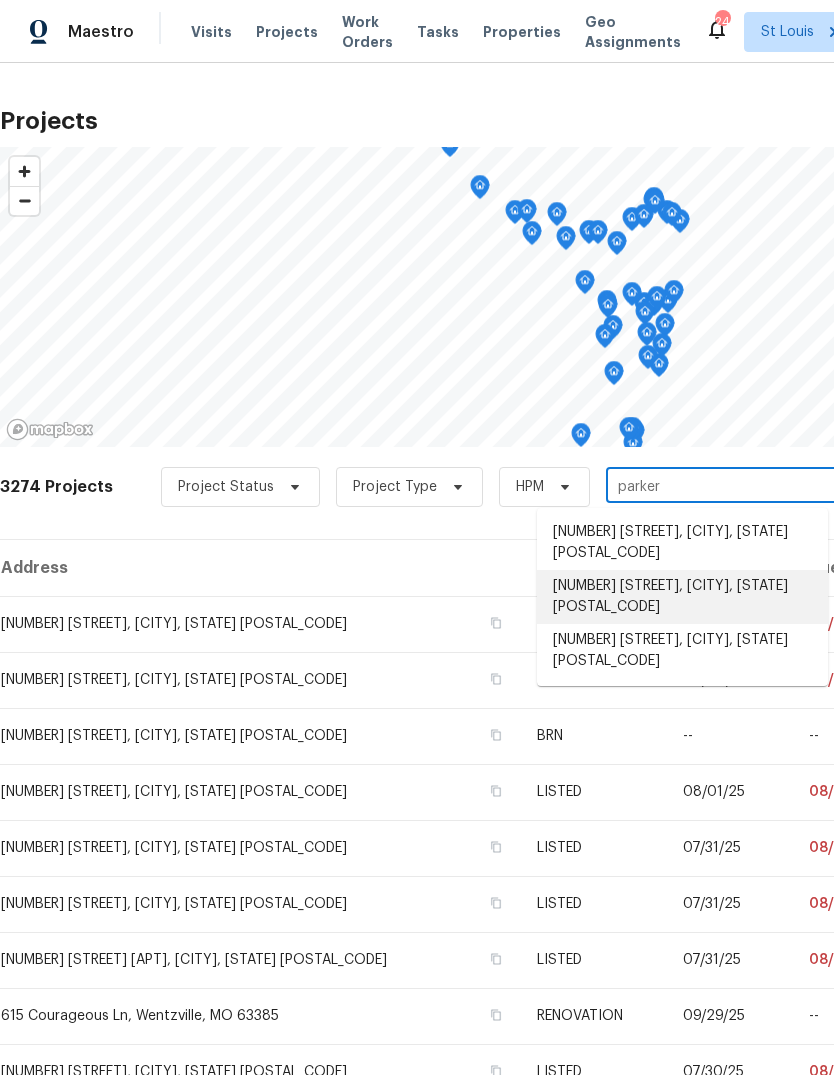 click on "[NUMBER] [STREET], [CITY], [STATE] [POSTAL_CODE]" at bounding box center (682, 597) 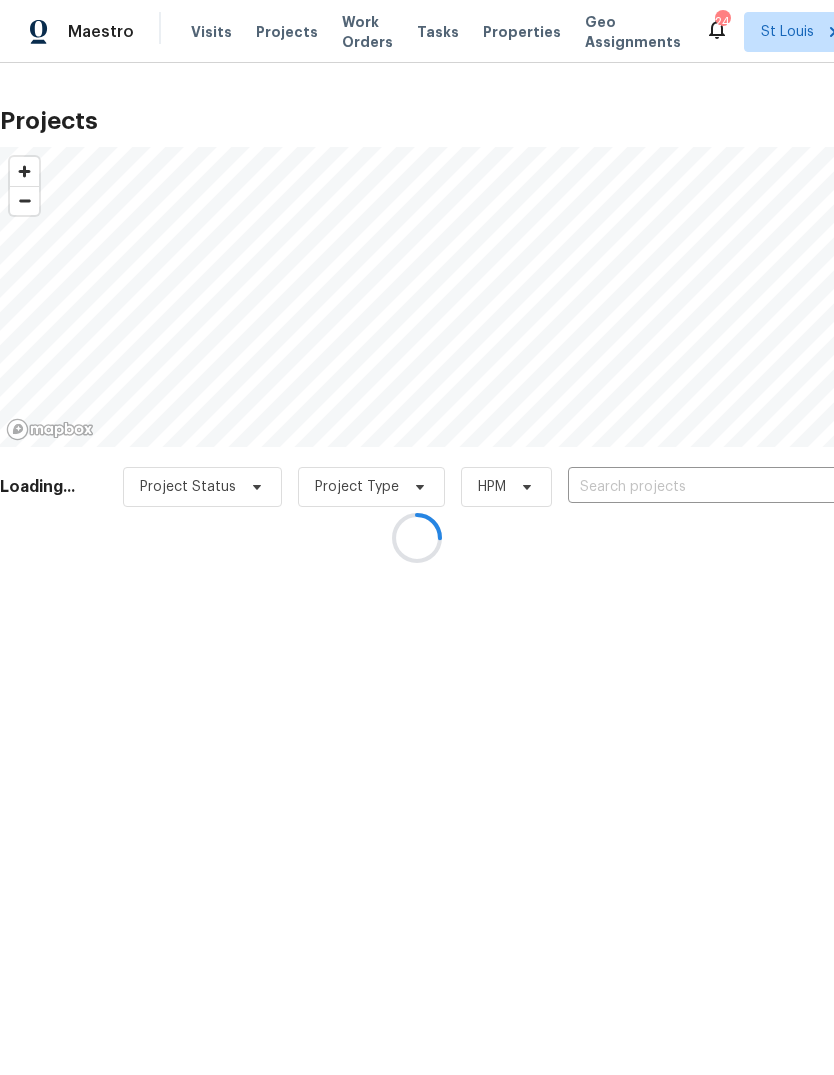 type on "[NUMBER] [STREET], [CITY], [STATE] [POSTAL_CODE]" 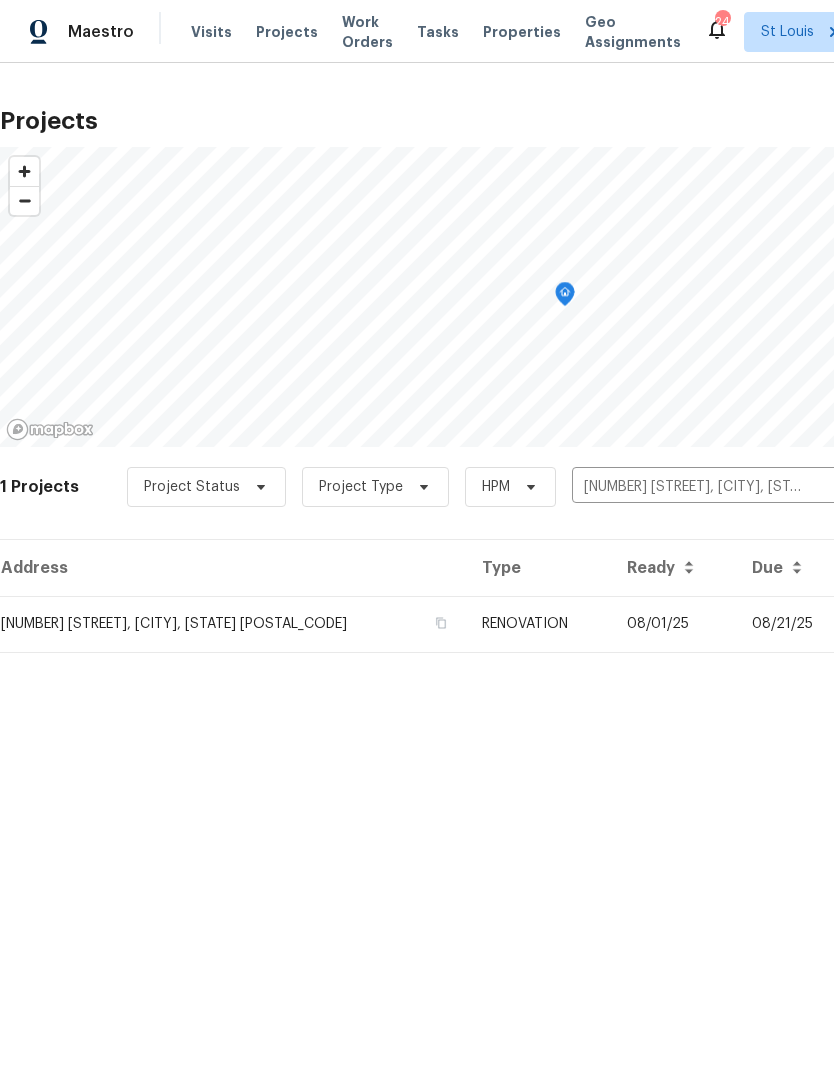 click on "08/01/25" at bounding box center (673, 624) 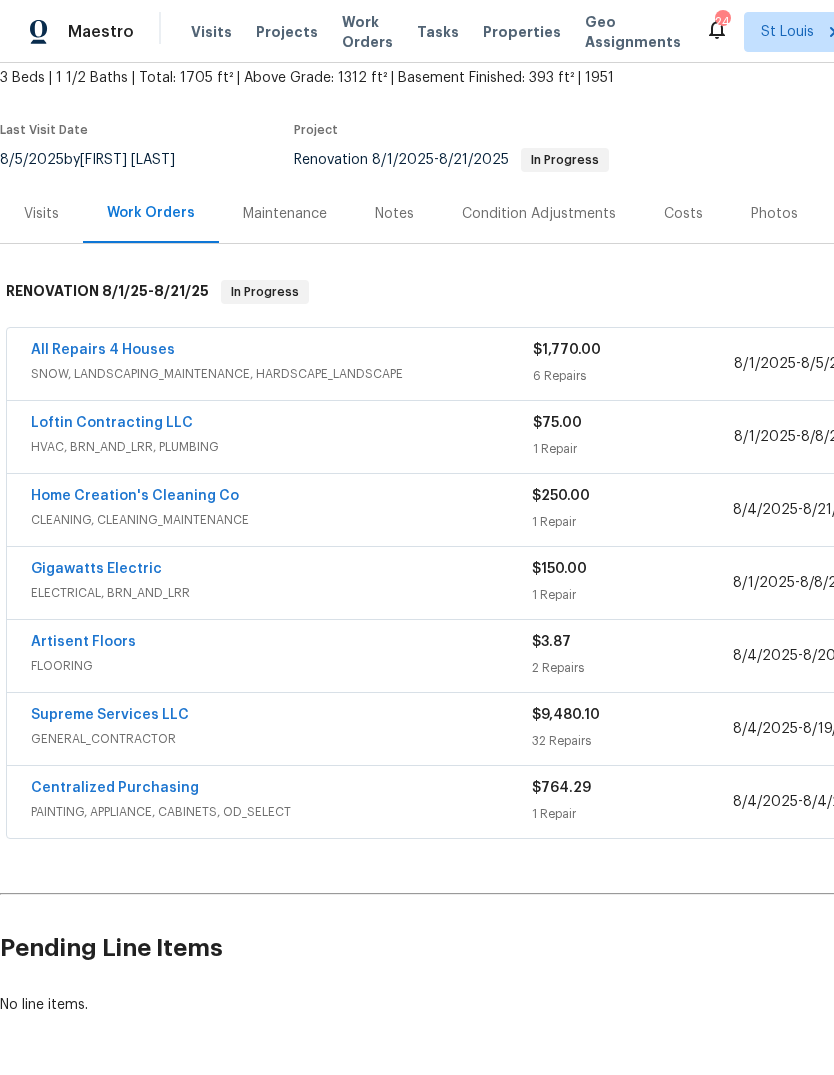 scroll, scrollTop: 119, scrollLeft: 0, axis: vertical 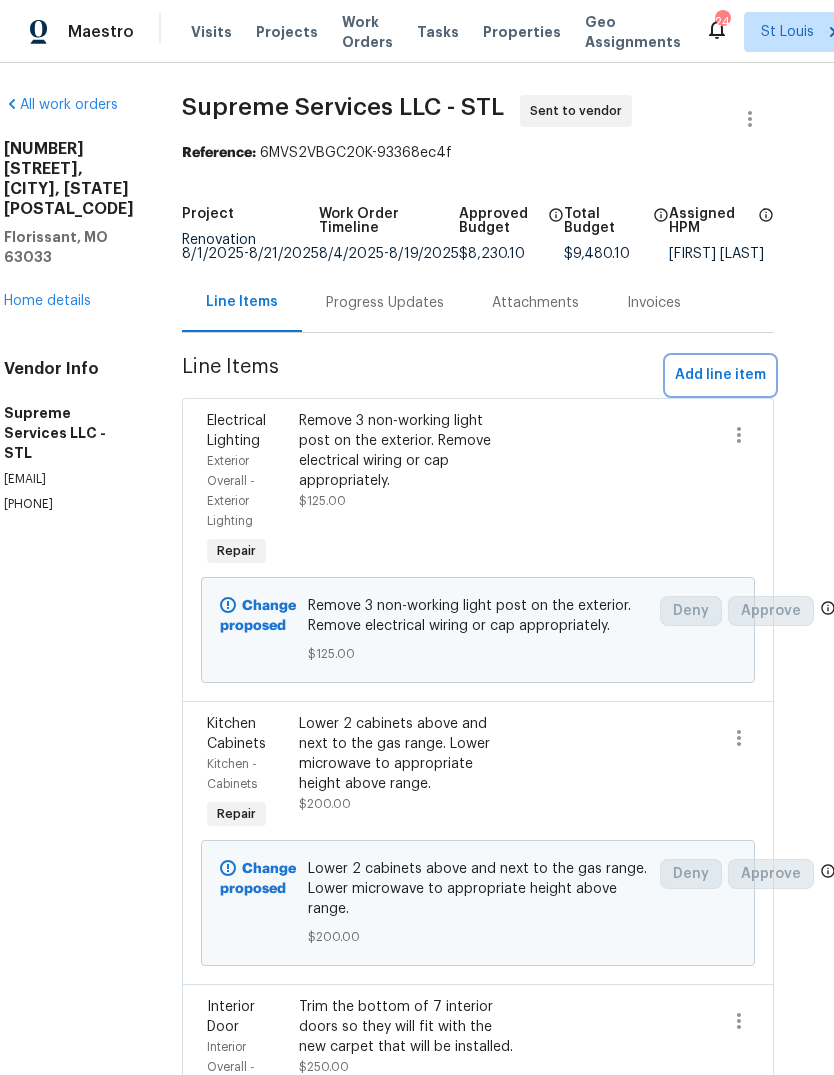 click on "Add line item" at bounding box center (720, 375) 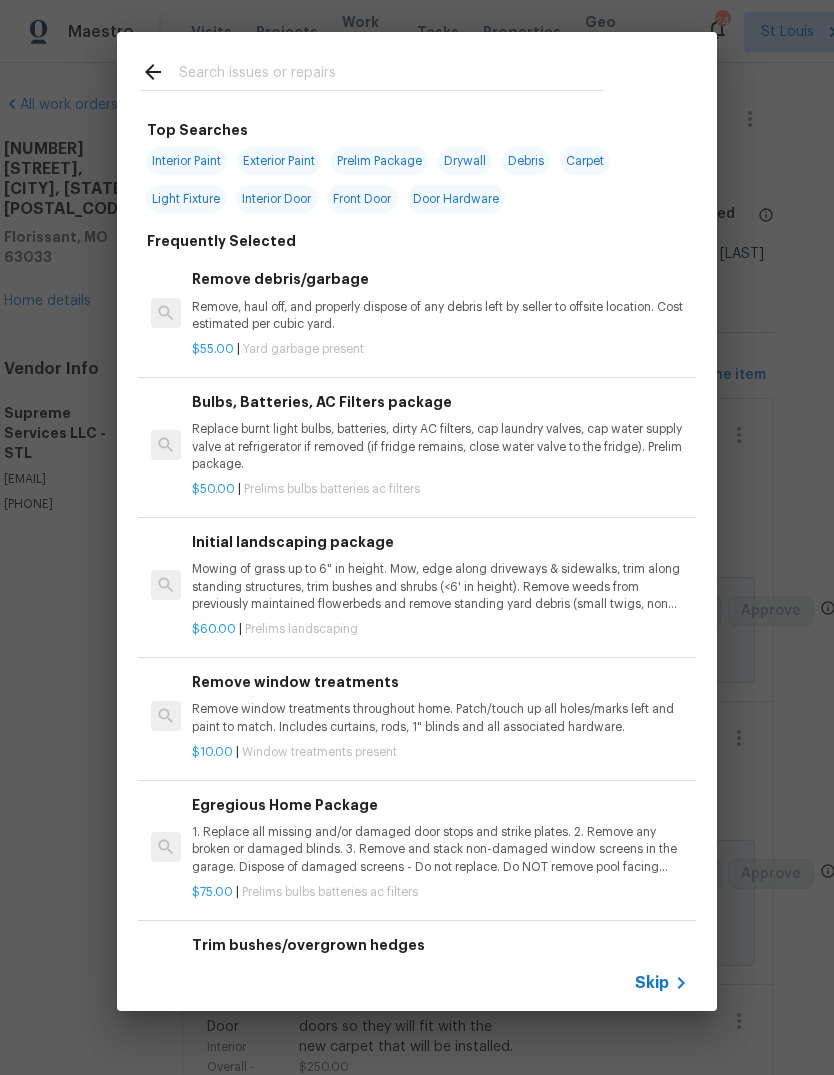 click 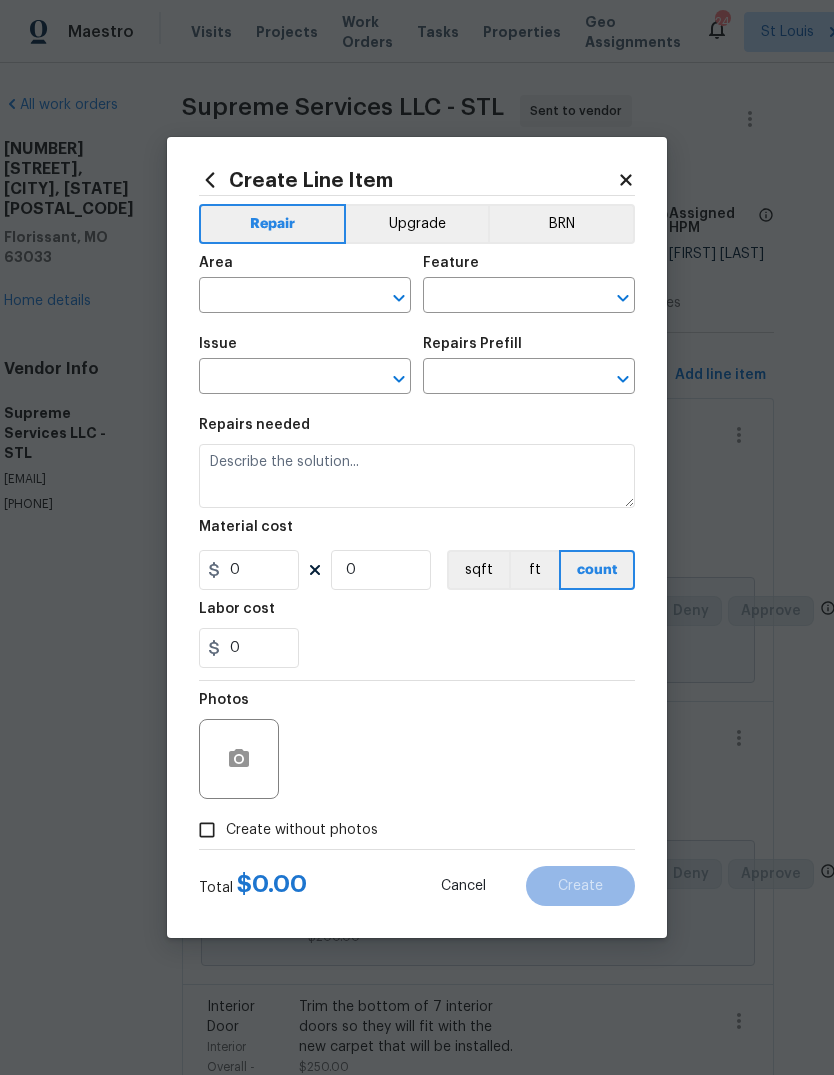 click at bounding box center [277, 297] 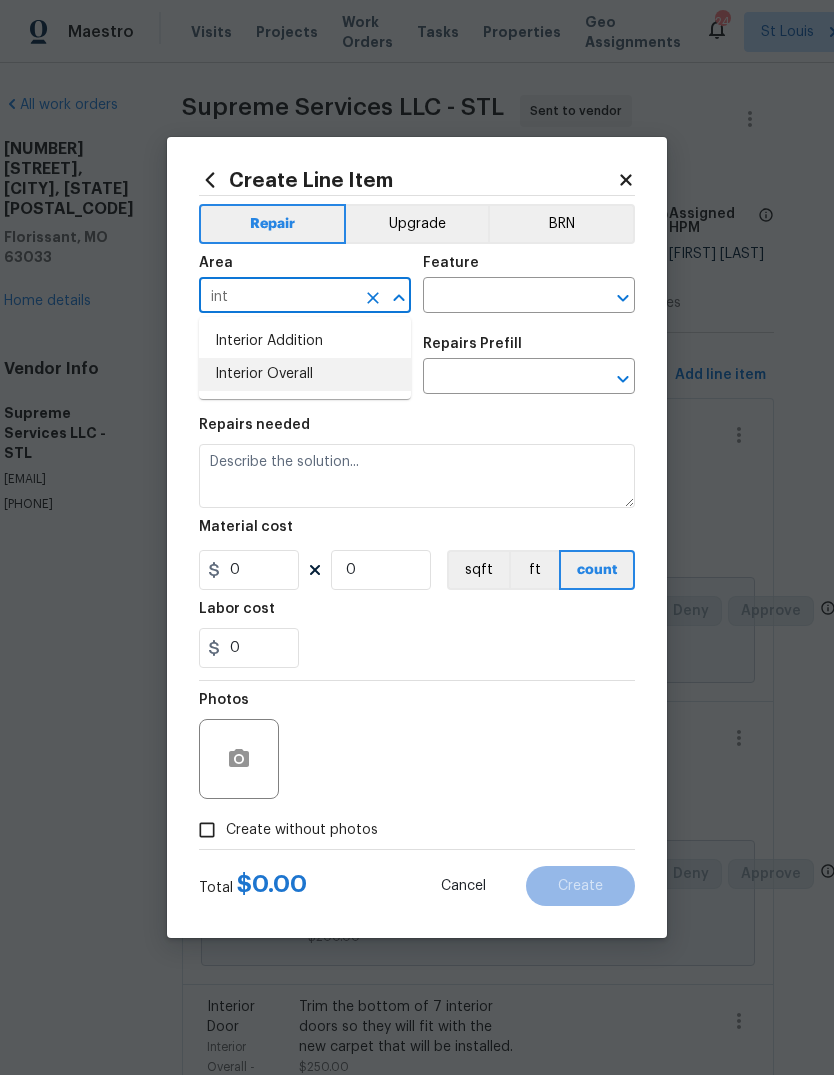 click on "Interior Overall" at bounding box center [305, 374] 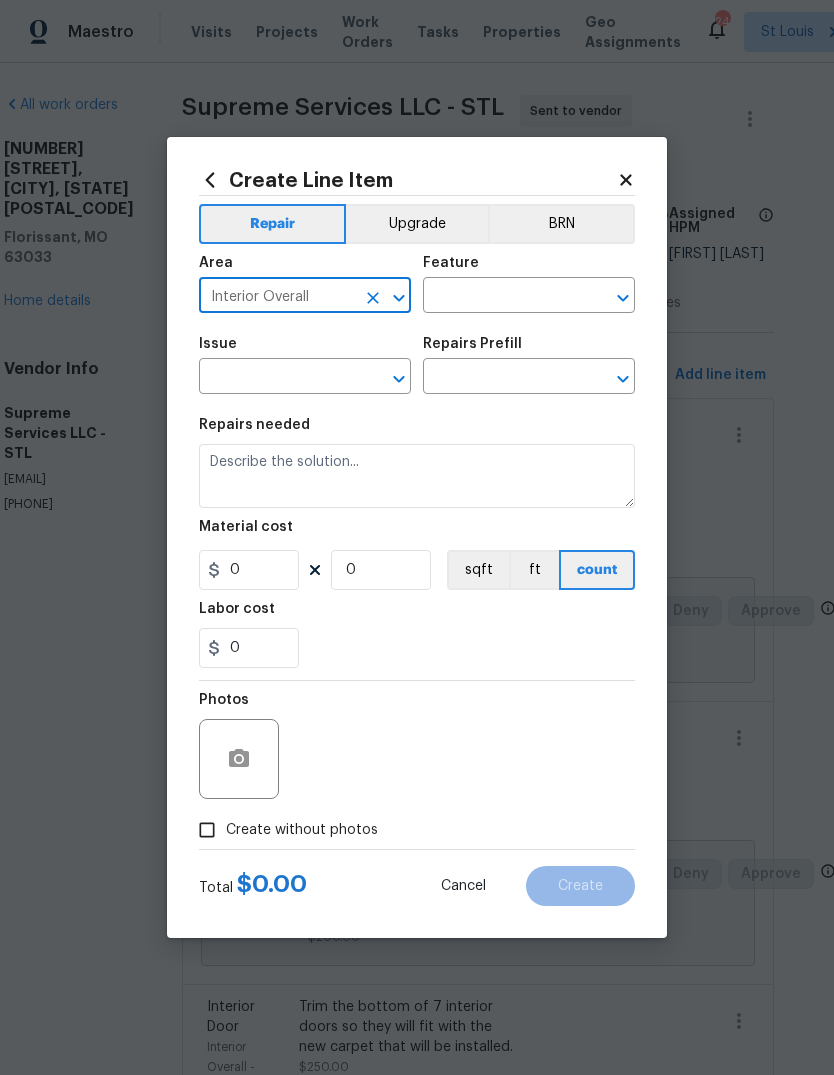 click at bounding box center [501, 297] 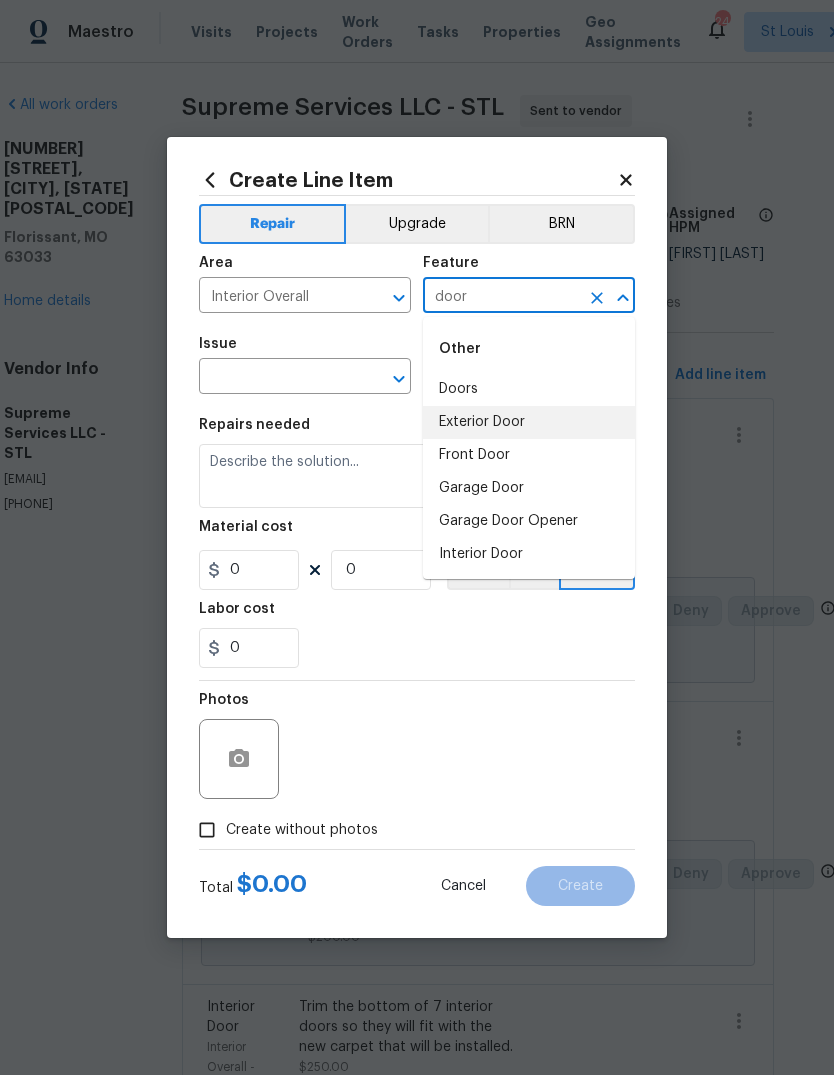 click on "Exterior Door" at bounding box center [529, 422] 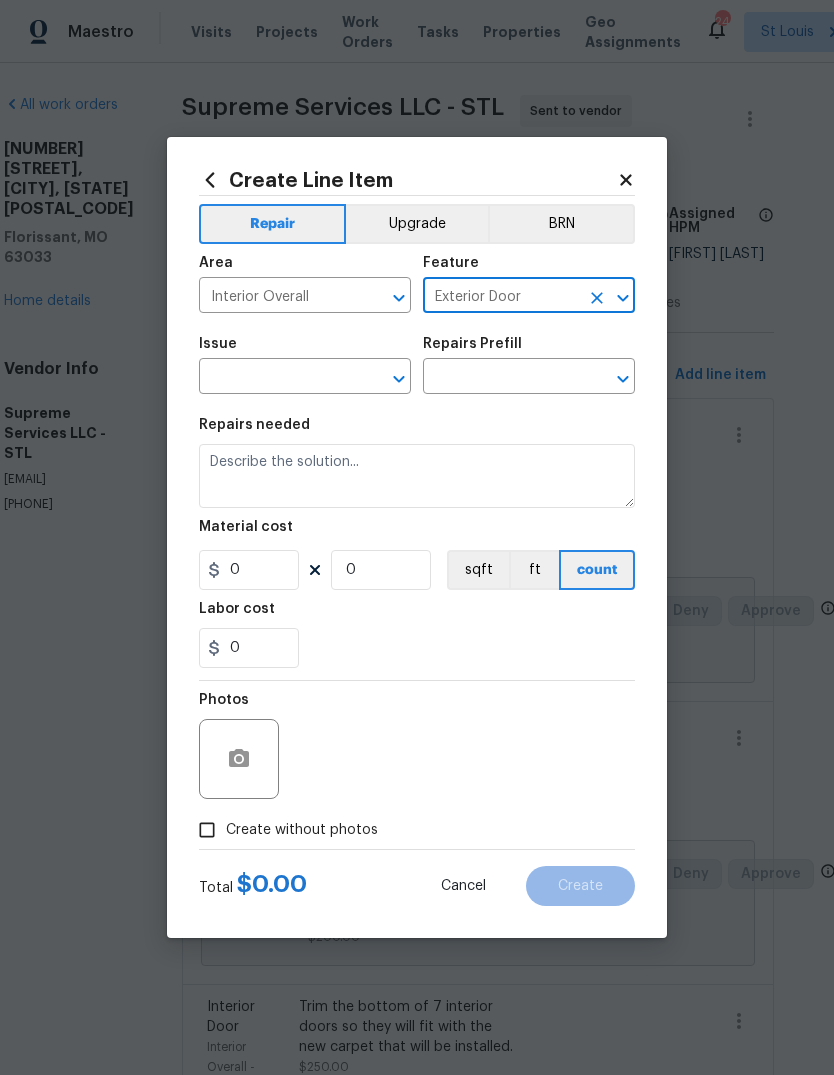 click at bounding box center [277, 378] 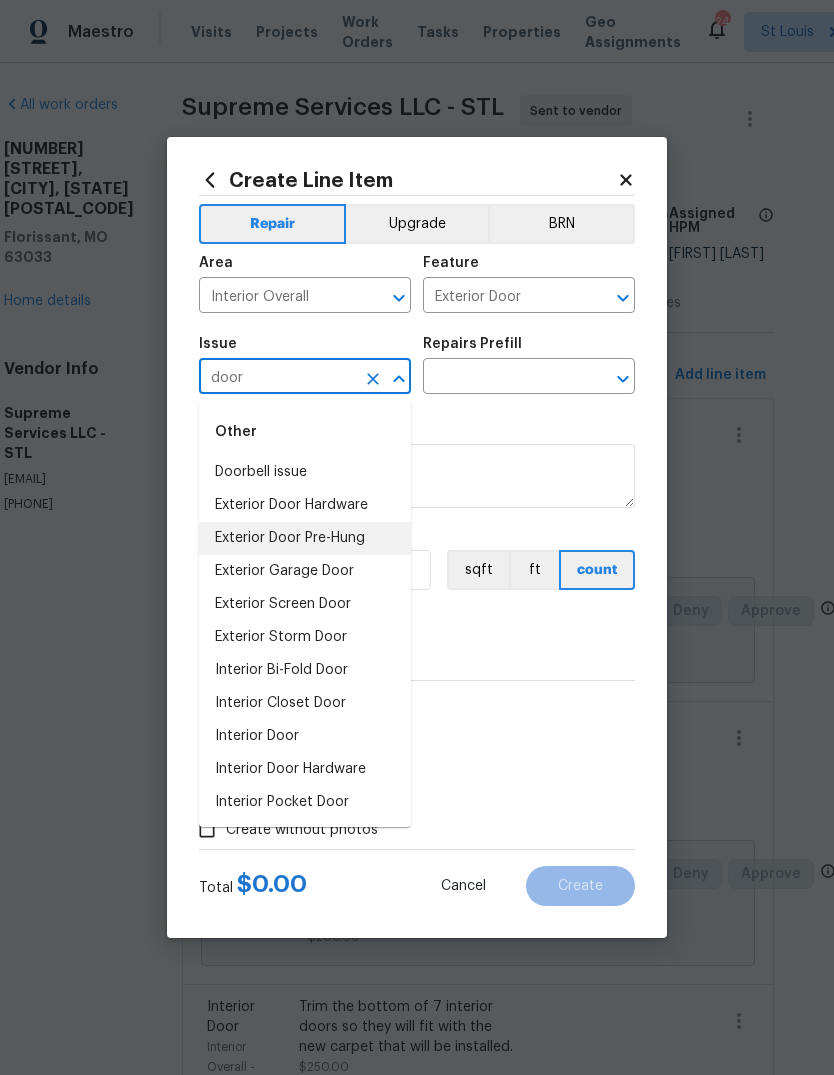 click on "Exterior Door Pre-Hung" at bounding box center [305, 538] 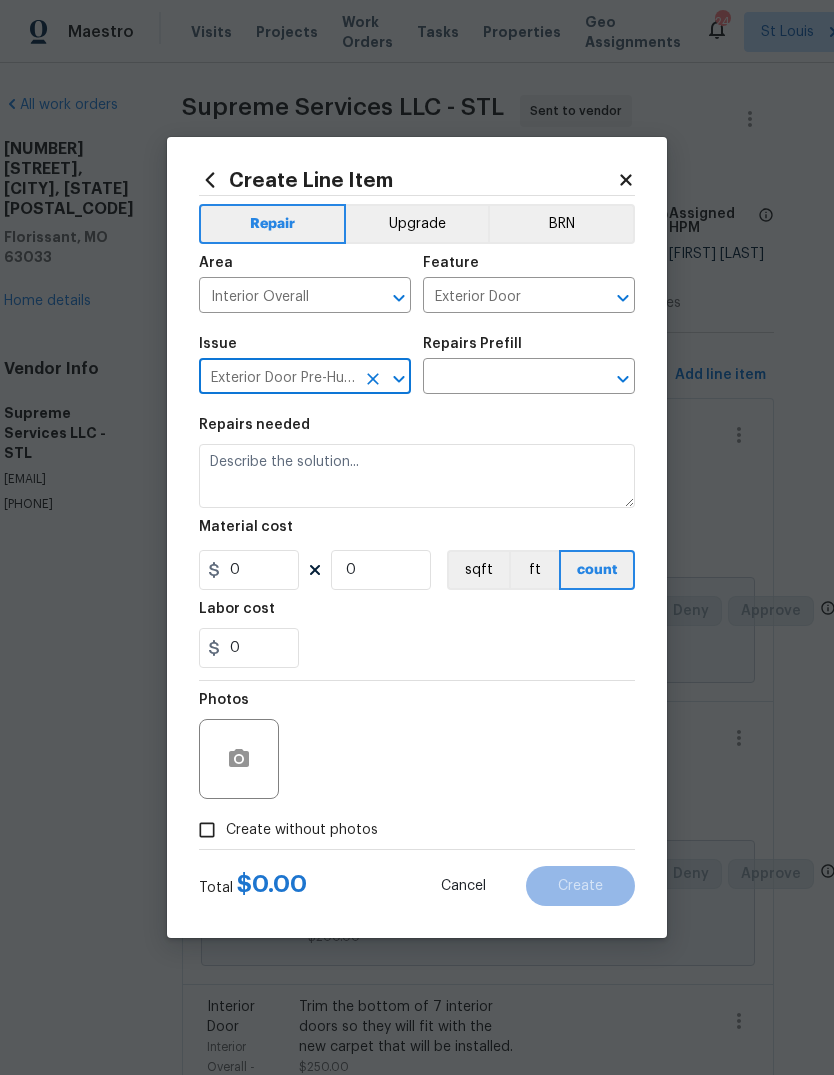 click on "Interior Overall" at bounding box center (277, 297) 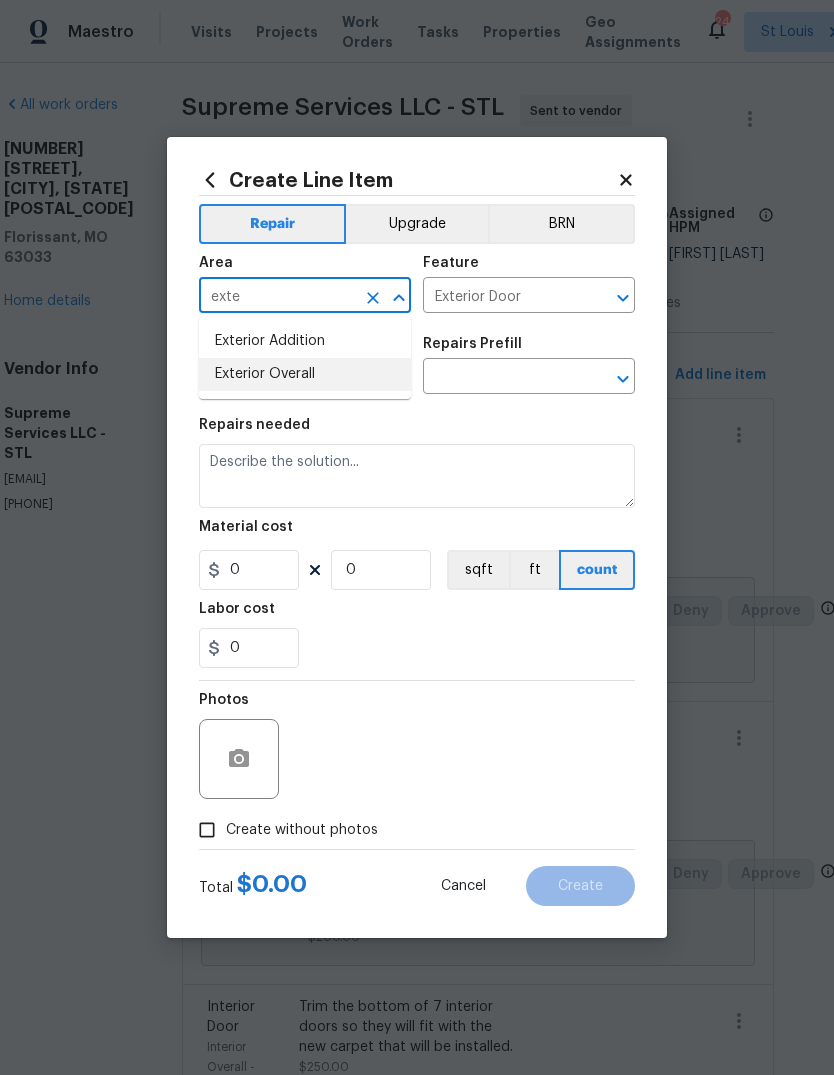 click on "Exterior Overall" at bounding box center (305, 374) 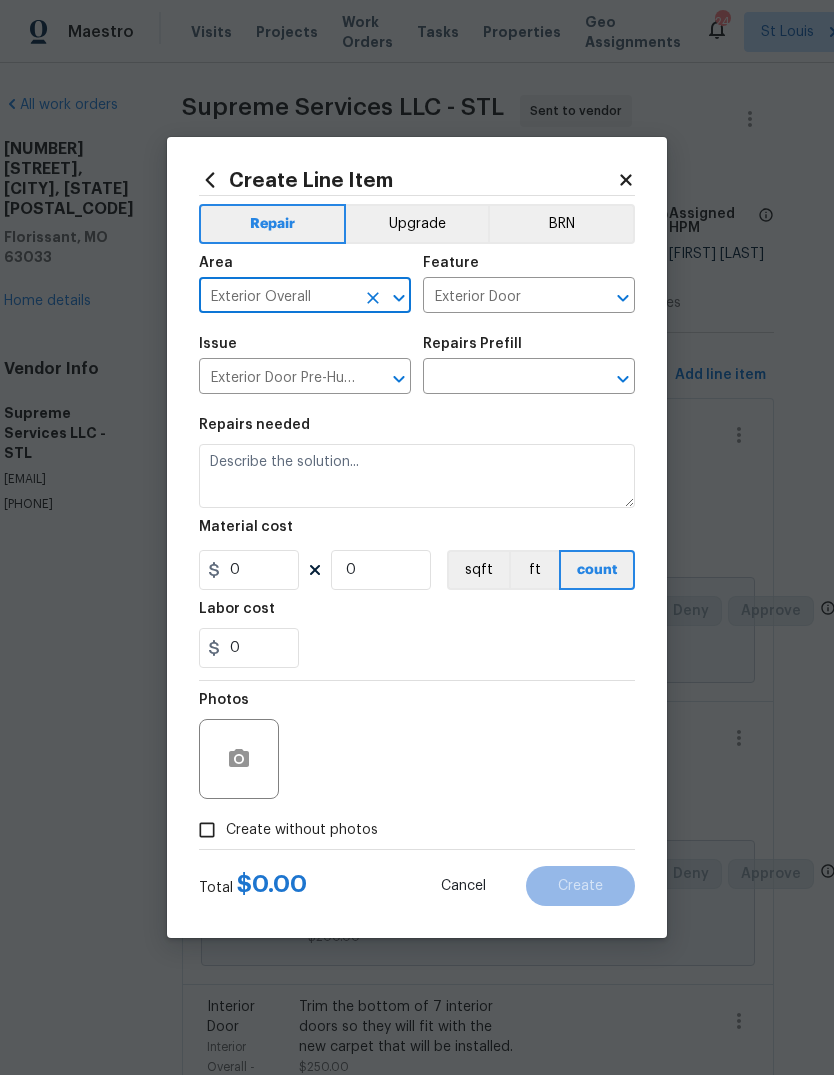 click at bounding box center (501, 378) 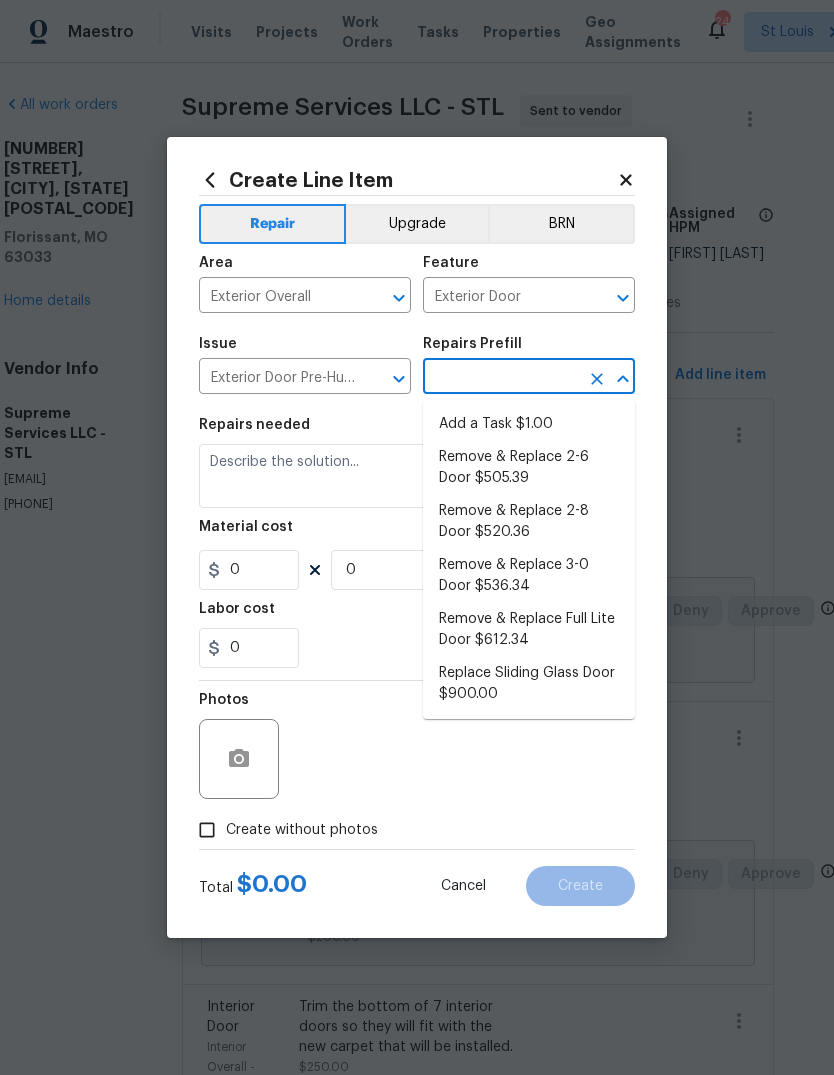 click on "Add a Task $1.00" at bounding box center [529, 424] 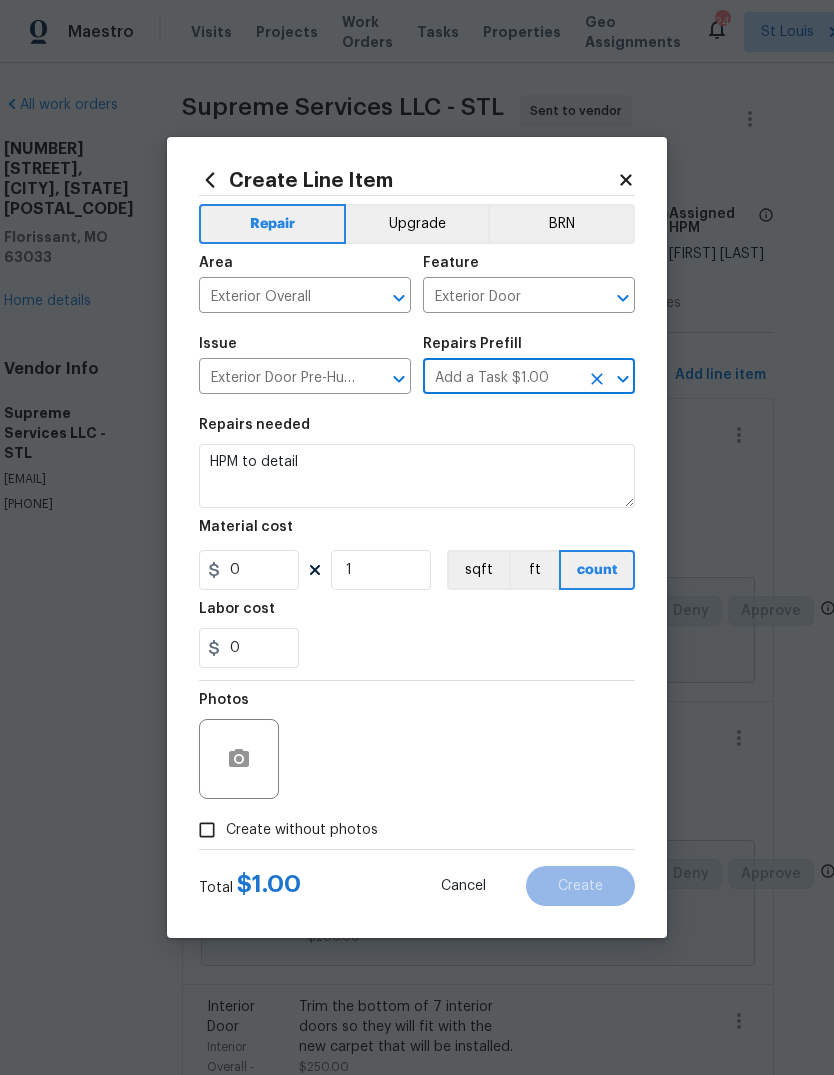type on "Interior Door" 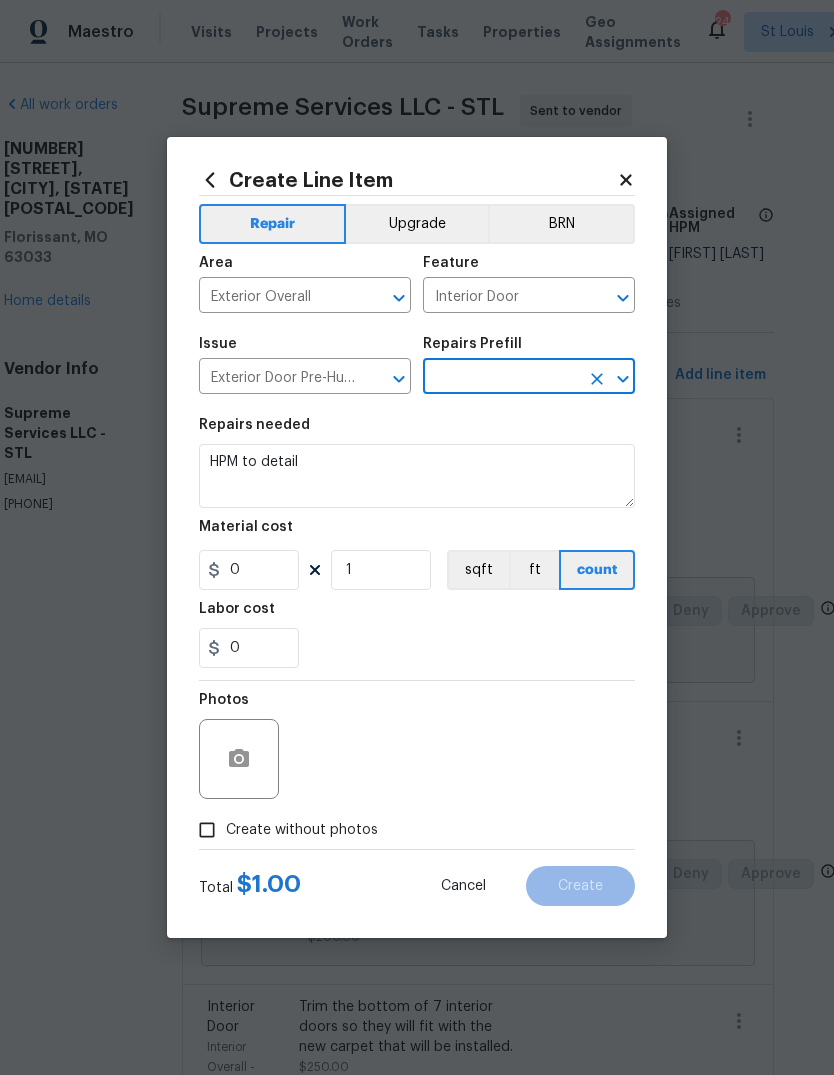 type on "Add a Task $1.00" 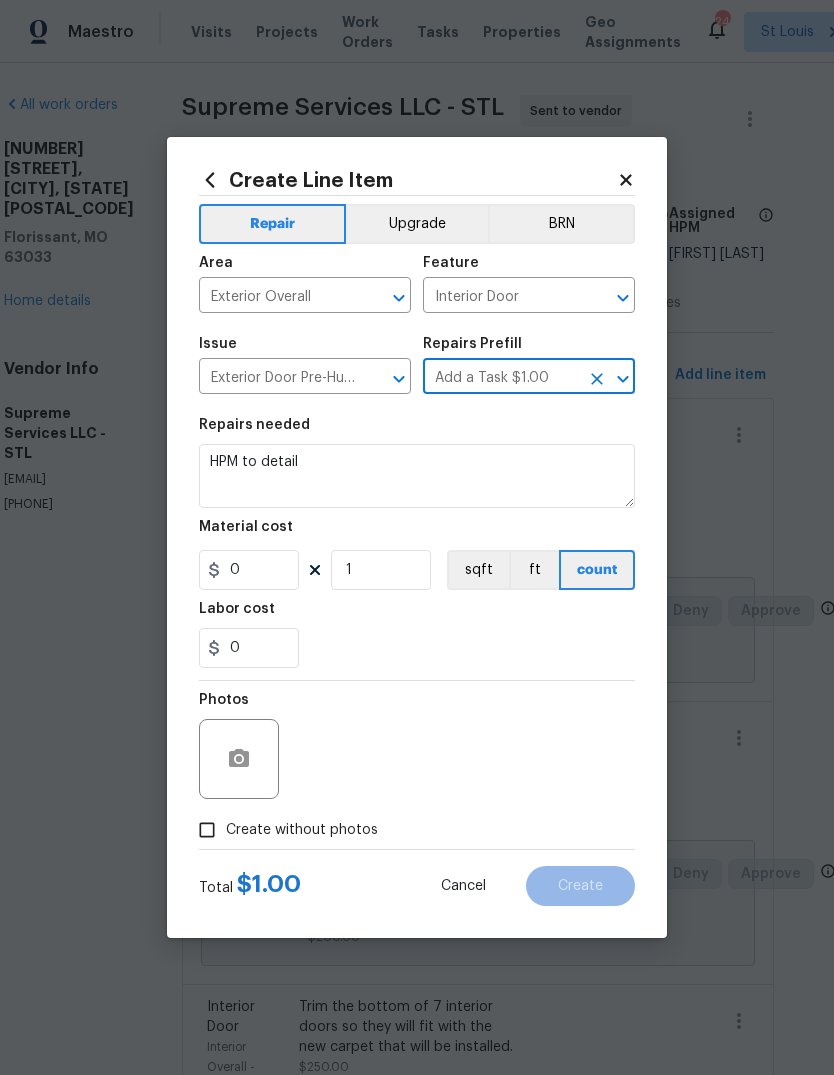 type on "1" 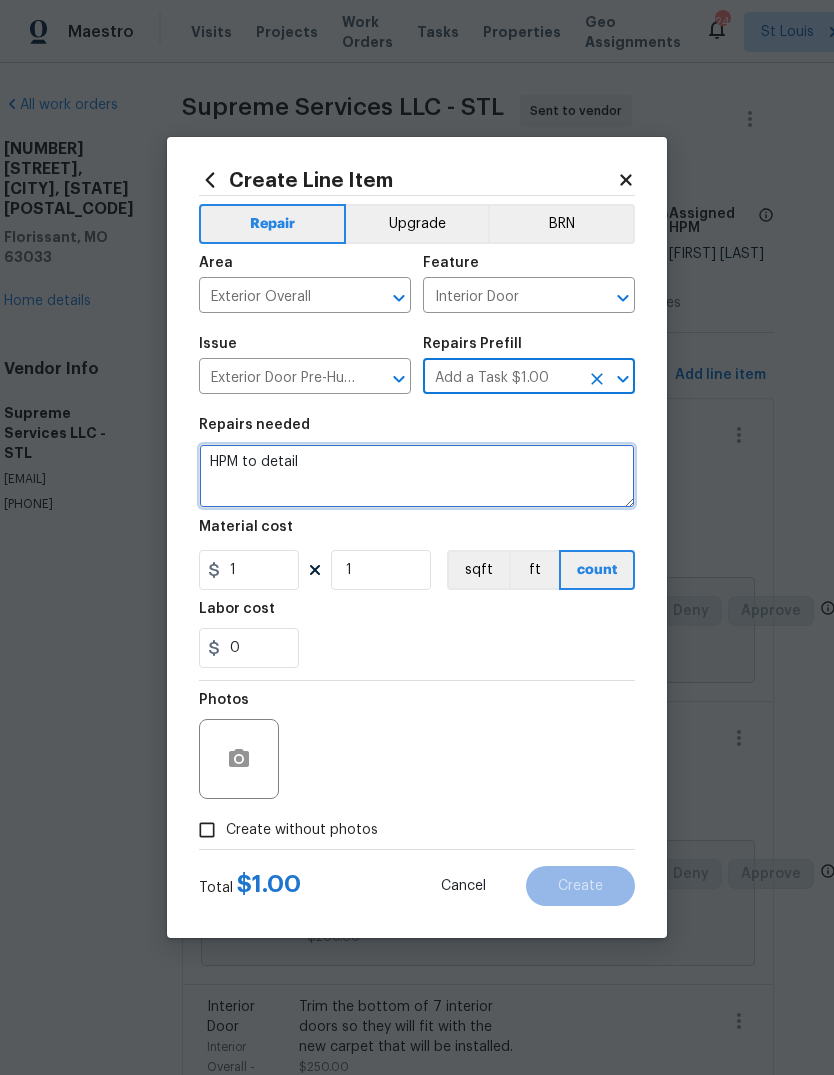 click on "HPM to detail" at bounding box center (417, 476) 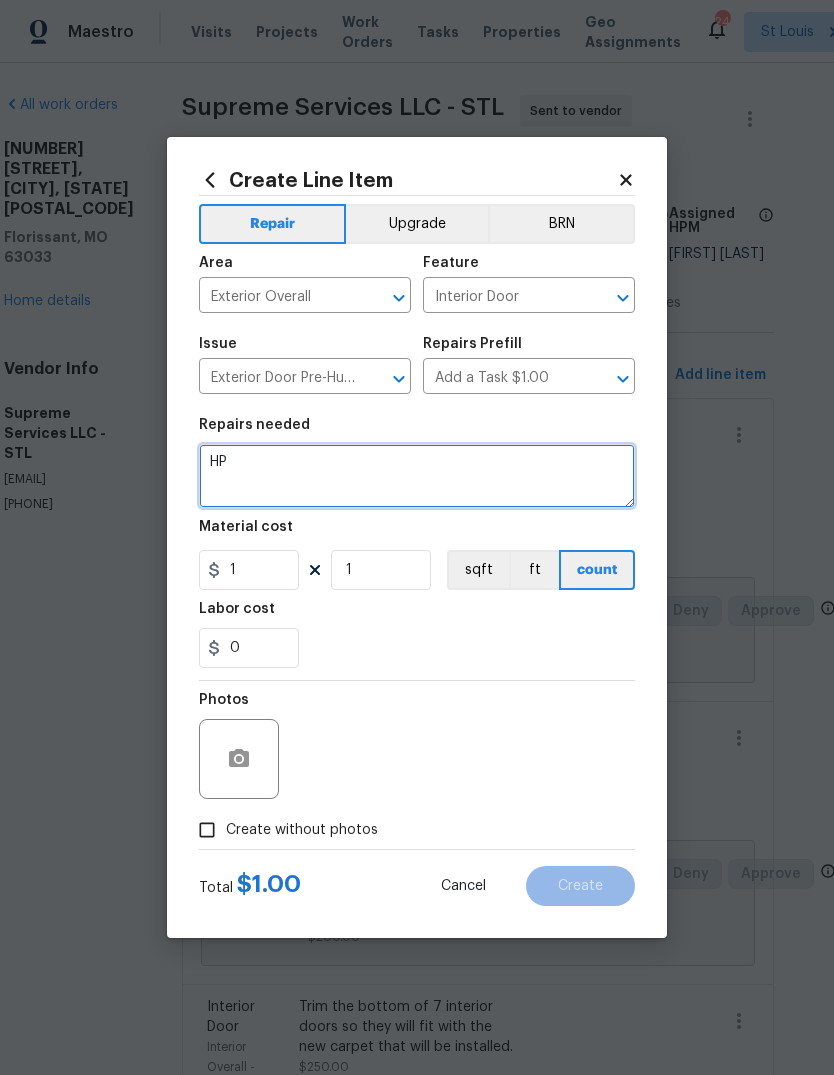 type on "H" 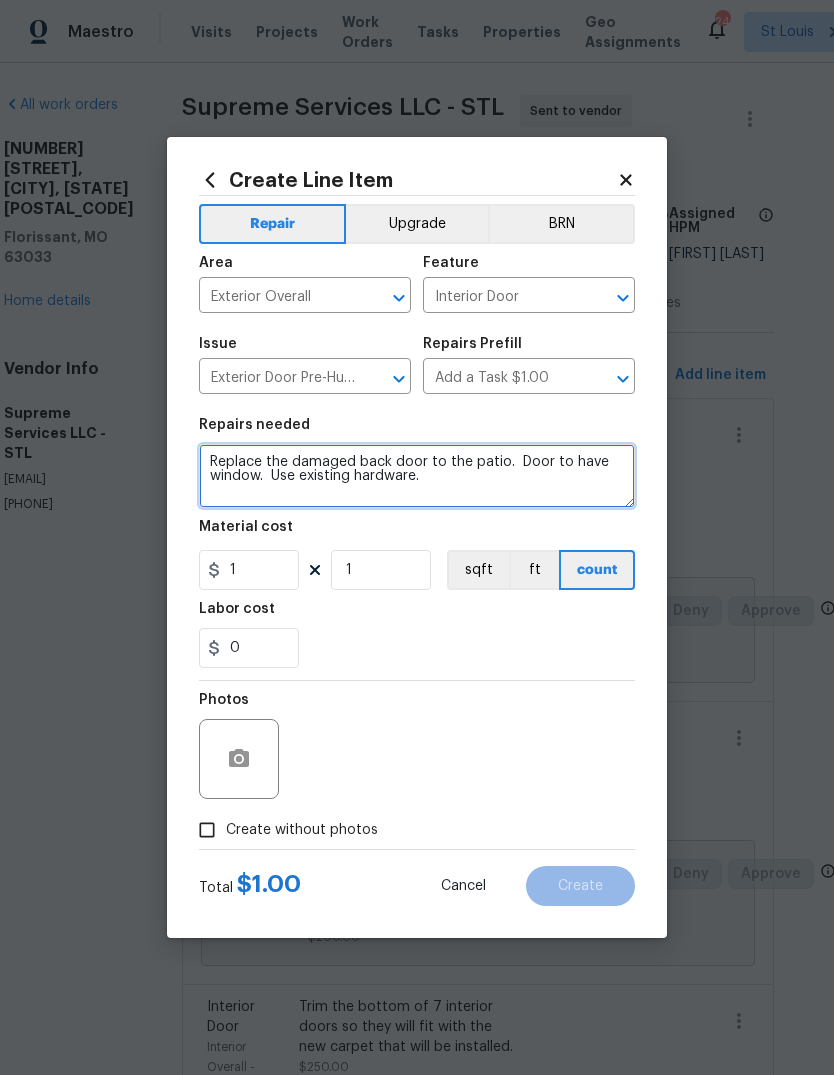 type on "Replace the damaged back door to the patio.  Door to have window.  Use existing hardware." 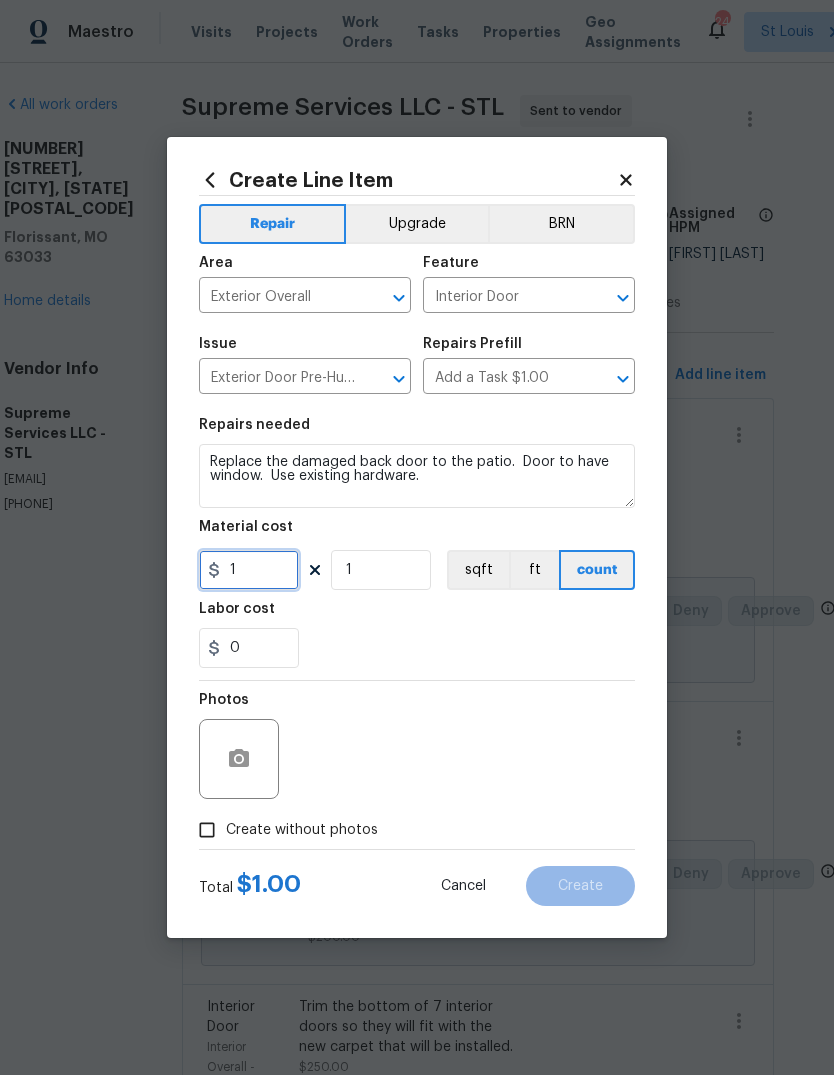 click on "1" at bounding box center (249, 570) 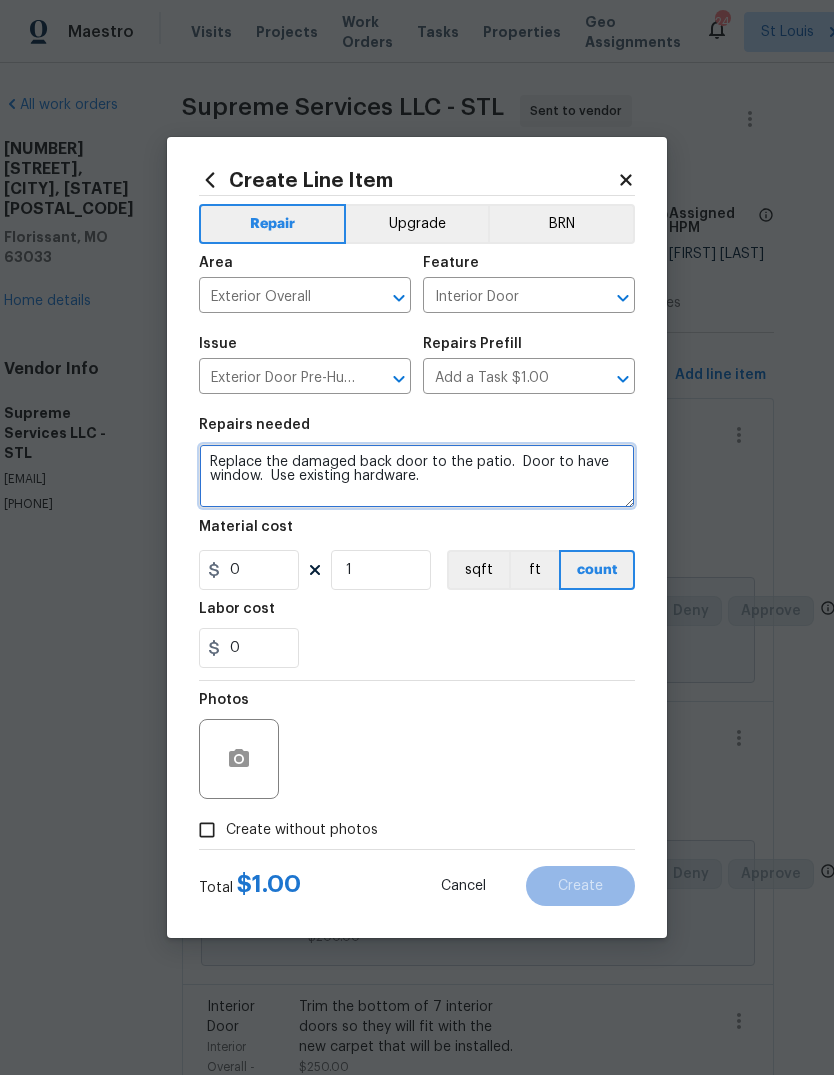 click on "Replace the damaged back door to the patio.  Door to have window.  Use existing hardware." at bounding box center (417, 476) 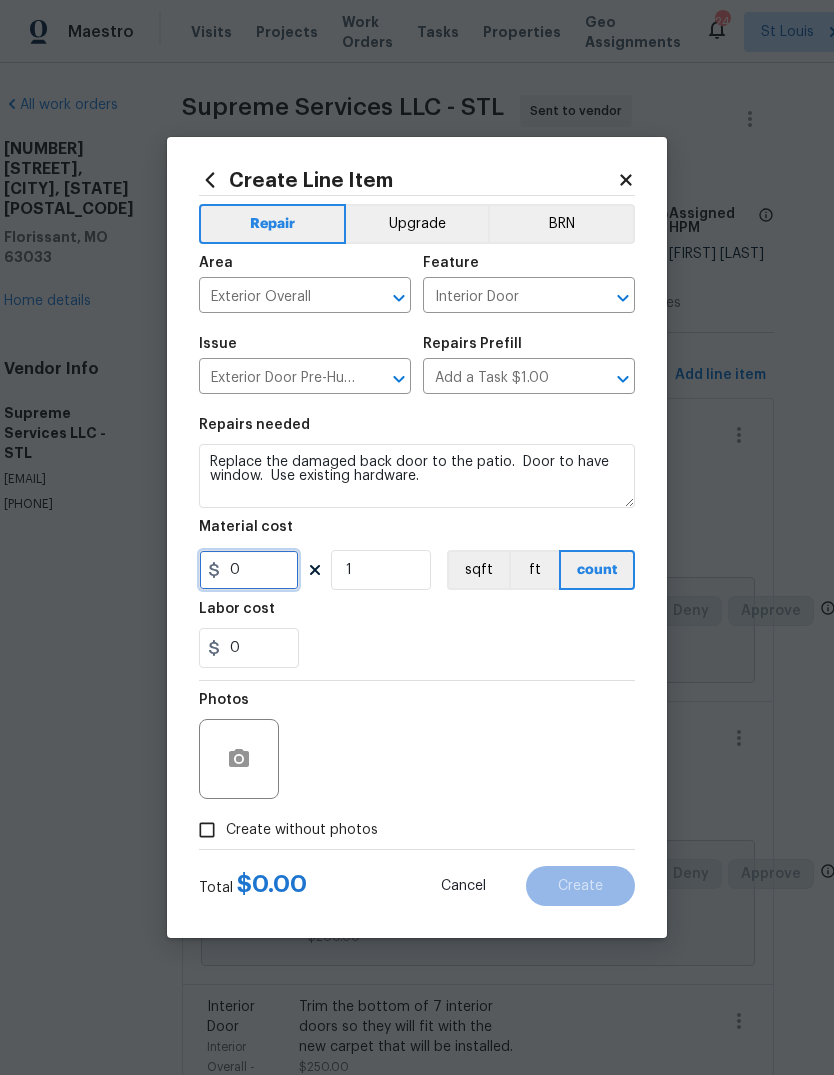 click on "0" at bounding box center (249, 570) 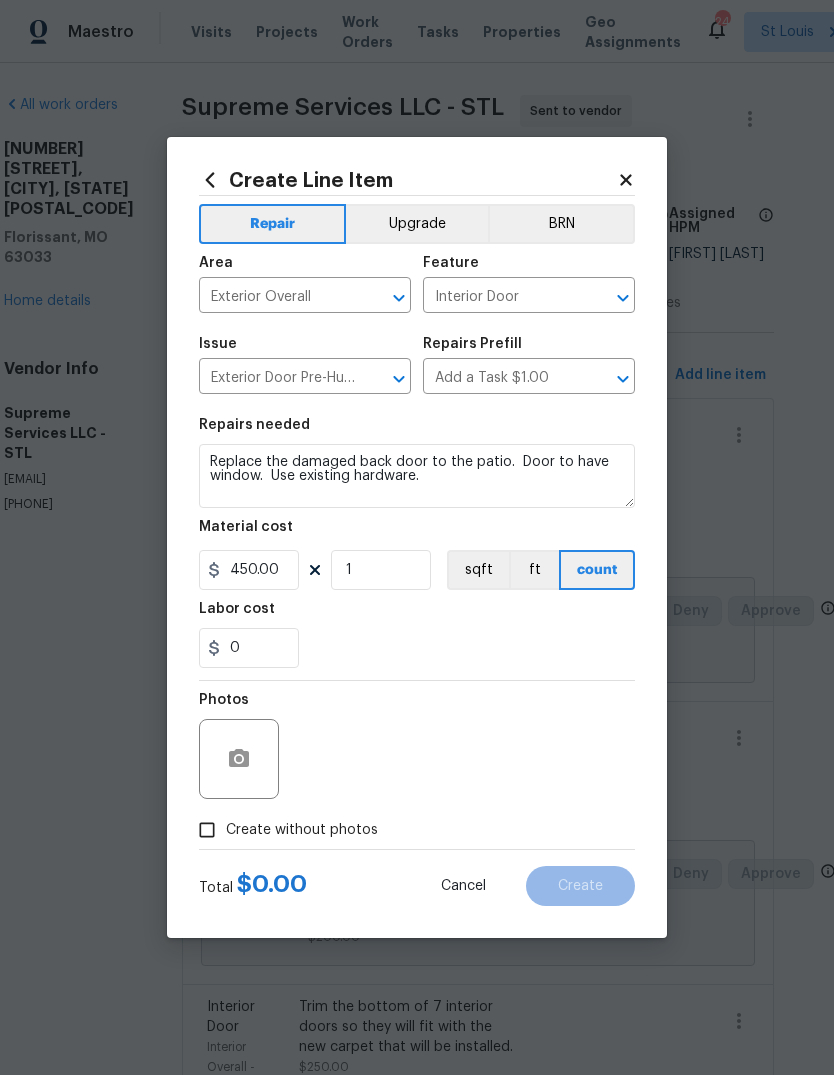 click on "0" at bounding box center [417, 648] 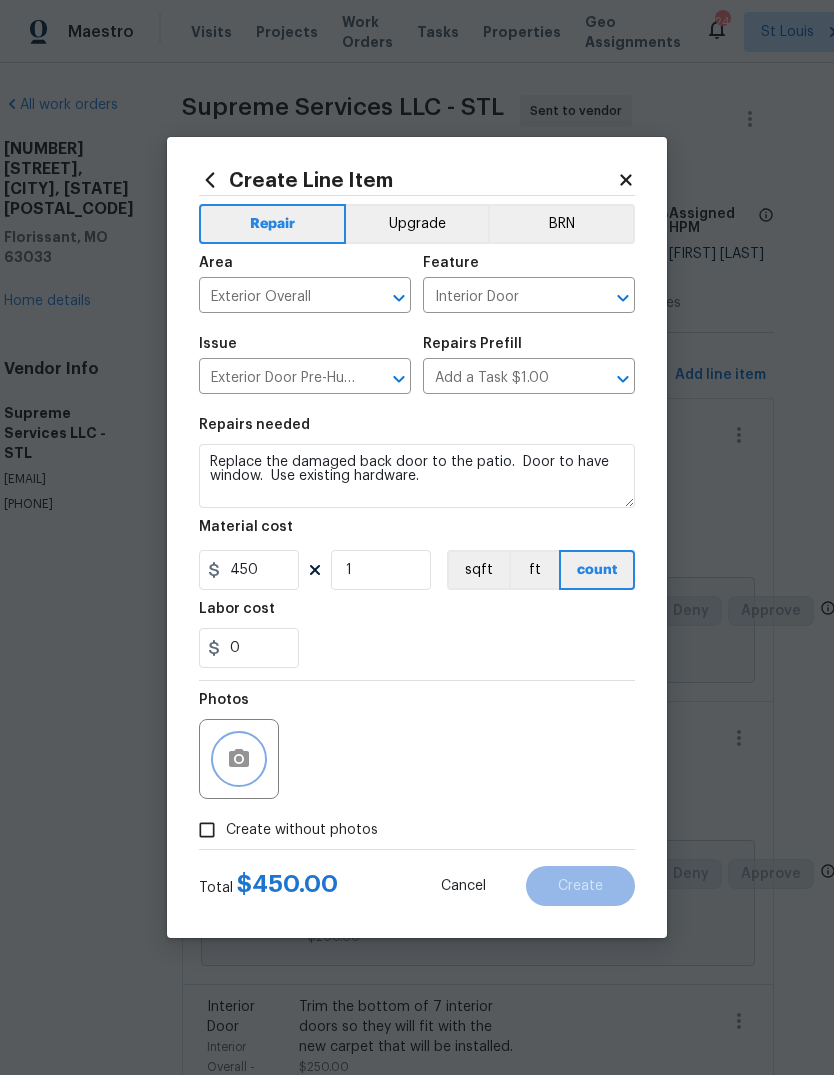 click at bounding box center [239, 759] 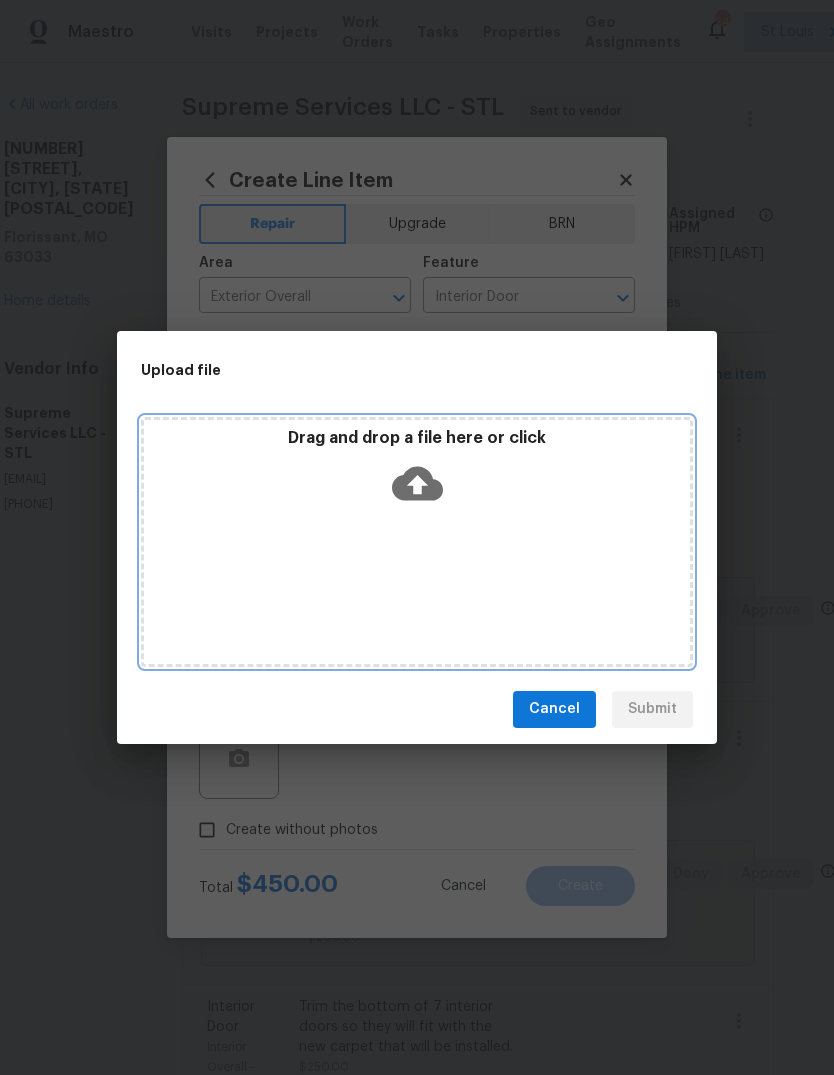 click 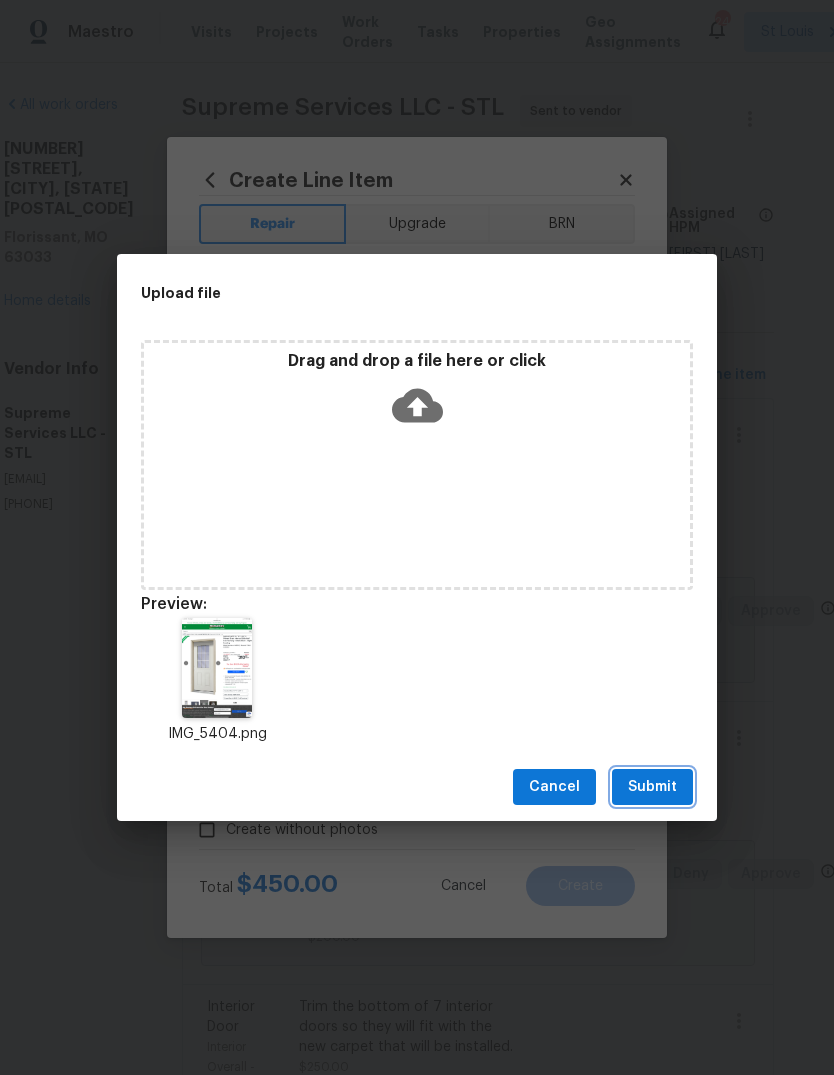 click on "Submit" at bounding box center (652, 787) 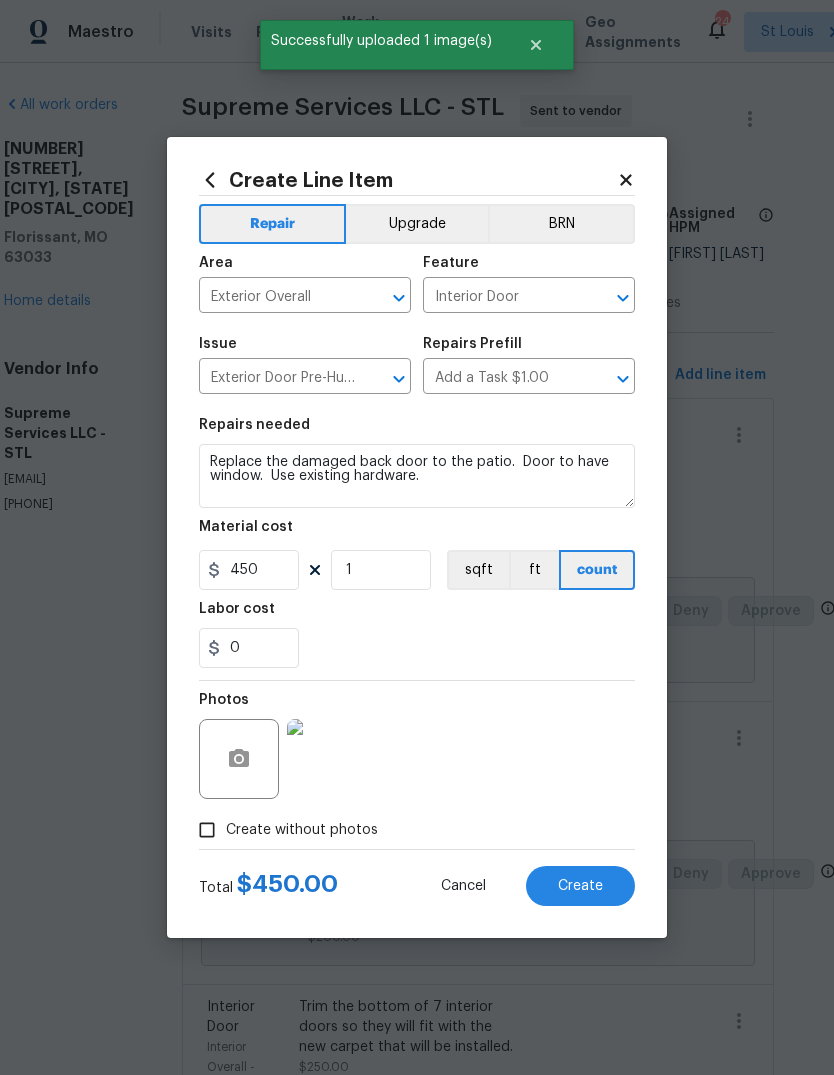 click on "Create" at bounding box center [580, 886] 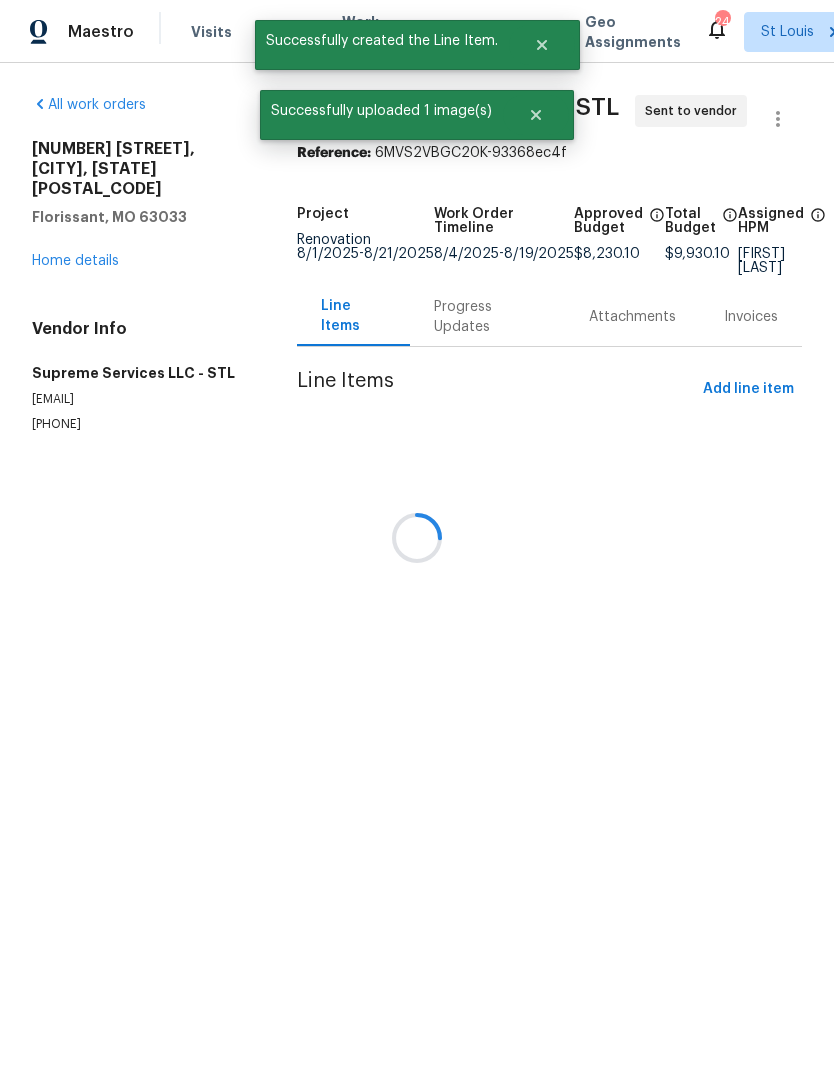 scroll, scrollTop: 0, scrollLeft: 0, axis: both 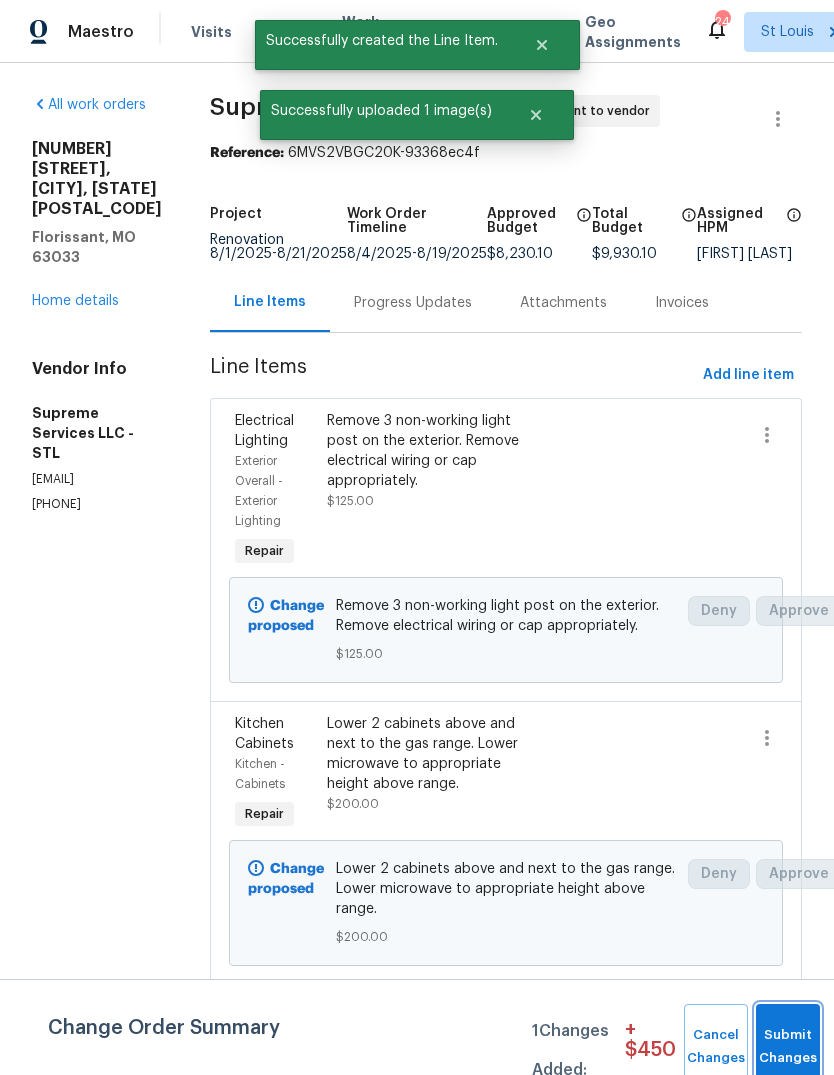 click on "Submit Changes" at bounding box center (788, 1047) 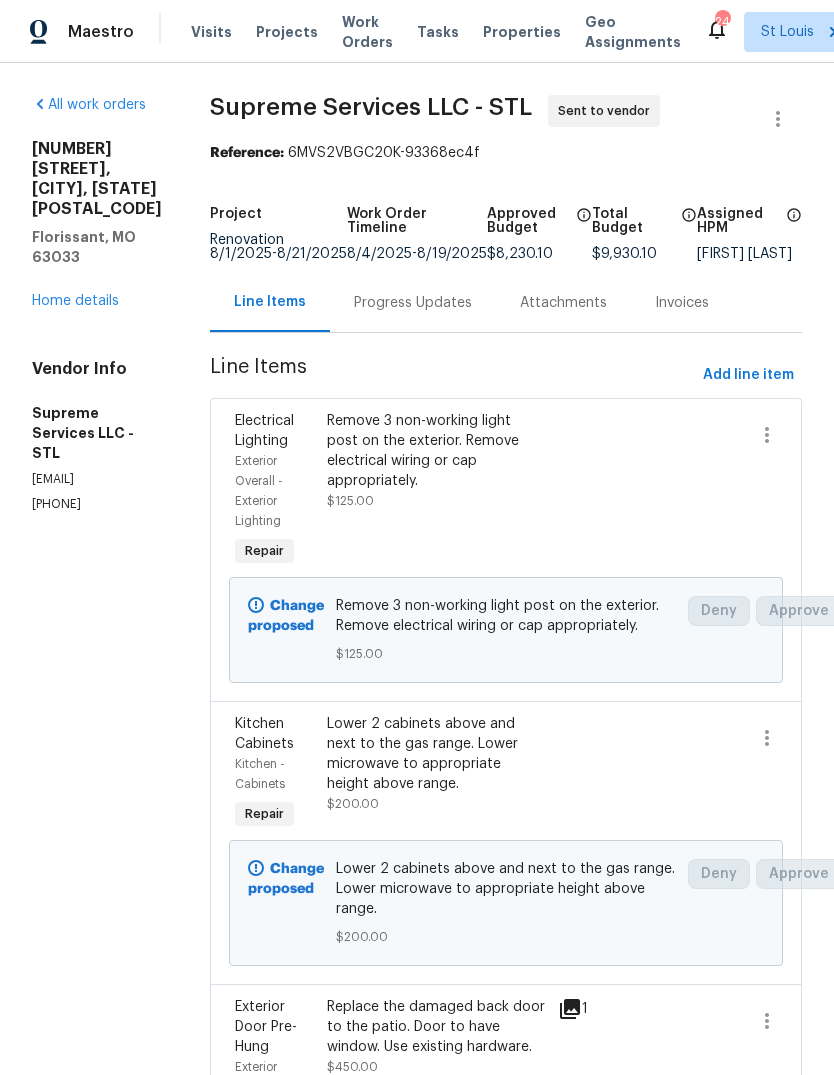 click on "Remove 3 non-working light post on the exterior.  Remove electrical wiring or cap appropriately." at bounding box center (436, 451) 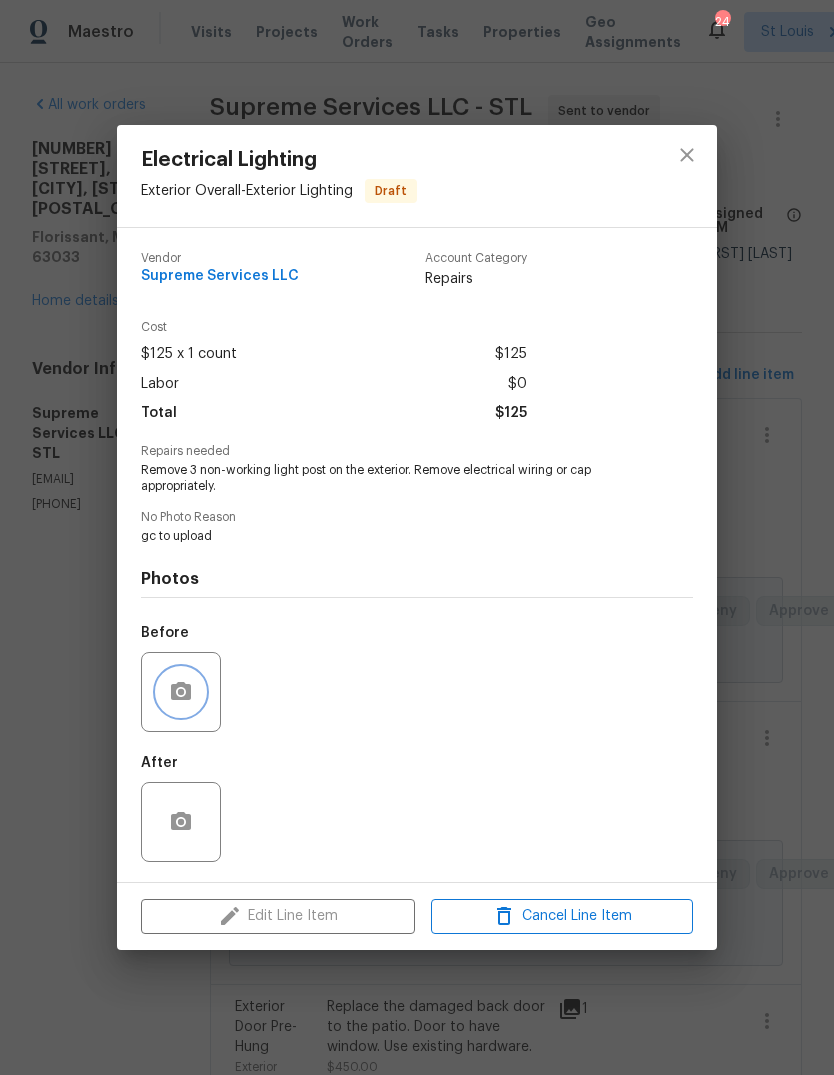 click at bounding box center [181, 692] 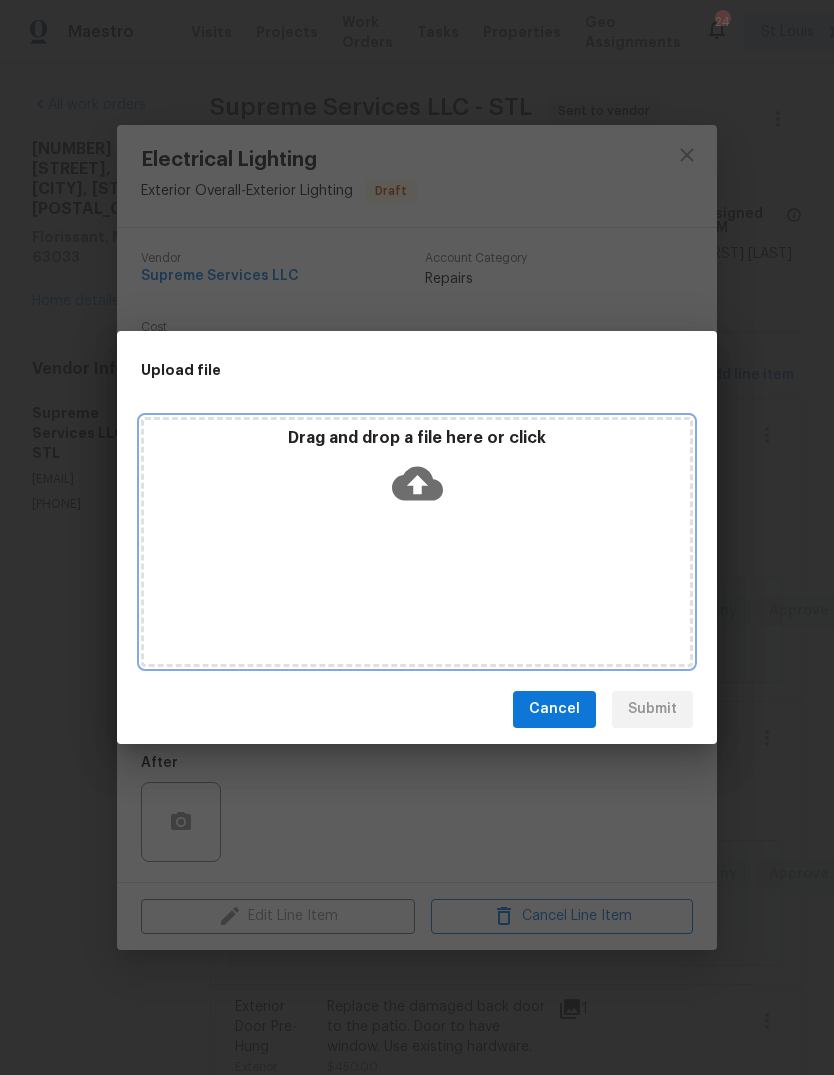 click 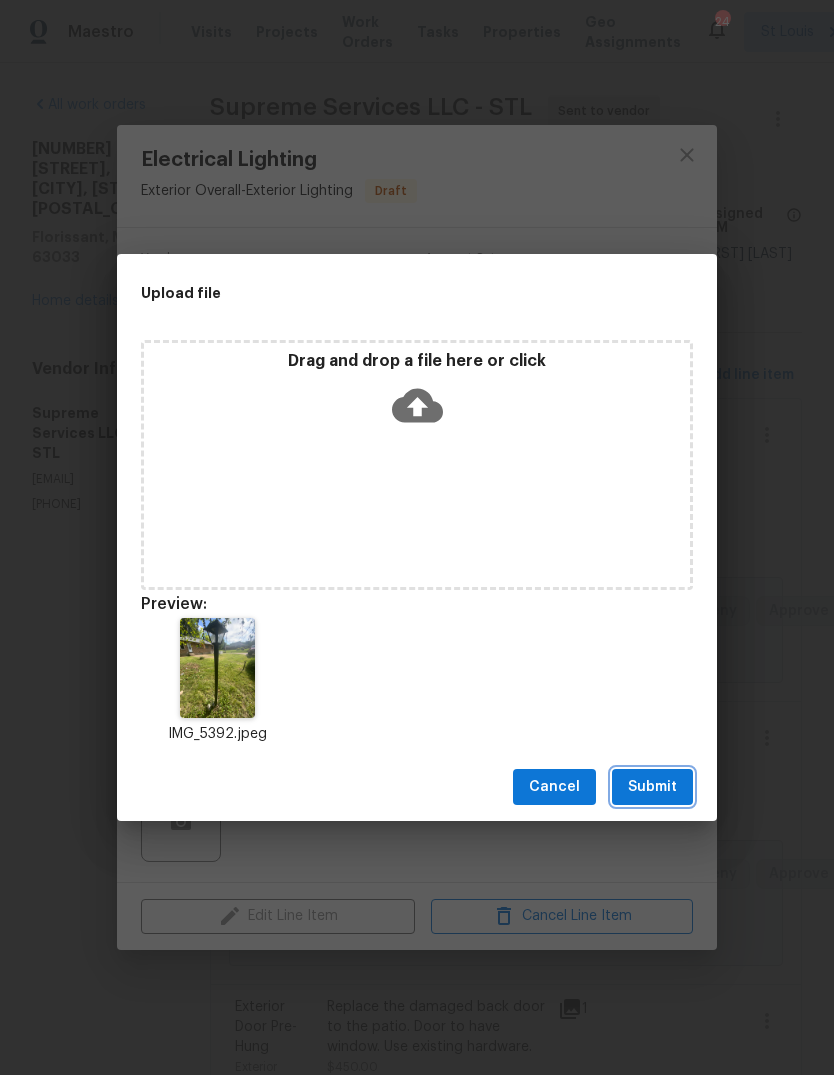 click on "Submit" at bounding box center (652, 787) 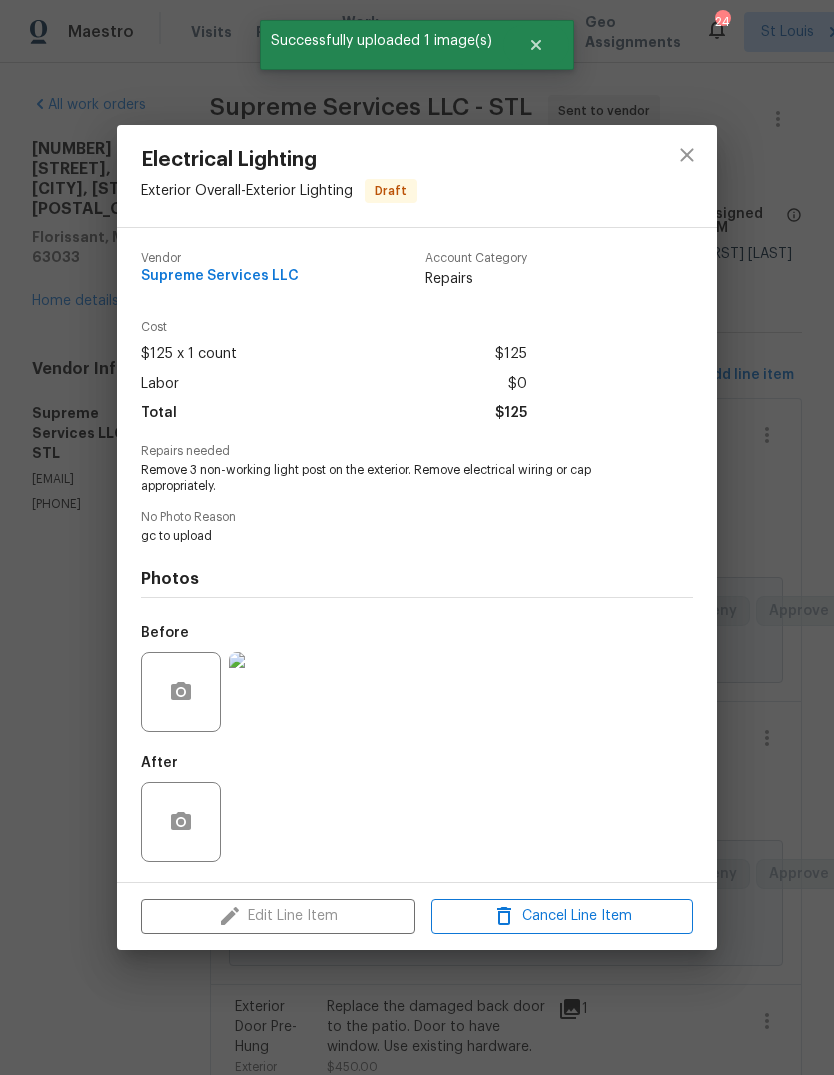click on "Electrical Lighting Exterior Overall  -  Exterior Lighting Draft Vendor Supreme Services LLC Account Category Repairs Cost $125 x 1 count $125 Labor $0 Total $125 Repairs needed Remove 3 non-working light post on the exterior.  Remove electrical wiring or cap appropriately. No Photo Reason gc to upload Photos Before After  Edit Line Item  Cancel Line Item" at bounding box center [417, 537] 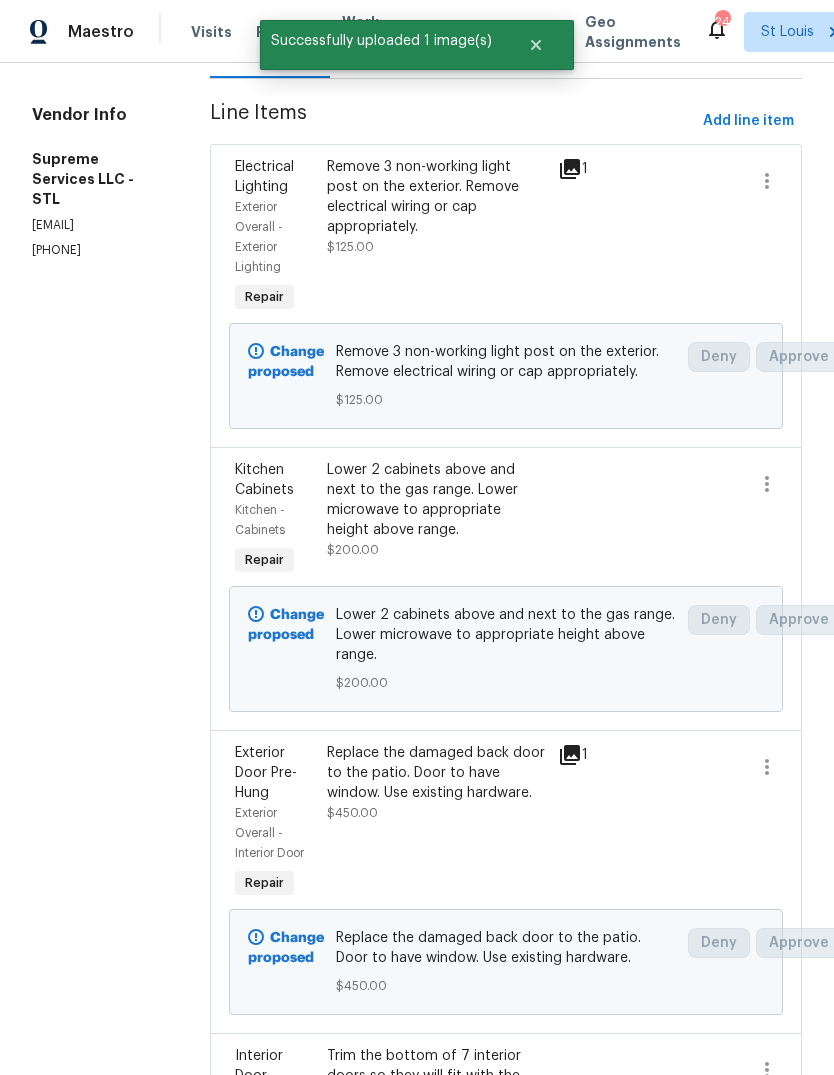 scroll, scrollTop: 255, scrollLeft: 0, axis: vertical 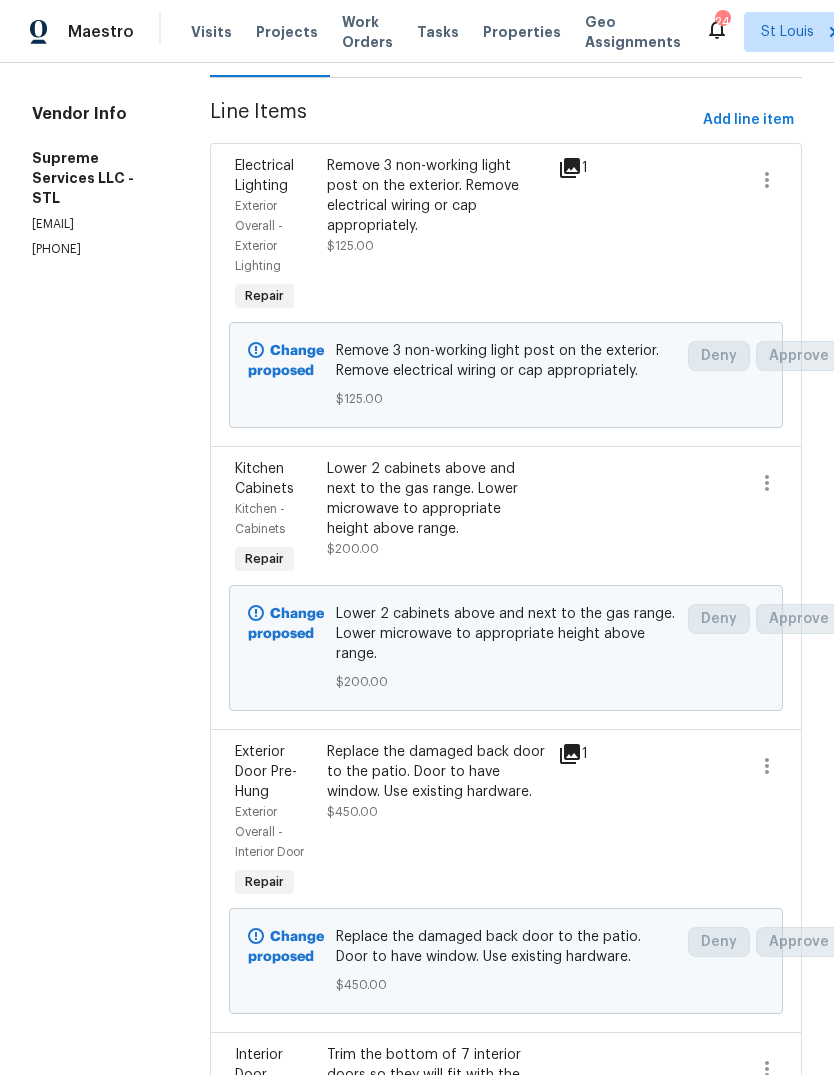 click on "Lower 2 cabinets above and next to the gas range.  Lower microwave to appropriate height above range." at bounding box center [436, 499] 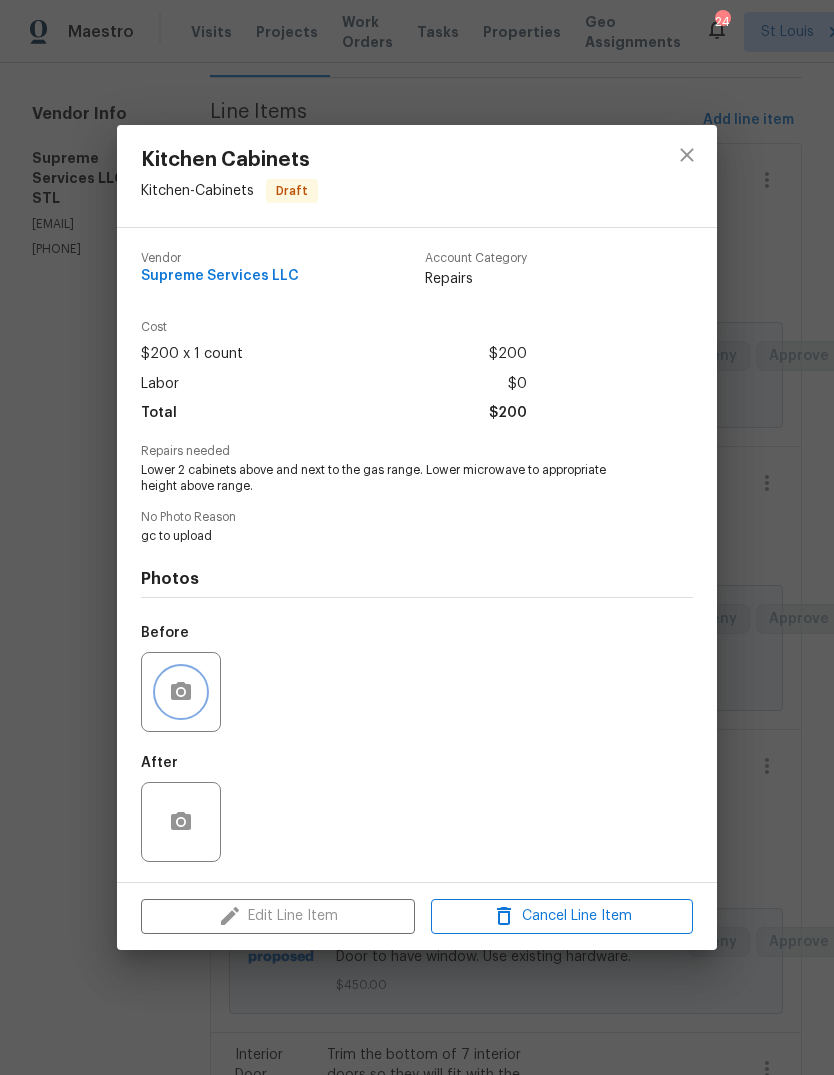 click 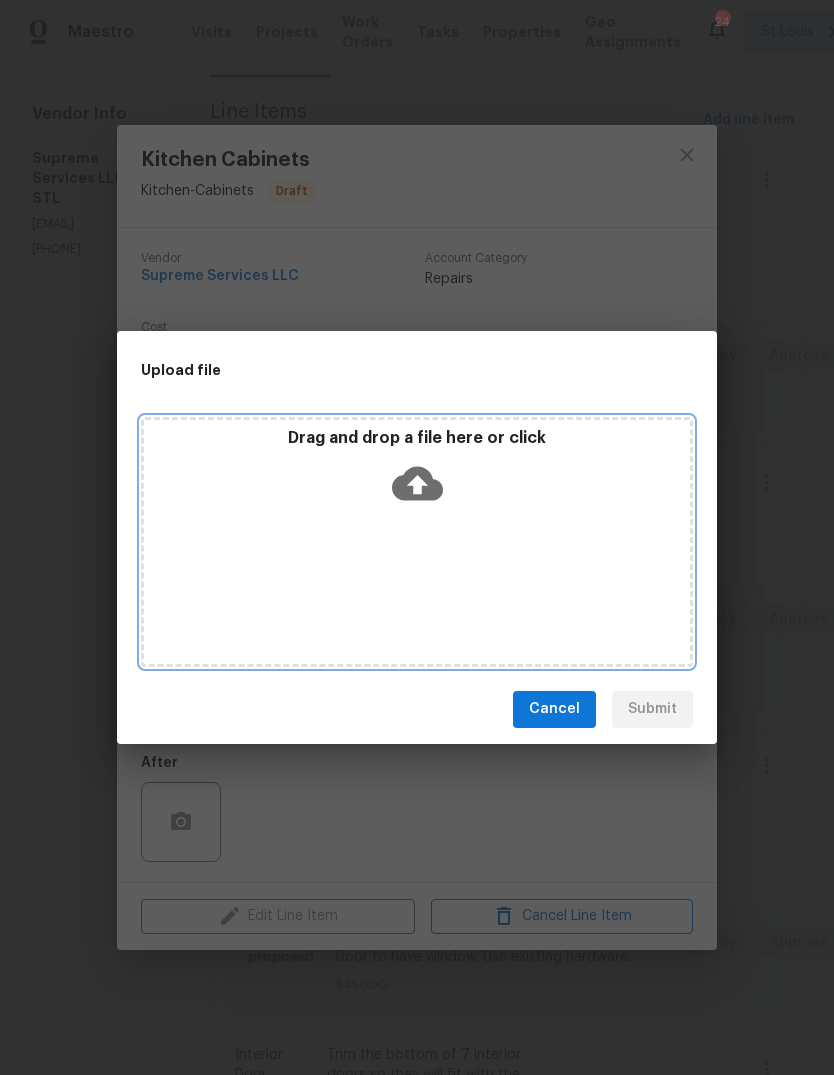 click 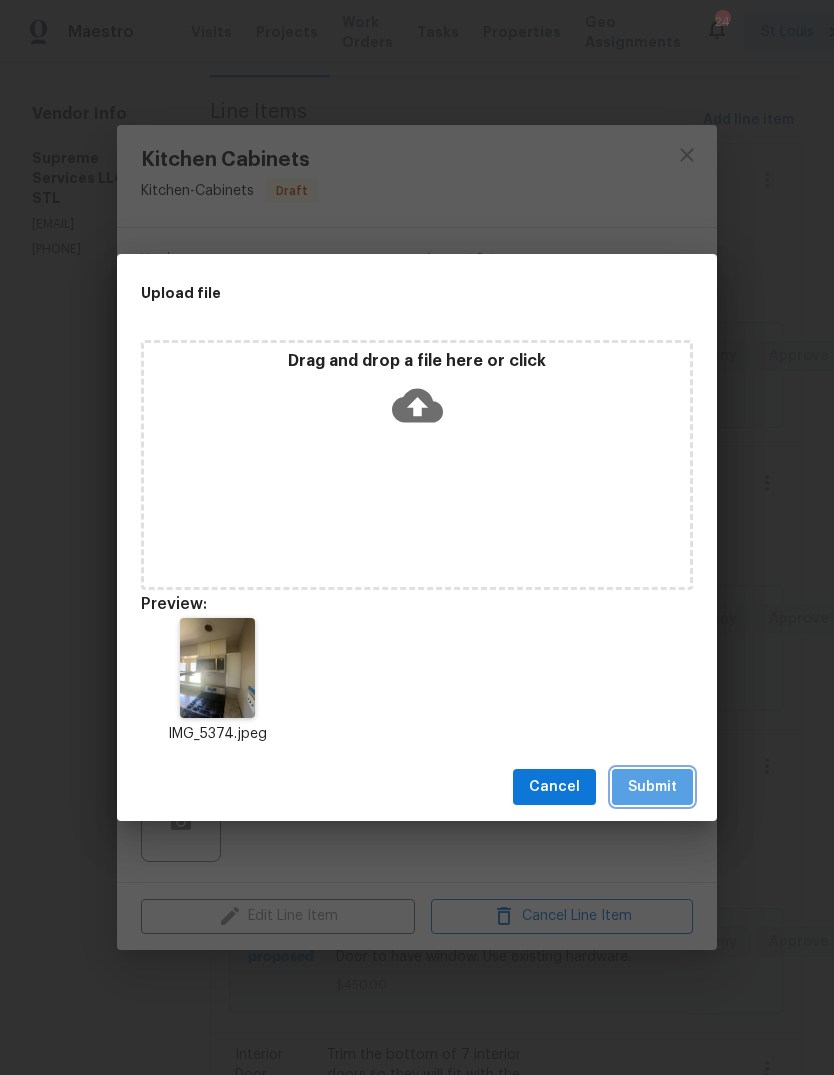 click on "Submit" at bounding box center [652, 787] 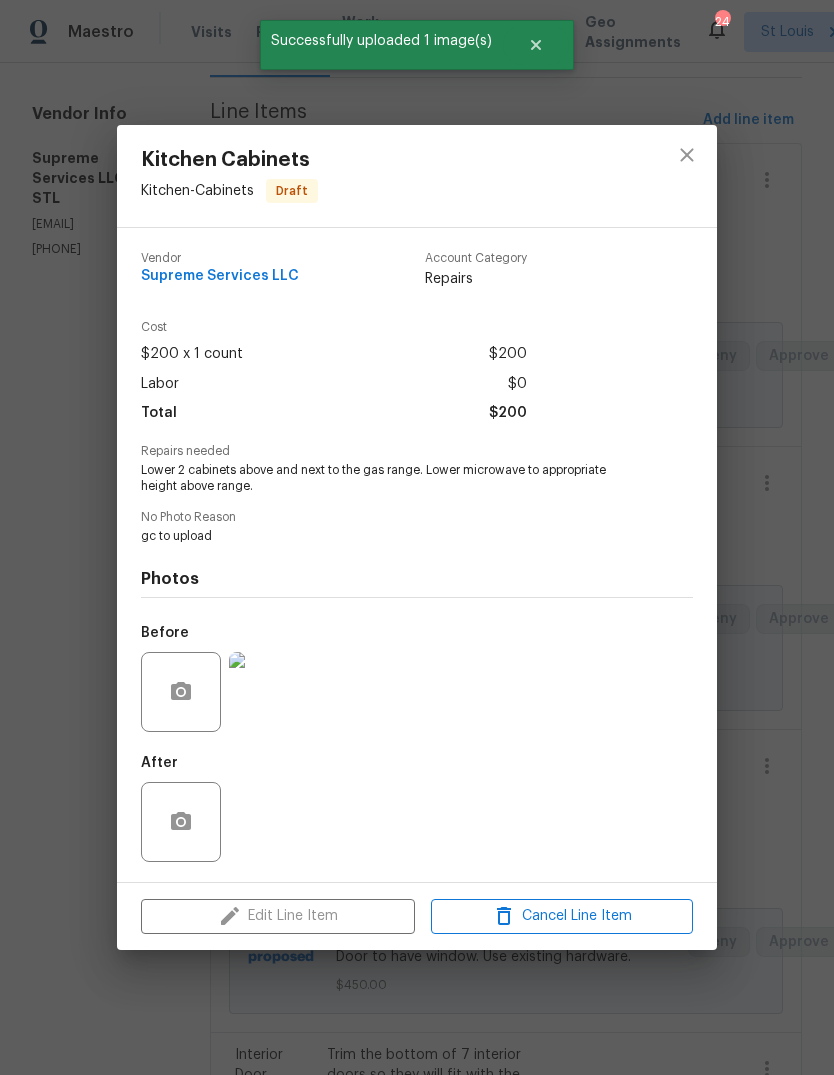 click on "Kitchen Cabinets Kitchen - Cabinets Draft Vendor Supreme Services LLC Account Category Repairs Cost $200 x 1 count $200 Labor $0 Total $200 Repairs needed Lower 2 cabinets above and next to the gas range. Lower microwave to appropriate height above range. No Photo Reason gc to upload Photos Before After Edit Line Item Cancel Line Item" at bounding box center (417, 537) 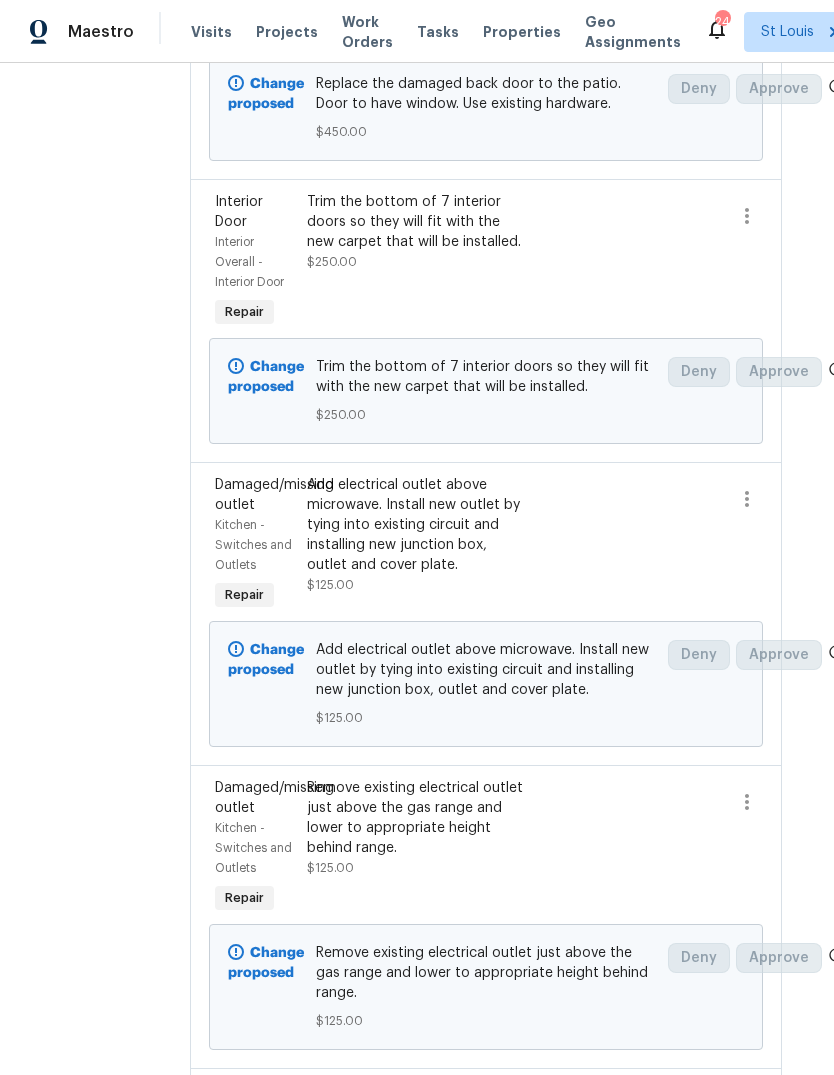 scroll, scrollTop: 1150, scrollLeft: 18, axis: both 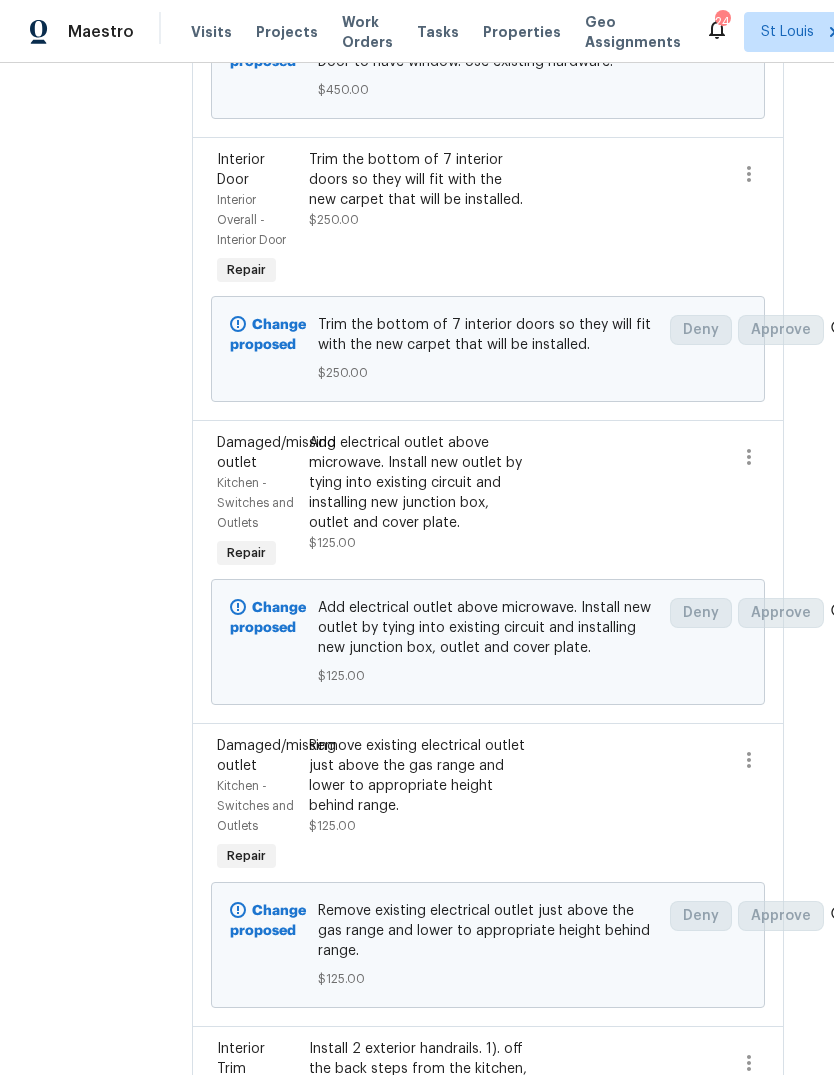 click on "Add electrical outlet above microwave.  Install new outlet by tying into existing circuit and installing new junction box, outlet and cover plate." at bounding box center [418, 483] 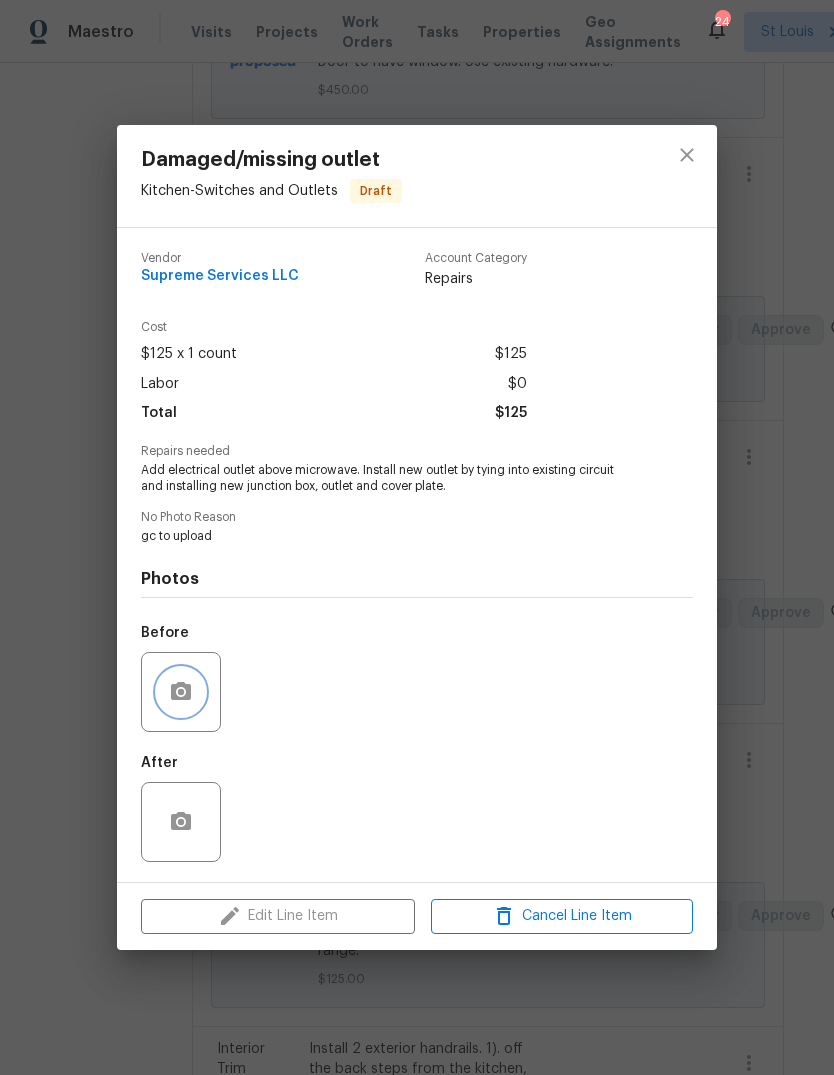 click at bounding box center [181, 692] 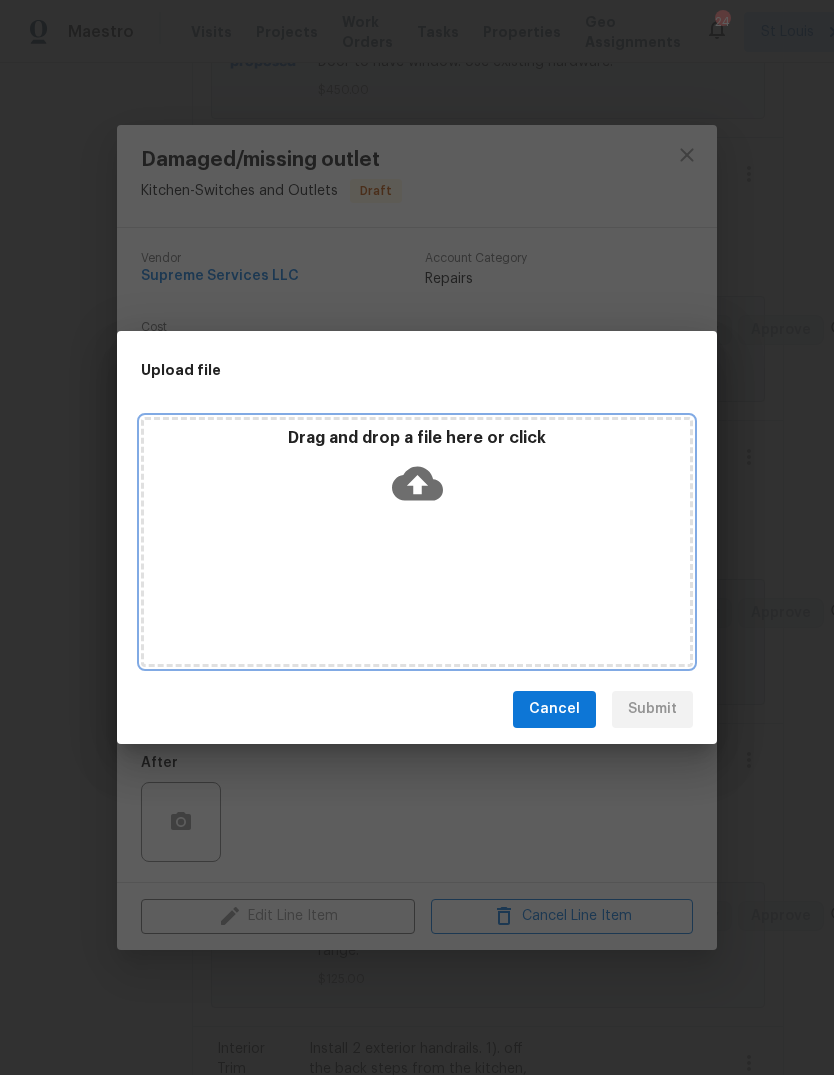 click 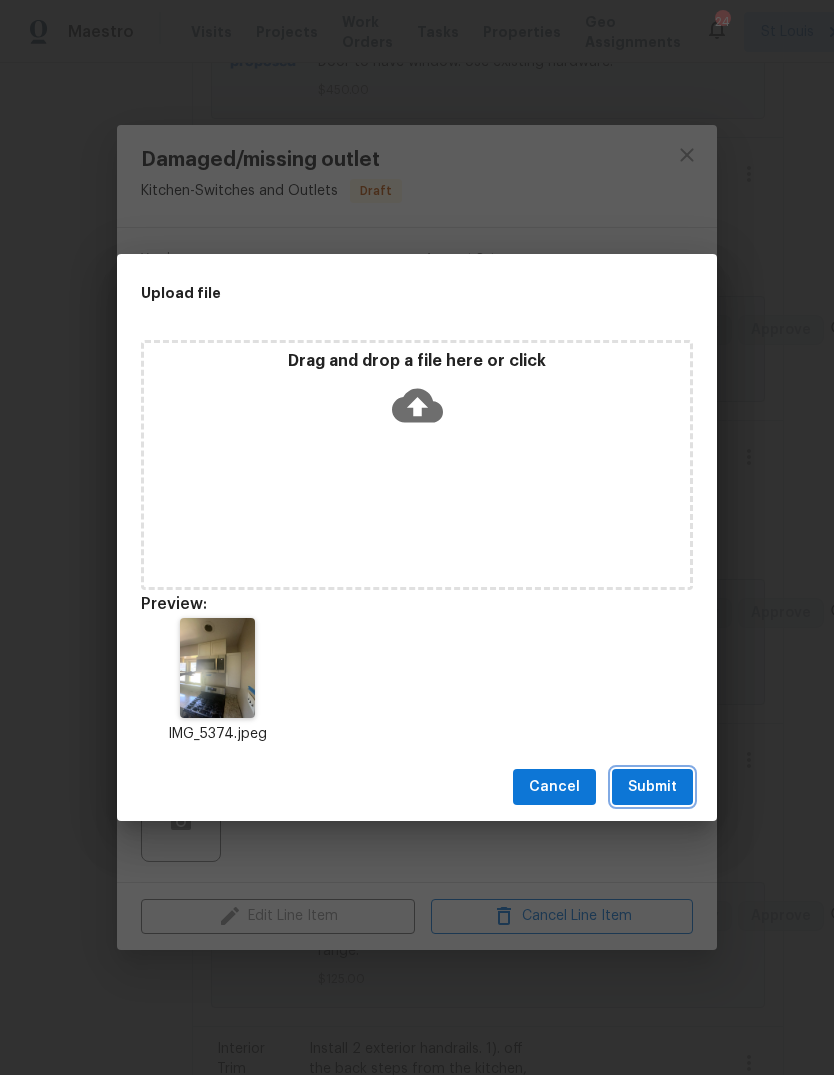 click on "Submit" at bounding box center [652, 787] 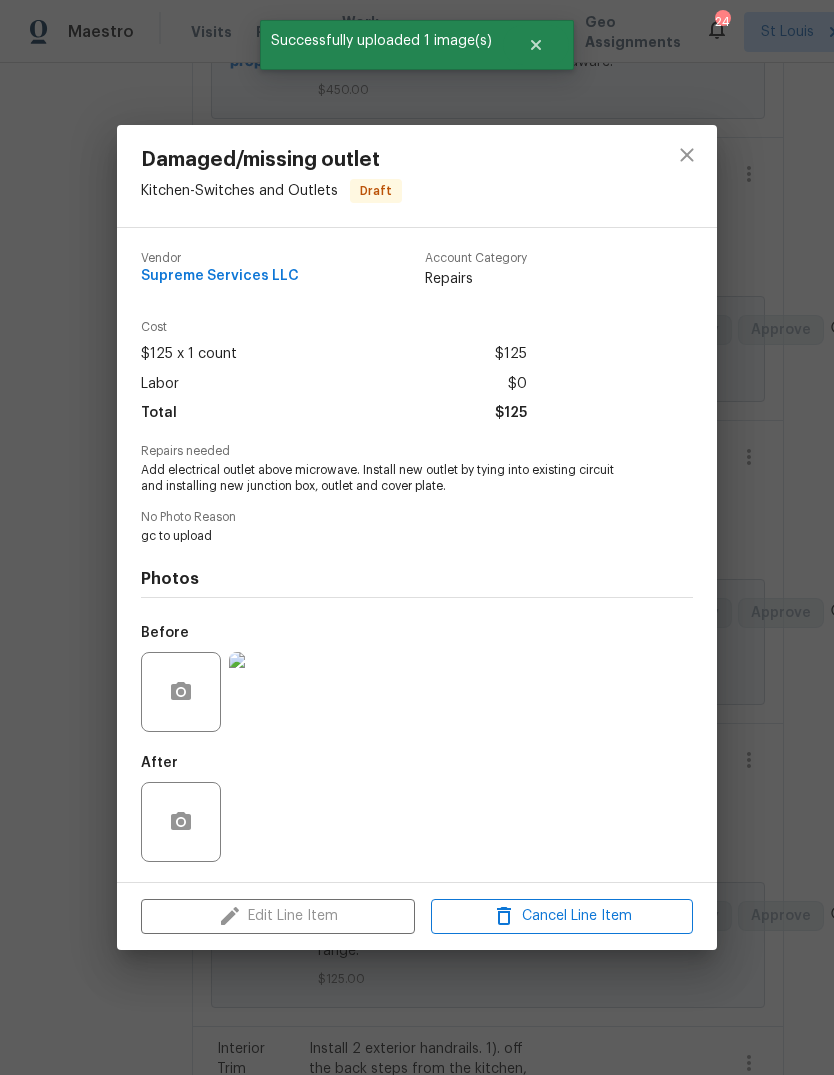 click on "Damaged/missing outlet Kitchen - Switches and Outlets Draft Vendor Supreme Services LLC Account Category Repairs Cost $125 x 1 count $125 Labor $0 Total $125 Repairs needed Add electrical outlet above microwave. Install new outlet by tying into existing circuit and installing new junction box, outlet and cover plate. No Photo Reason gc to upload Photos Before After Edit Line Item Cancel Line Item" at bounding box center (417, 537) 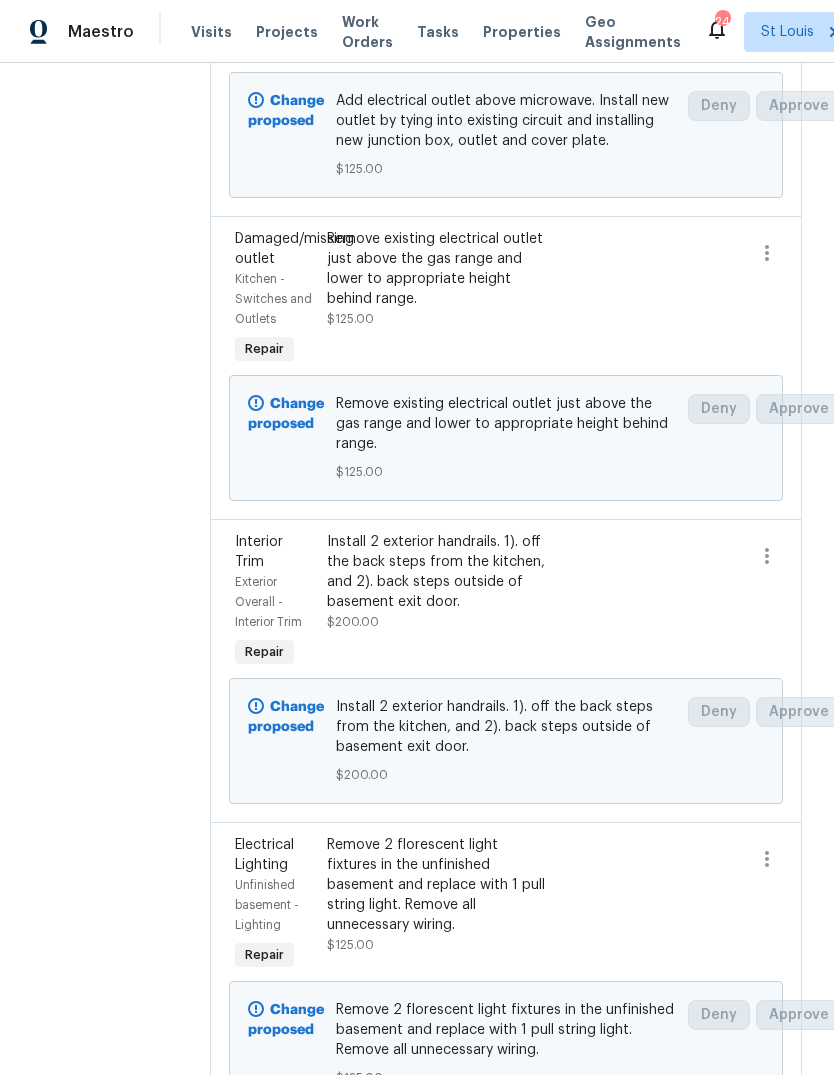 scroll, scrollTop: 1658, scrollLeft: 0, axis: vertical 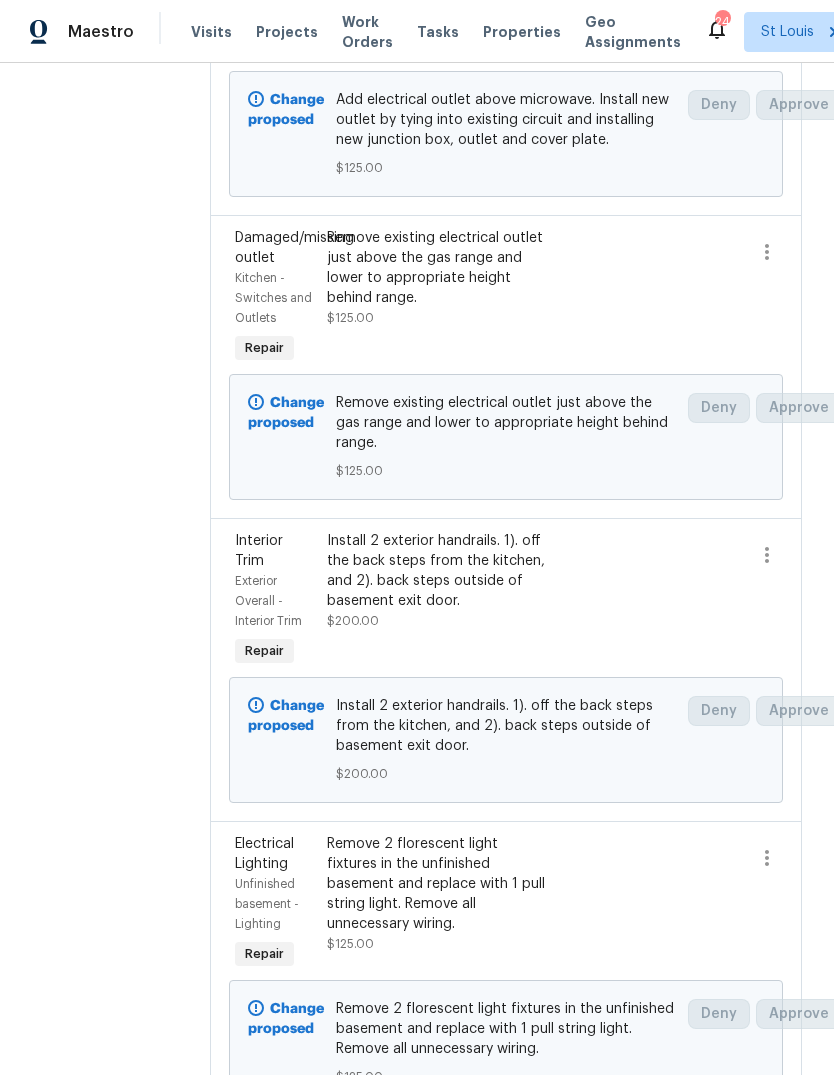 click on "Install 2 exterior handrails.  1). off the back steps from the kitchen, and 2). back steps outside of basement exit door." at bounding box center [436, 571] 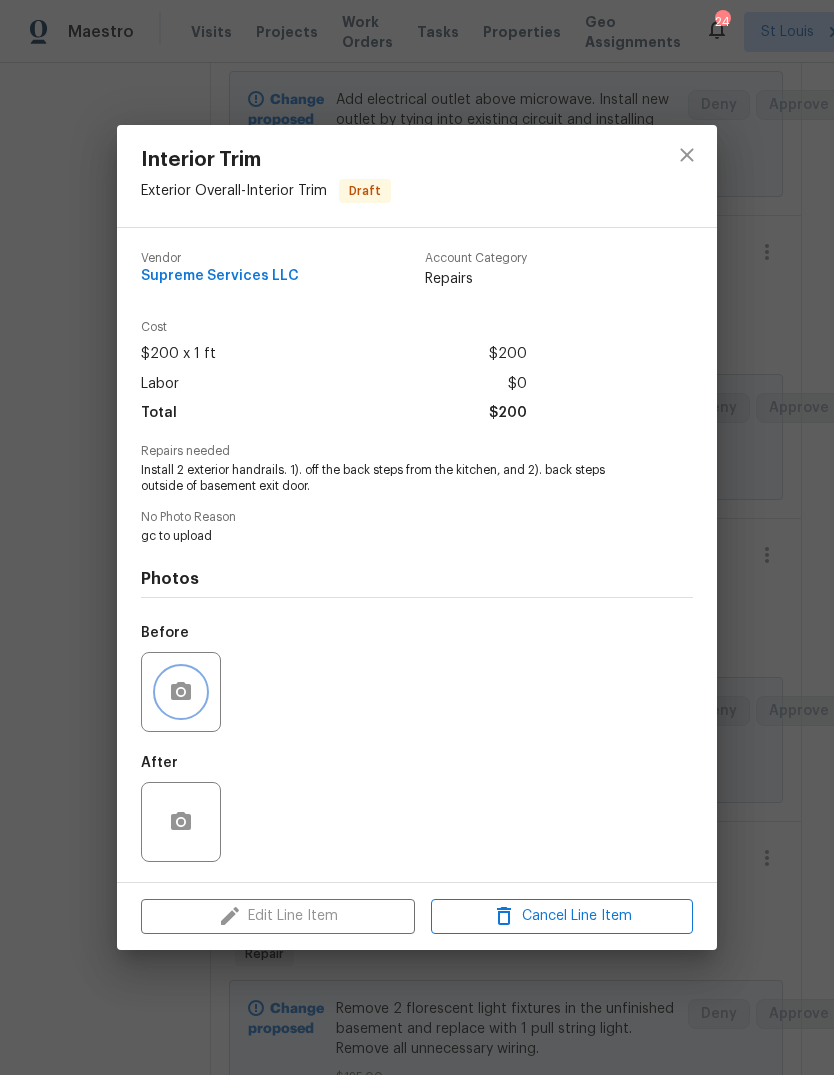 click at bounding box center [181, 692] 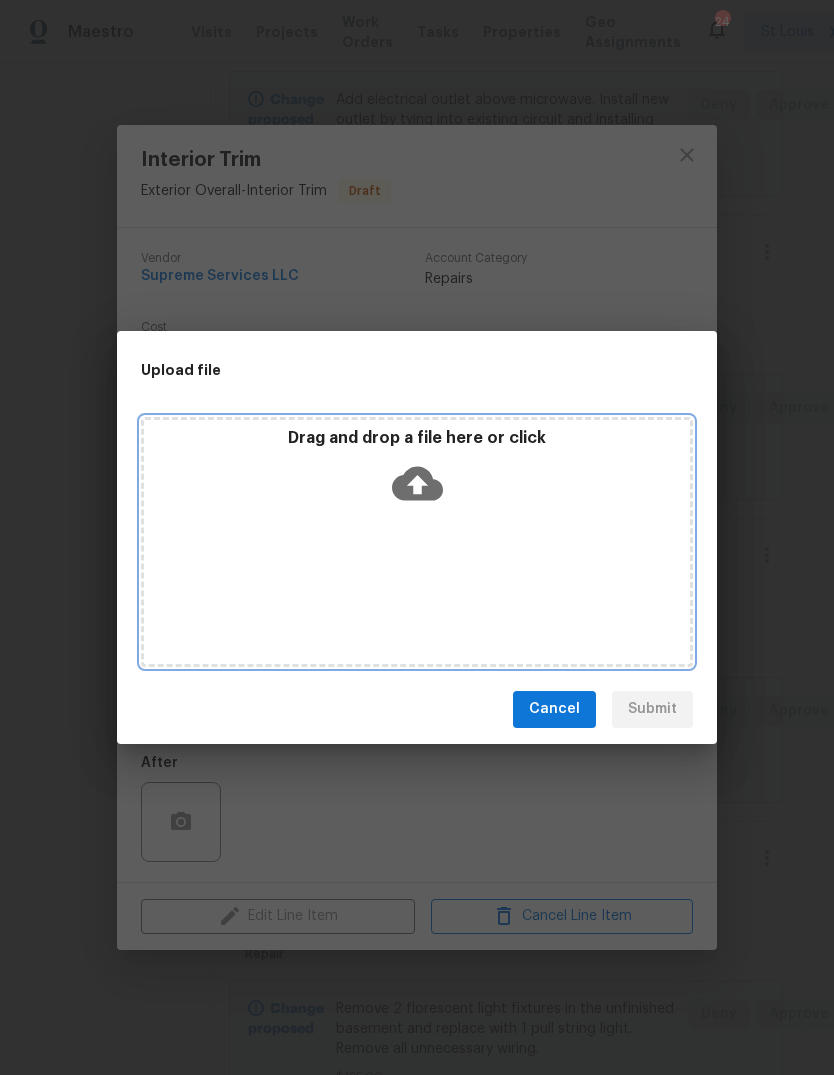 click 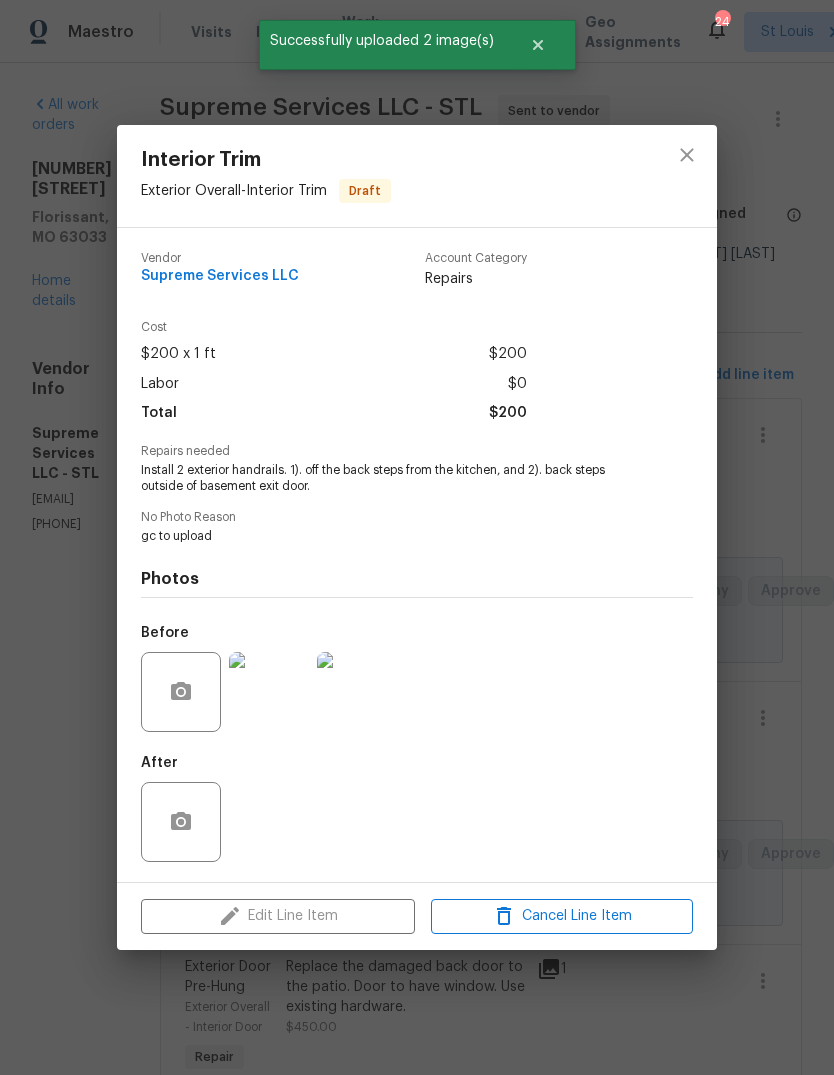 scroll, scrollTop: 0, scrollLeft: 0, axis: both 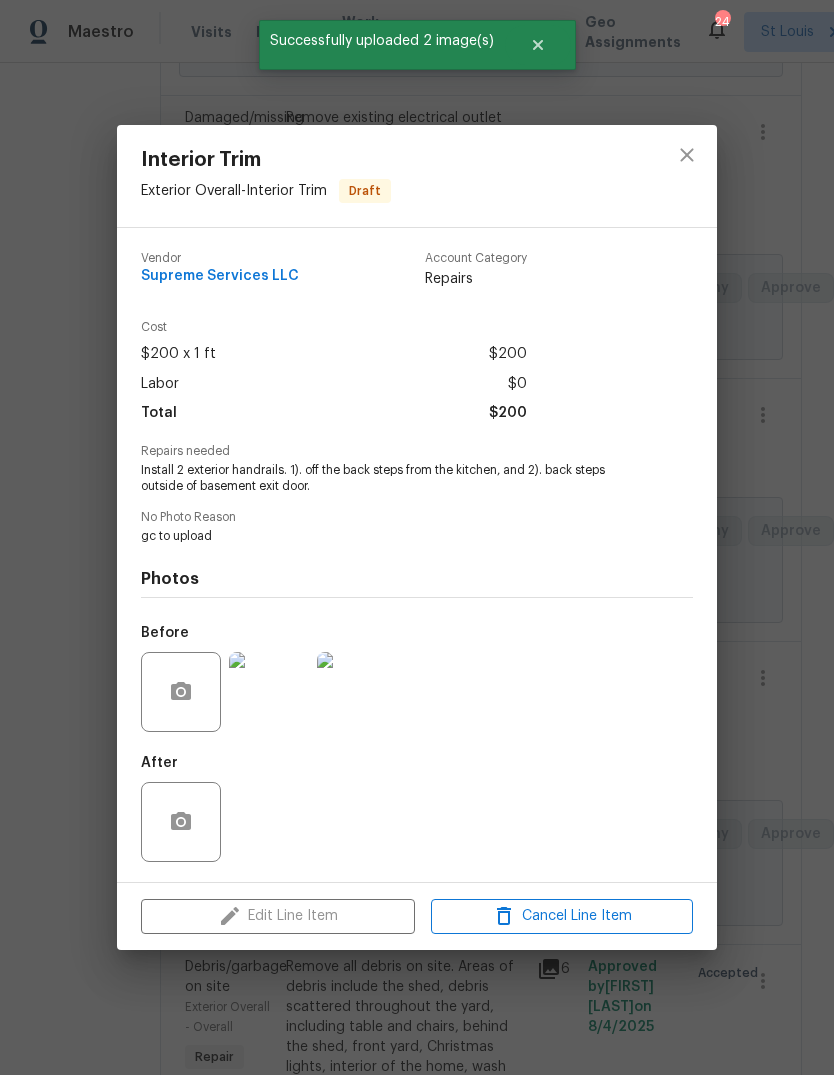 click on "Interior Trim Exterior Overall  -  Interior Trim Draft Vendor Supreme Services LLC Account Category Repairs Cost $200 x 1 ft $200 Labor $0 Total $200 Repairs needed Install 2 exterior handrails.  1). off the back steps from the kitchen, and 2). back steps outside of basement exit door. No Photo Reason gc to upload Photos Before After  Edit Line Item  Cancel Line Item" at bounding box center (417, 537) 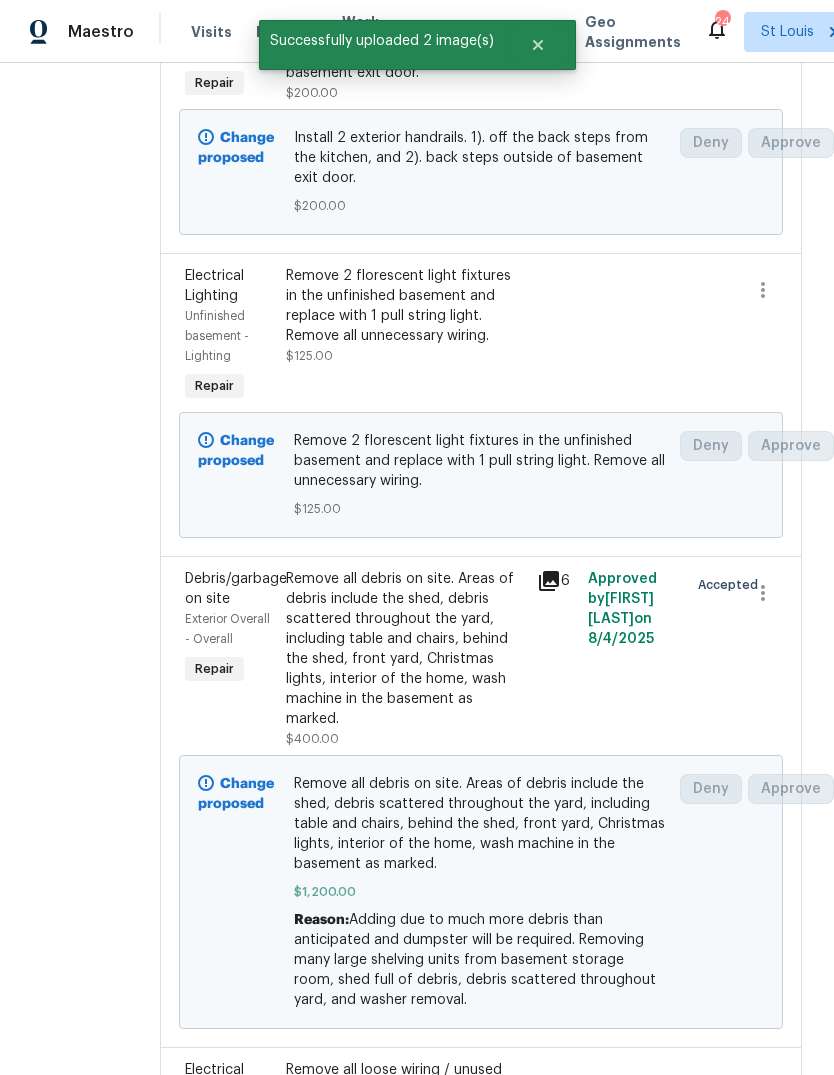scroll, scrollTop: 2046, scrollLeft: 0, axis: vertical 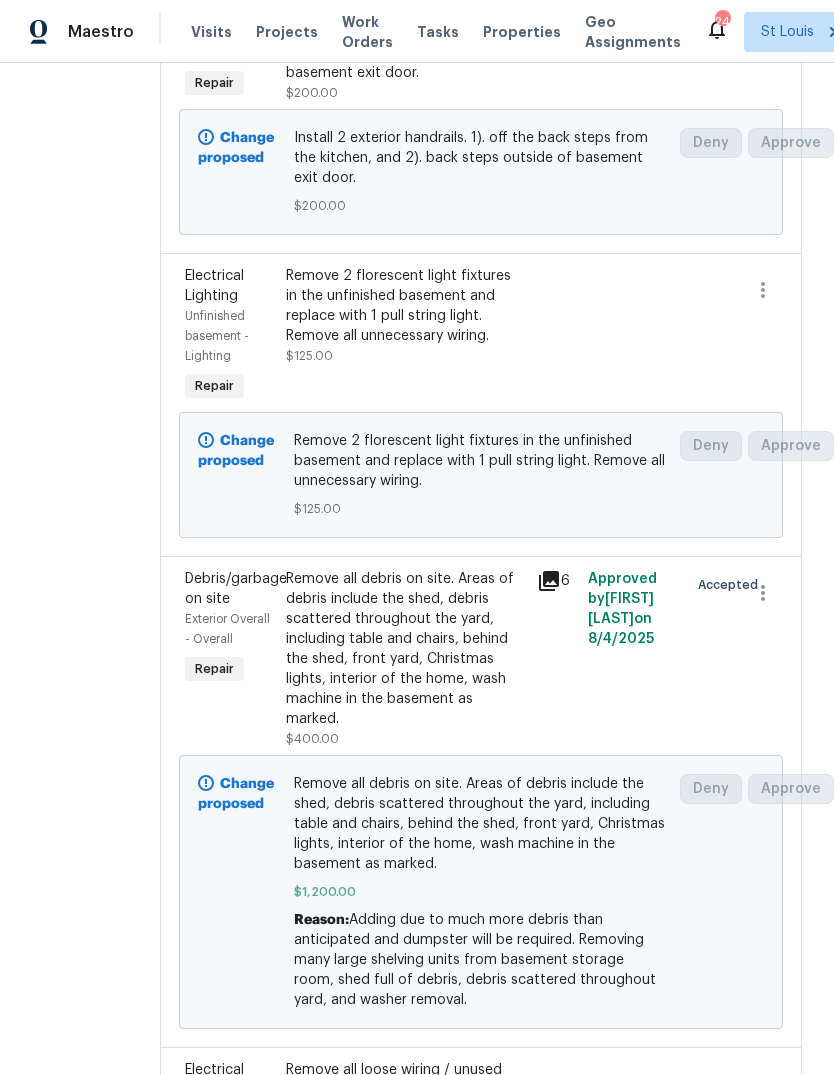 click on "Remove 2 florescent light fixtures in the unfinished basement and replace with 1 pull string light.   Remove all unnecessary wiring." at bounding box center (406, 306) 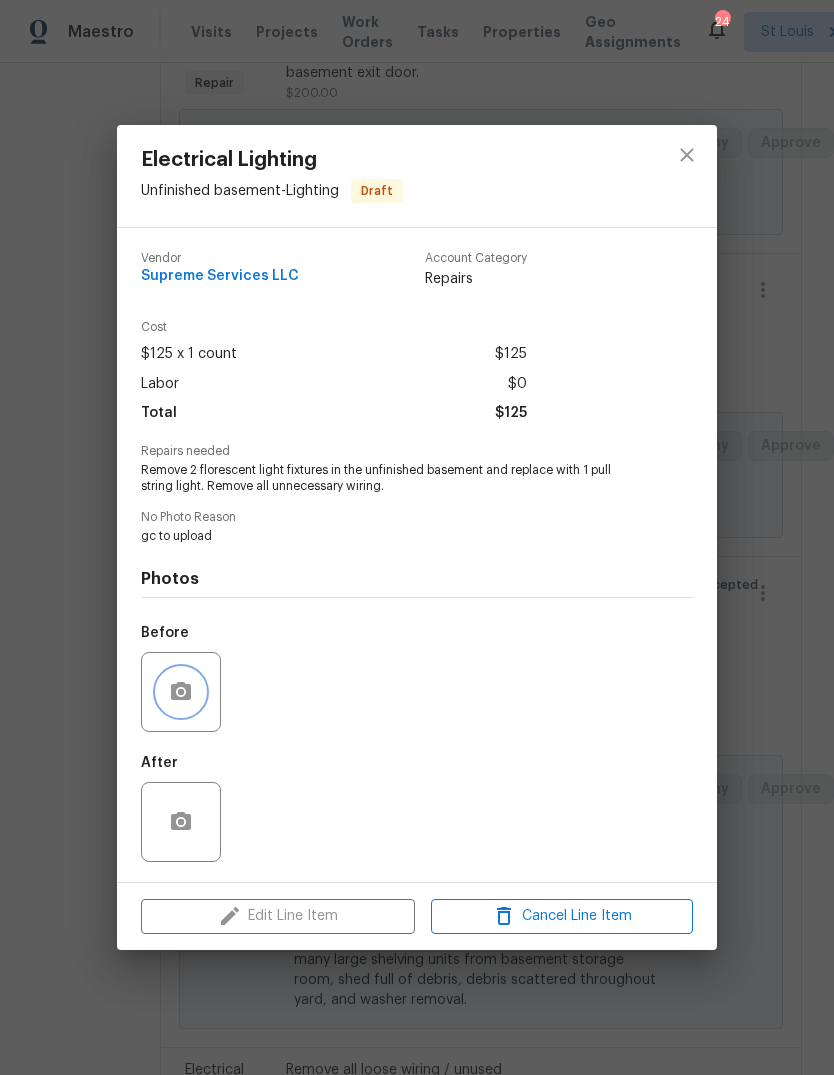 click at bounding box center [181, 692] 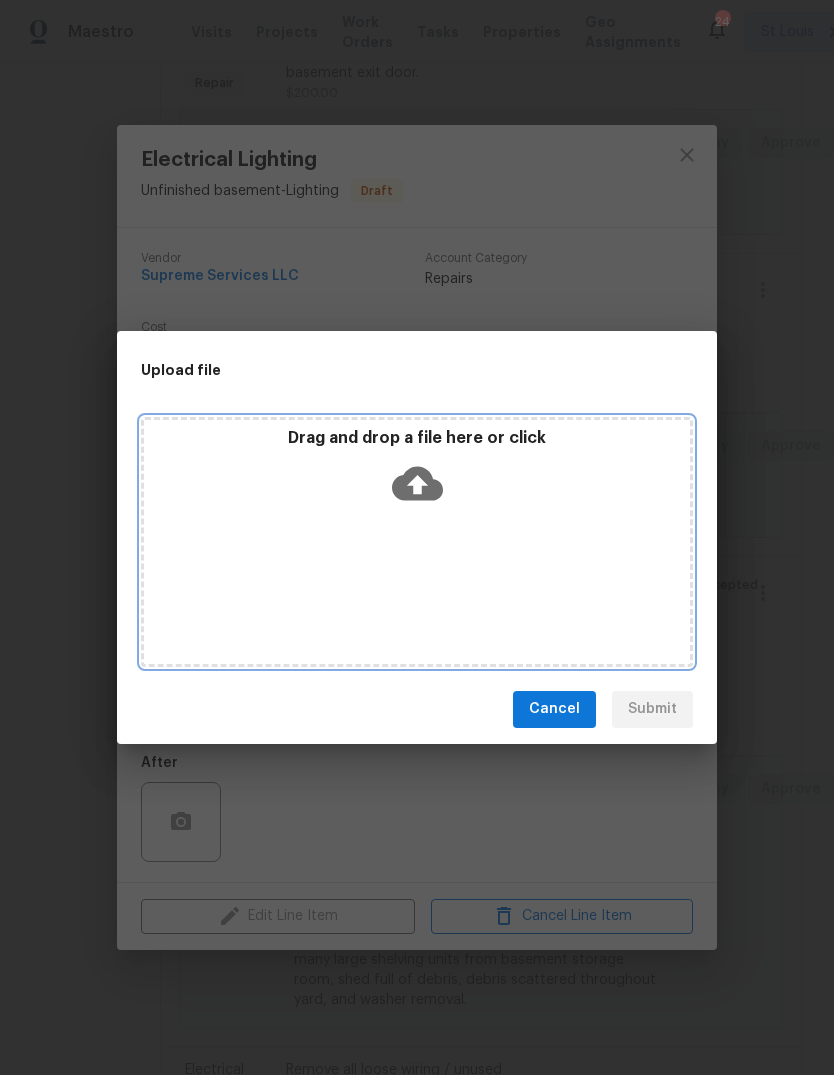 click 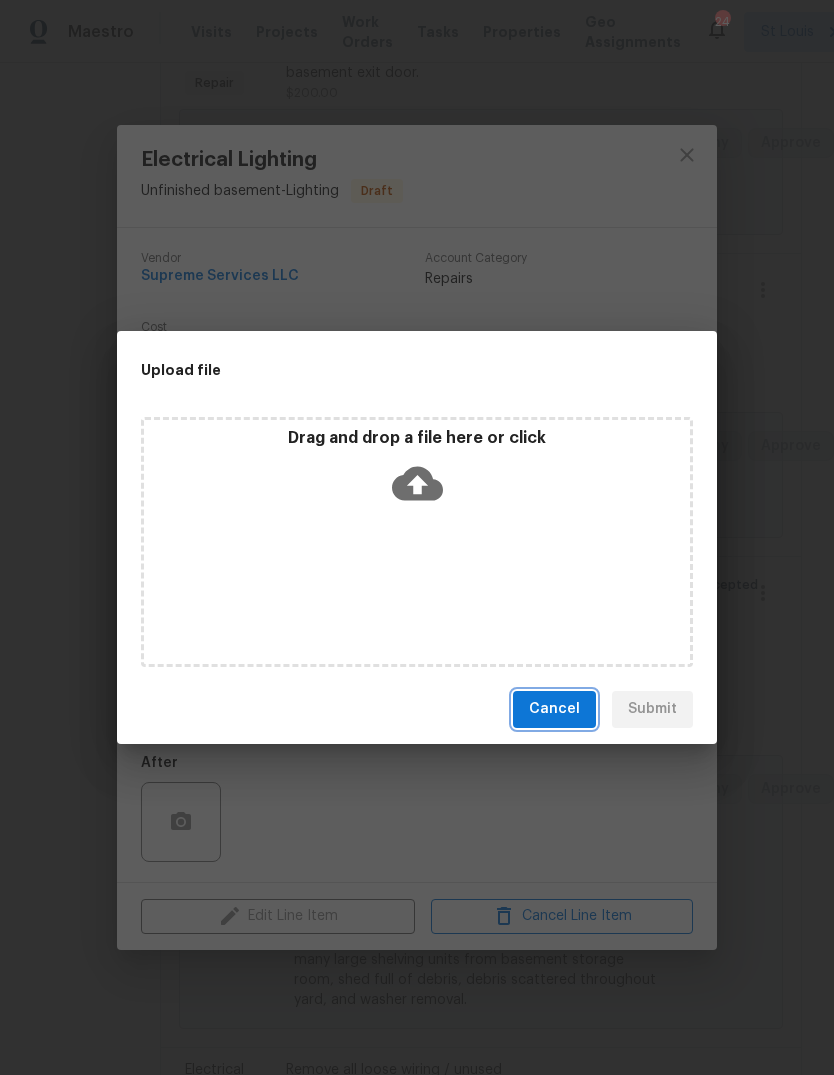 click on "Cancel" at bounding box center (554, 709) 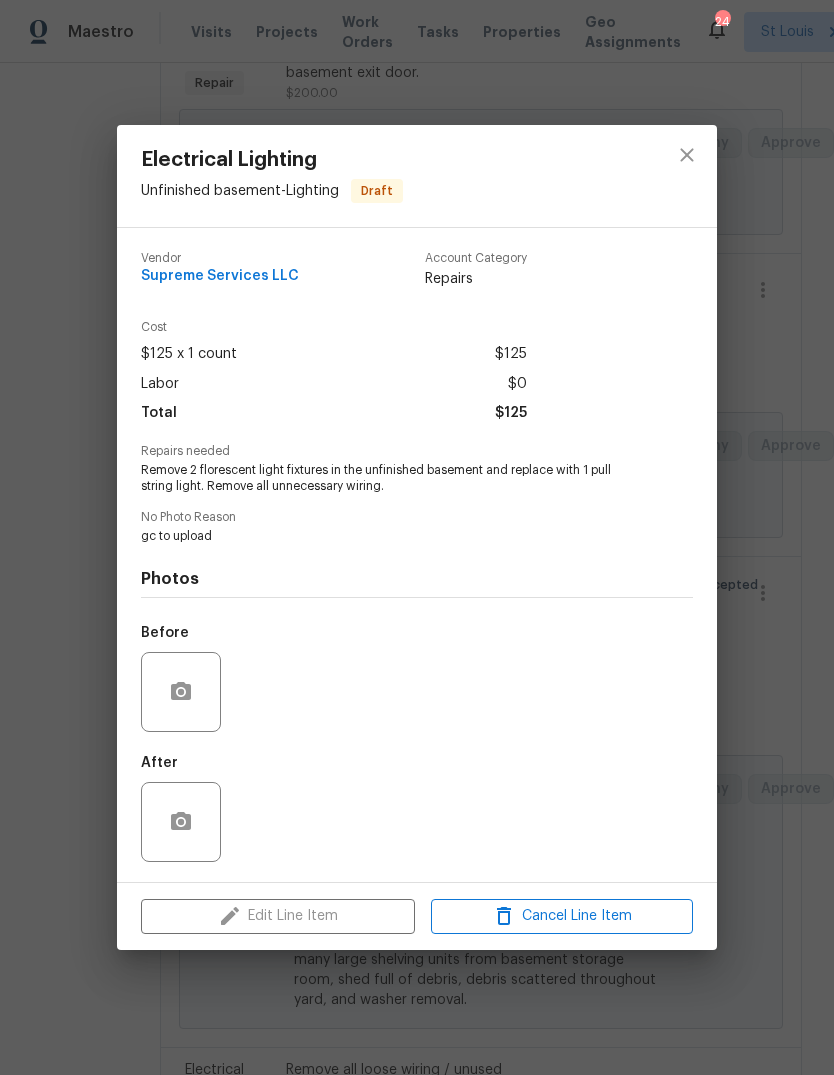 click on "Electrical Lighting Unfinished basement  -  Lighting Draft Vendor Supreme Services LLC Account Category Repairs Cost $125 x 1 count $125 Labor $0 Total $125 Repairs needed Remove 2 florescent light fixtures in the unfinished basement and replace with 1 pull string light.   Remove all unnecessary wiring. No Photo Reason gc to upload Photos Before After  Edit Line Item  Cancel Line Item" at bounding box center [417, 537] 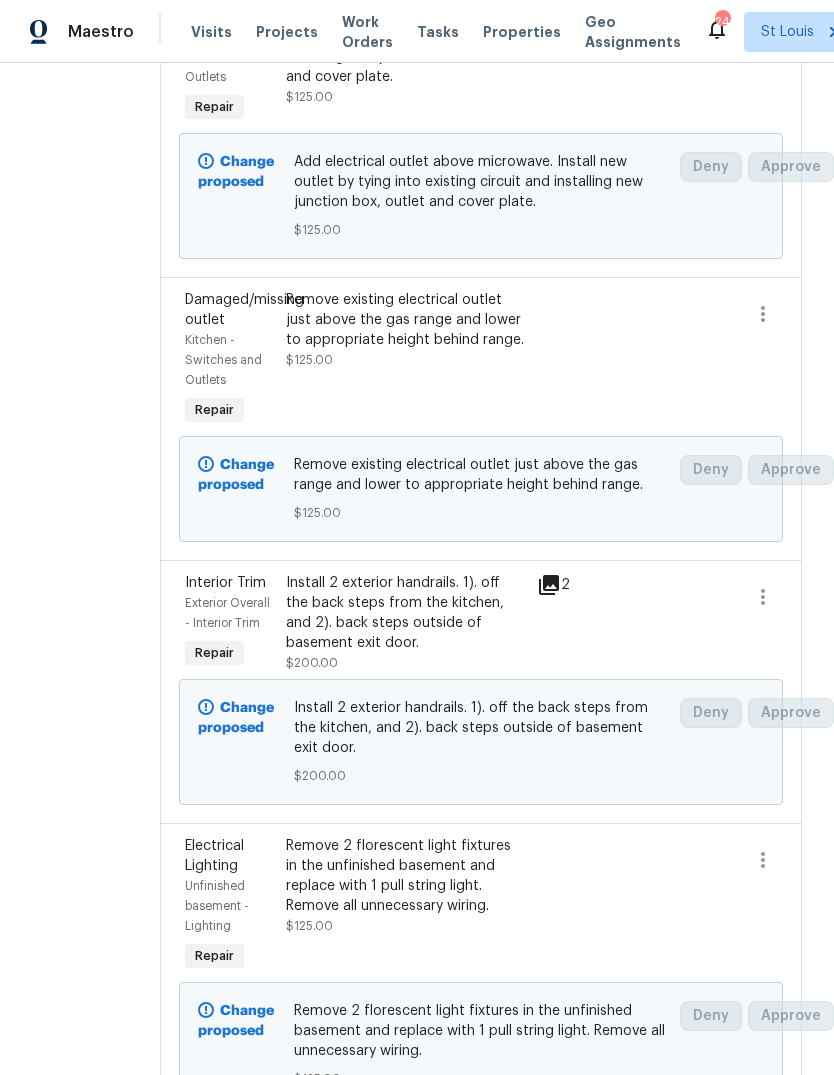 scroll, scrollTop: 1473, scrollLeft: 0, axis: vertical 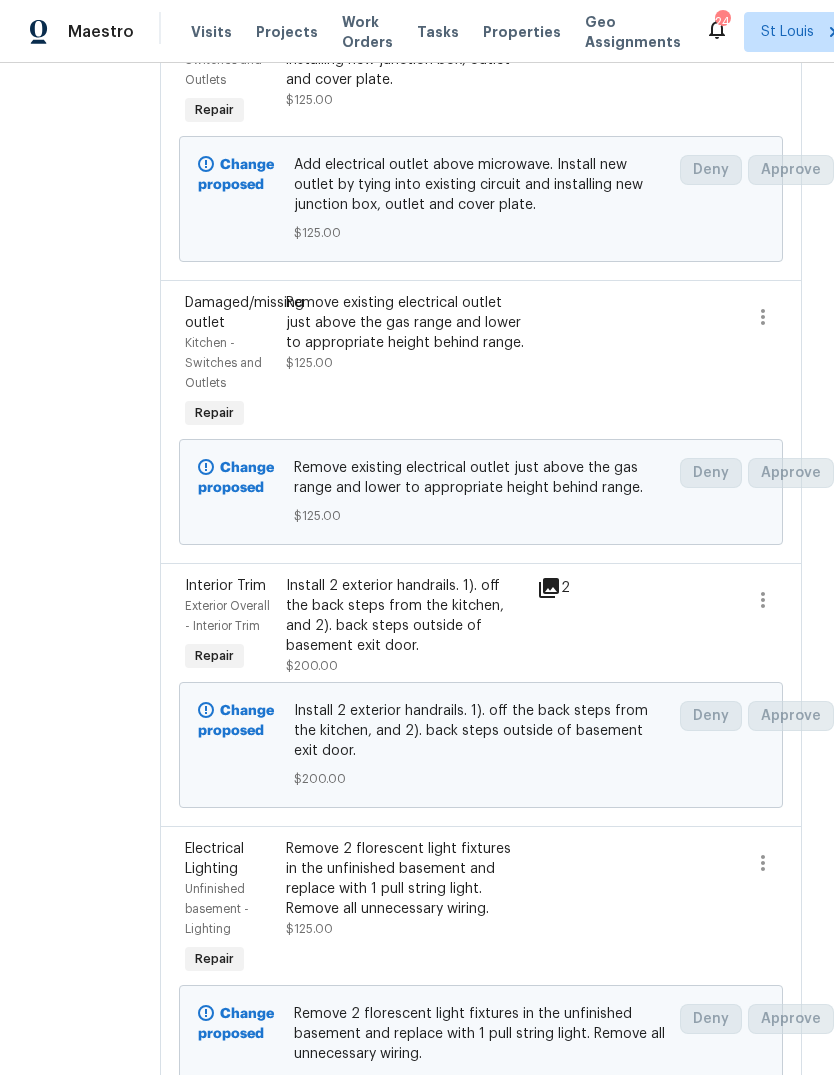 click on "Remove existing electrical outlet just above the gas range and lower to appropriate height behind range." at bounding box center (406, 323) 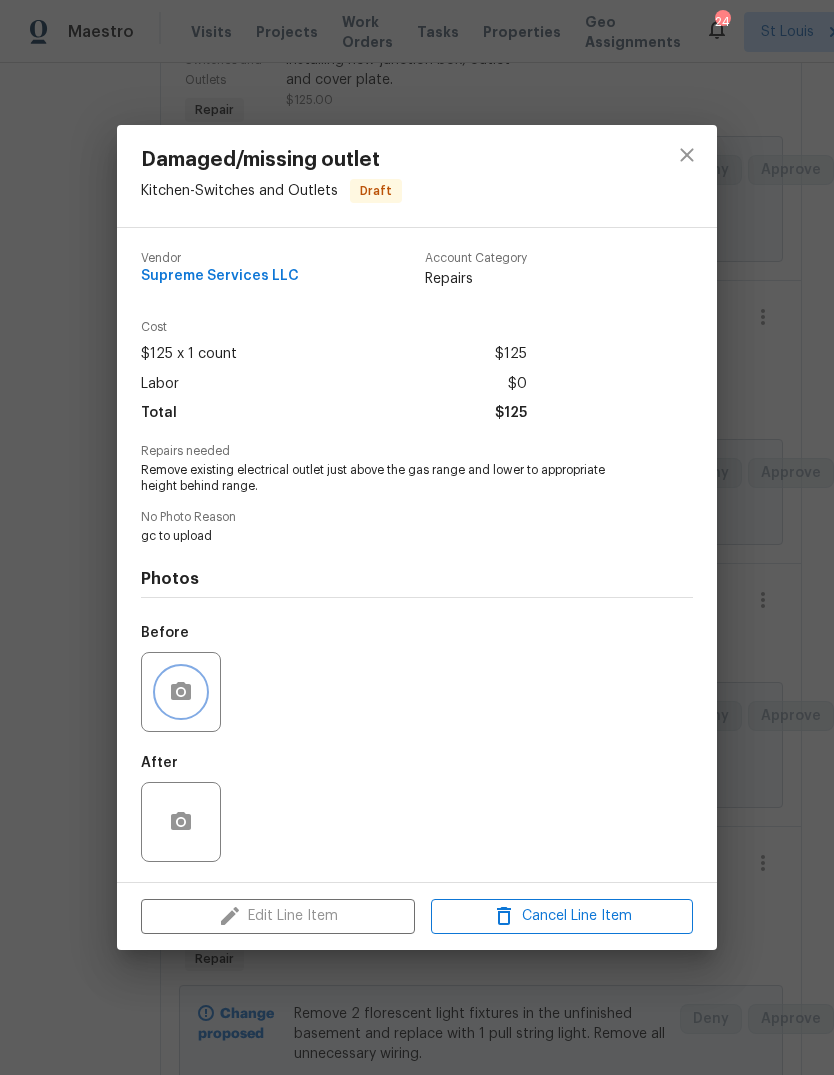 click 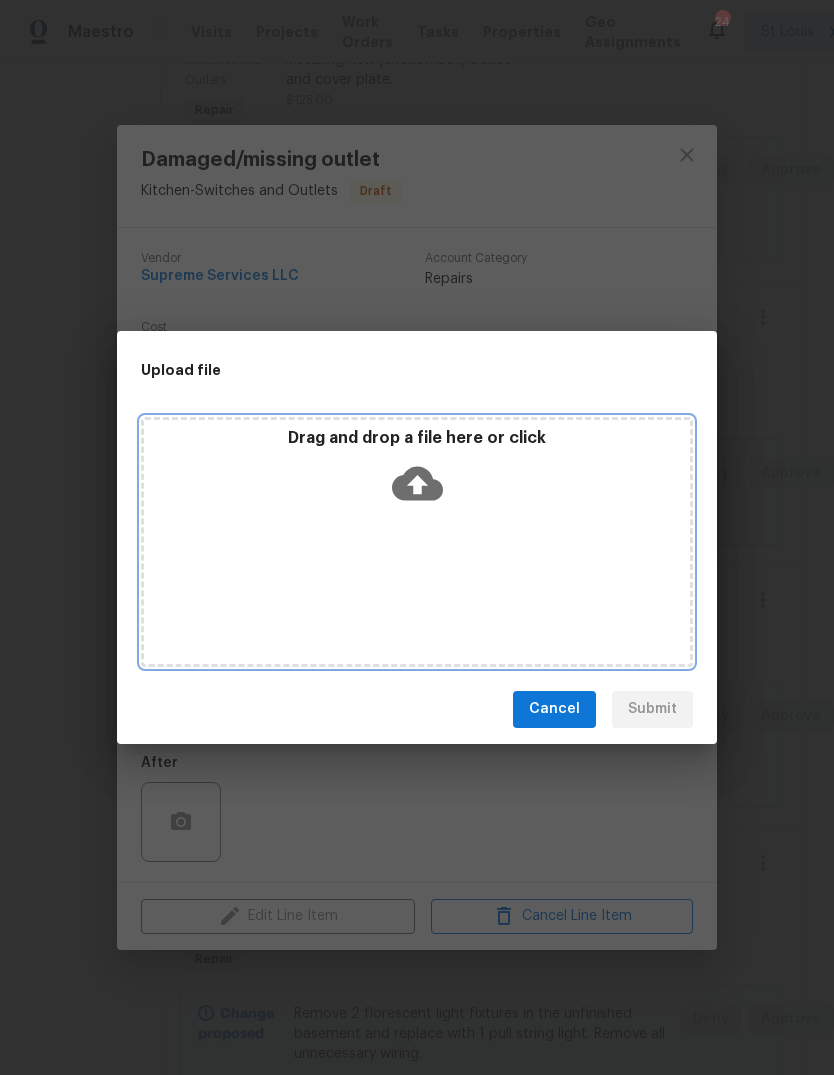 click 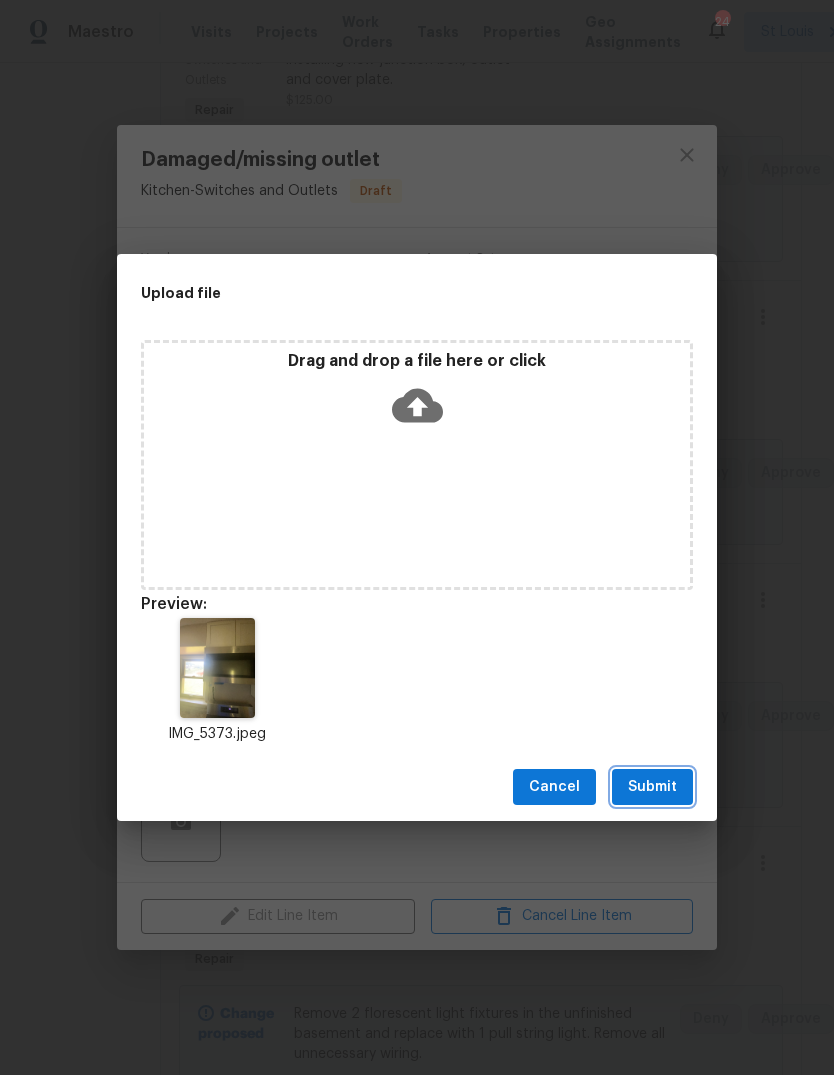 click on "Submit" at bounding box center [652, 787] 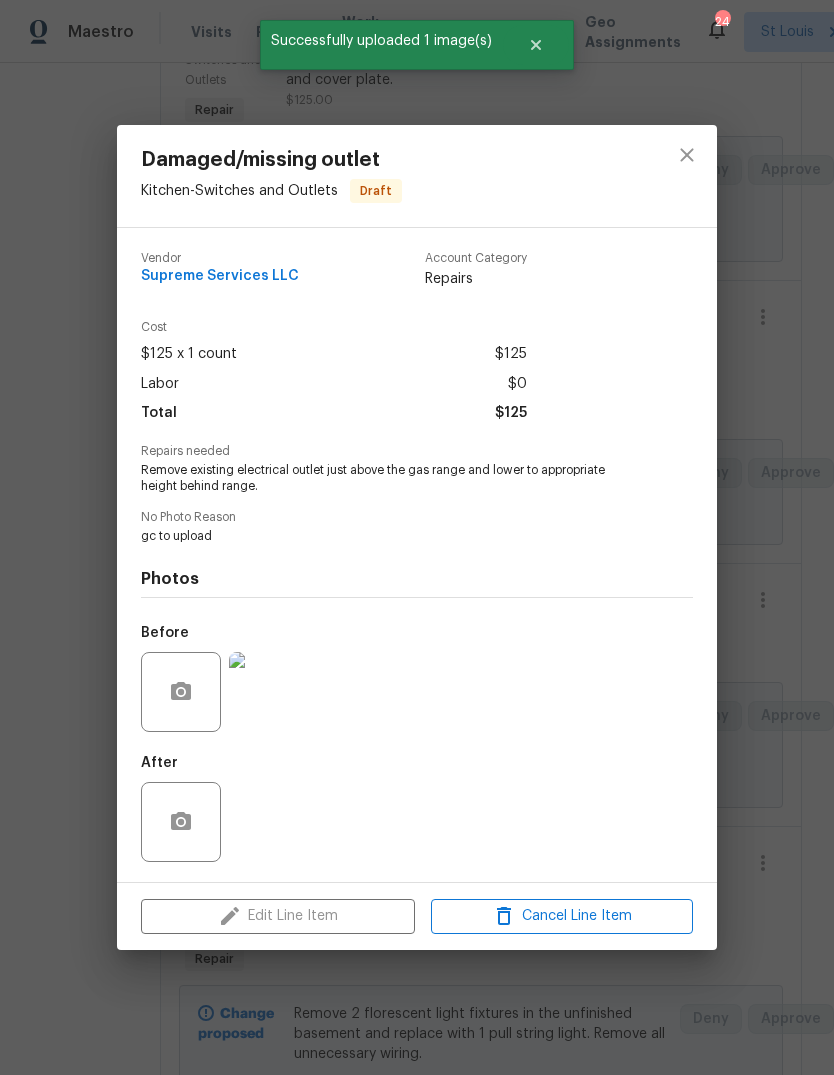 click on "Damaged/missing outlet Kitchen  -  Switches and Outlets Draft Vendor Supreme Services LLC Account Category Repairs Cost $125 x 1 count $125 Labor $0 Total $125 Repairs needed Remove existing electrical outlet just above the gas range and lower to appropriate height behind range. No Photo Reason gc to upload Photos Before After  Edit Line Item  Cancel Line Item" at bounding box center (417, 537) 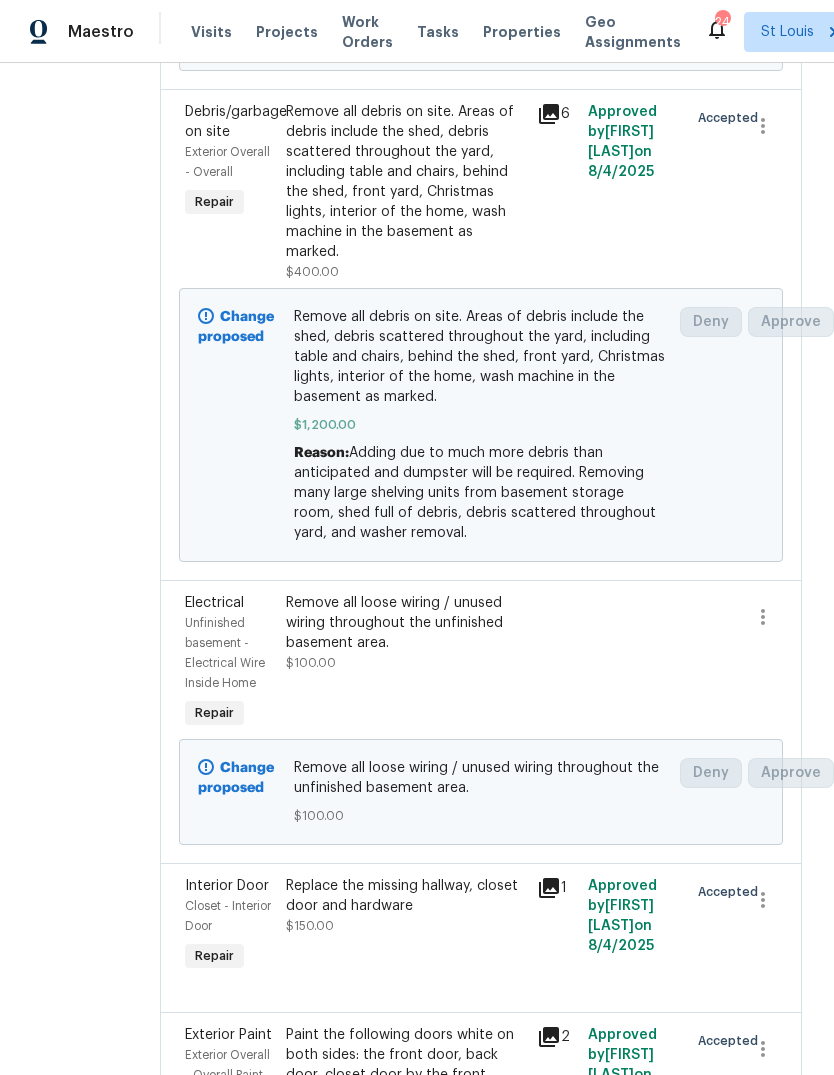 scroll, scrollTop: 2525, scrollLeft: 0, axis: vertical 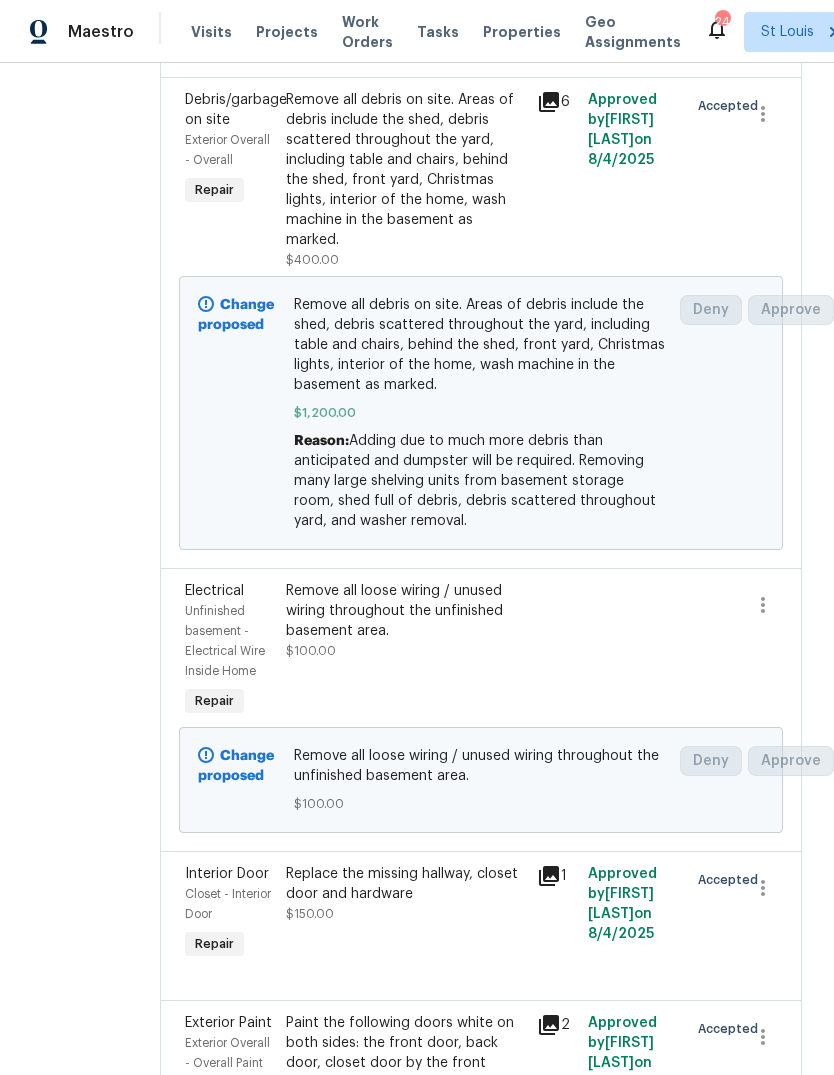 click on "Remove all debris on site. Areas of debris include the shed, debris scattered throughout the yard, including table and chairs, behind the shed, front yard, Christmas lights, interior of the home, wash machine in the basement as marked." at bounding box center (406, 170) 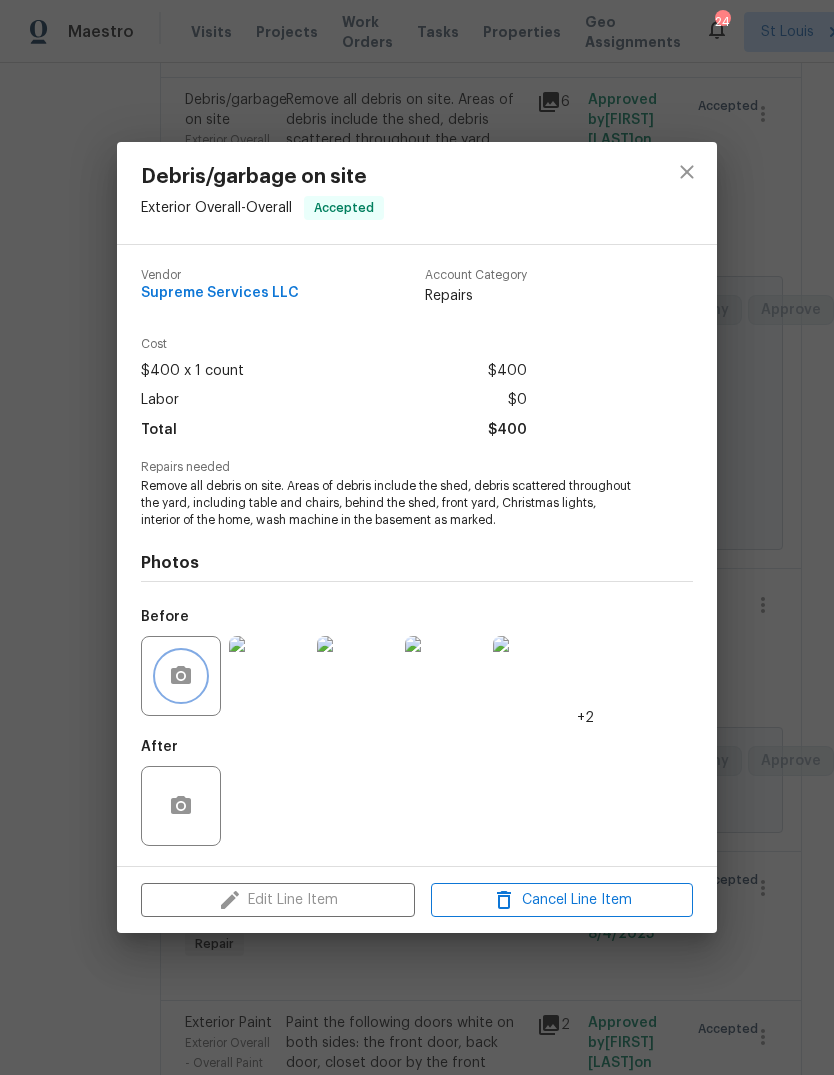 click at bounding box center [181, 676] 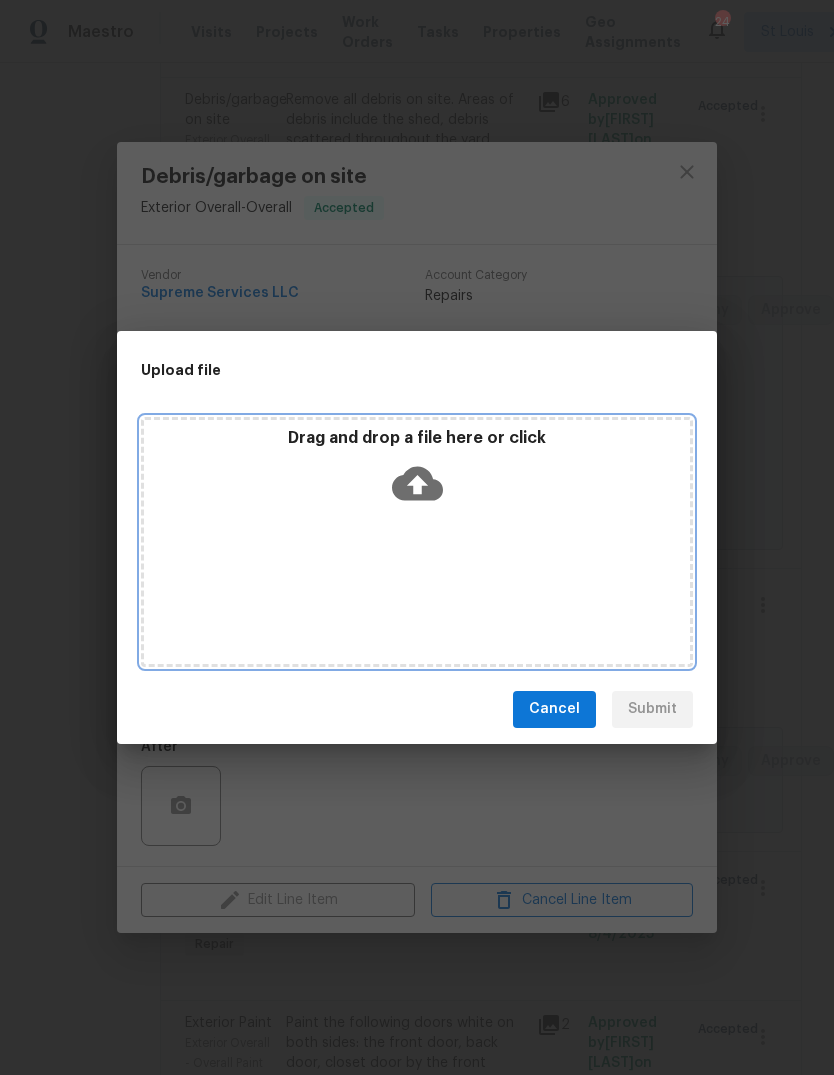 click 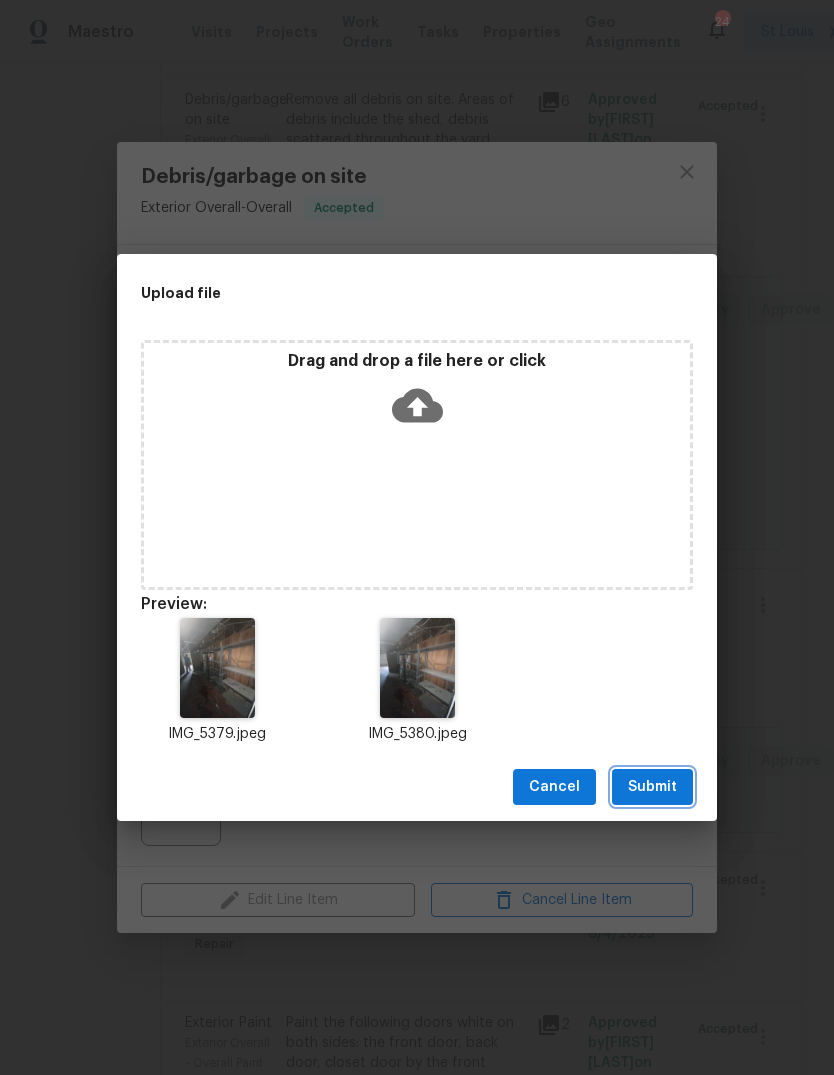 click on "Submit" at bounding box center (652, 787) 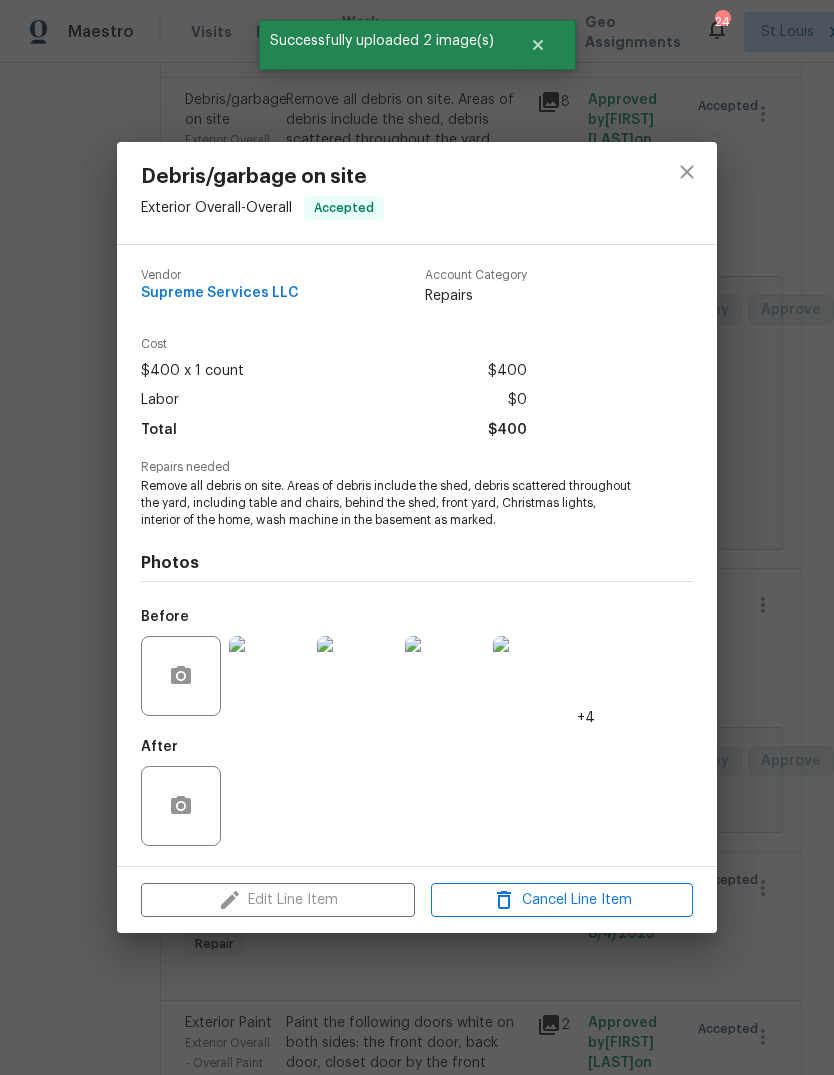 click on "Debris/garbage on site Exterior Overall  -  Overall Accepted Vendor Supreme Services LLC Account Category Repairs Cost $400 x 1 count $400 Labor $0 Total $400 Repairs needed Remove all debris on site. Areas of debris include the shed, debris scattered throughout the yard, including table and chairs, behind the shed, front yard, Christmas lights, interior of the home, wash machine in the basement as marked. Photos Before  +4 After  Edit Line Item  Cancel Line Item" at bounding box center (417, 537) 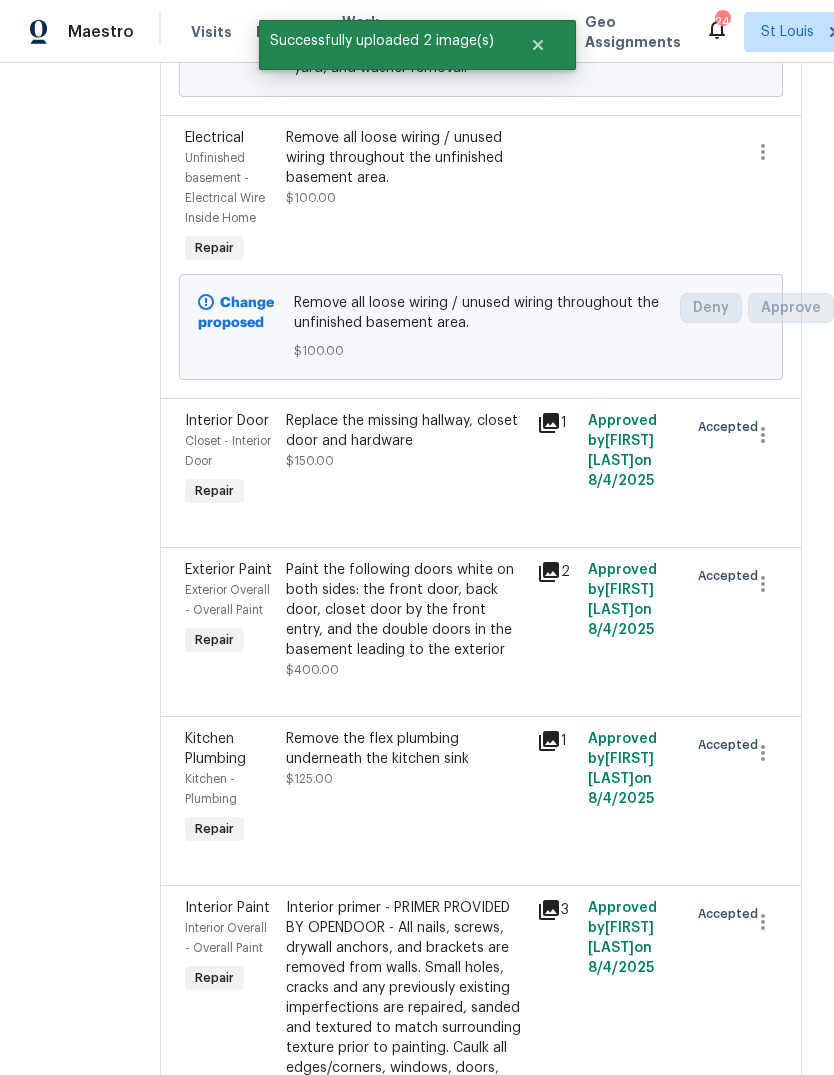 scroll, scrollTop: 2975, scrollLeft: 0, axis: vertical 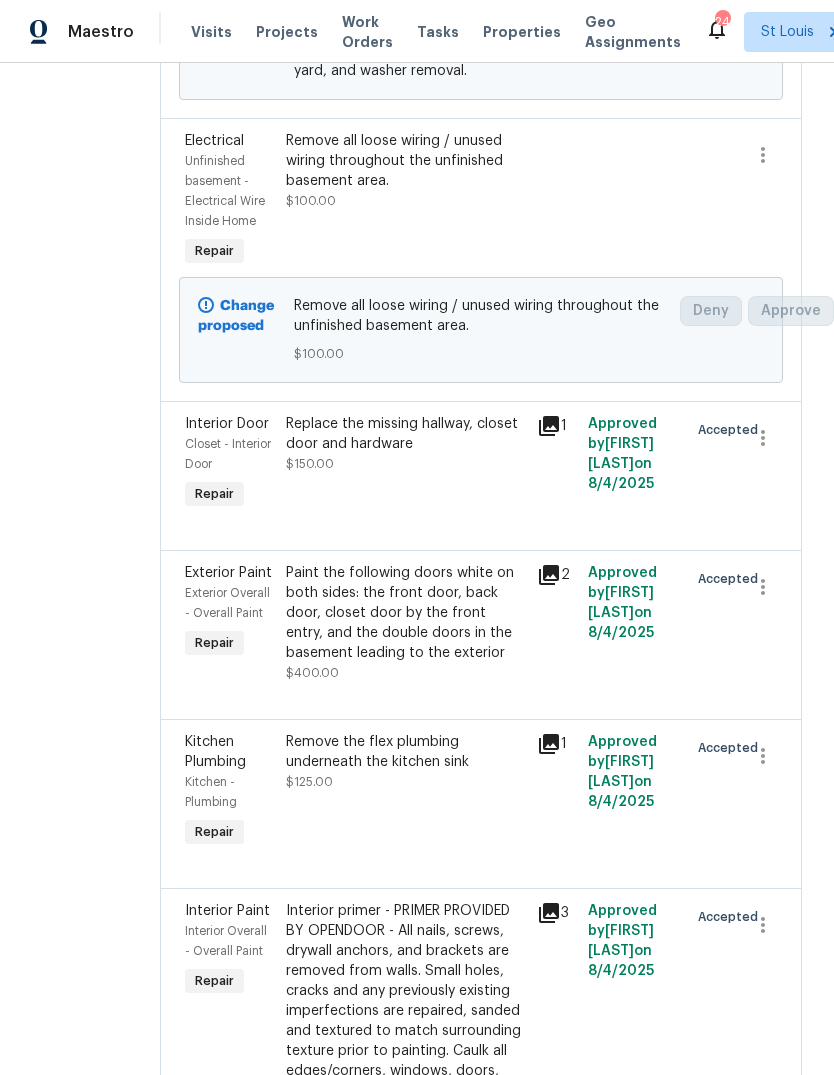 click on "Remove all loose wiring / unused wiring throughout the unfinished basement area." at bounding box center (406, 161) 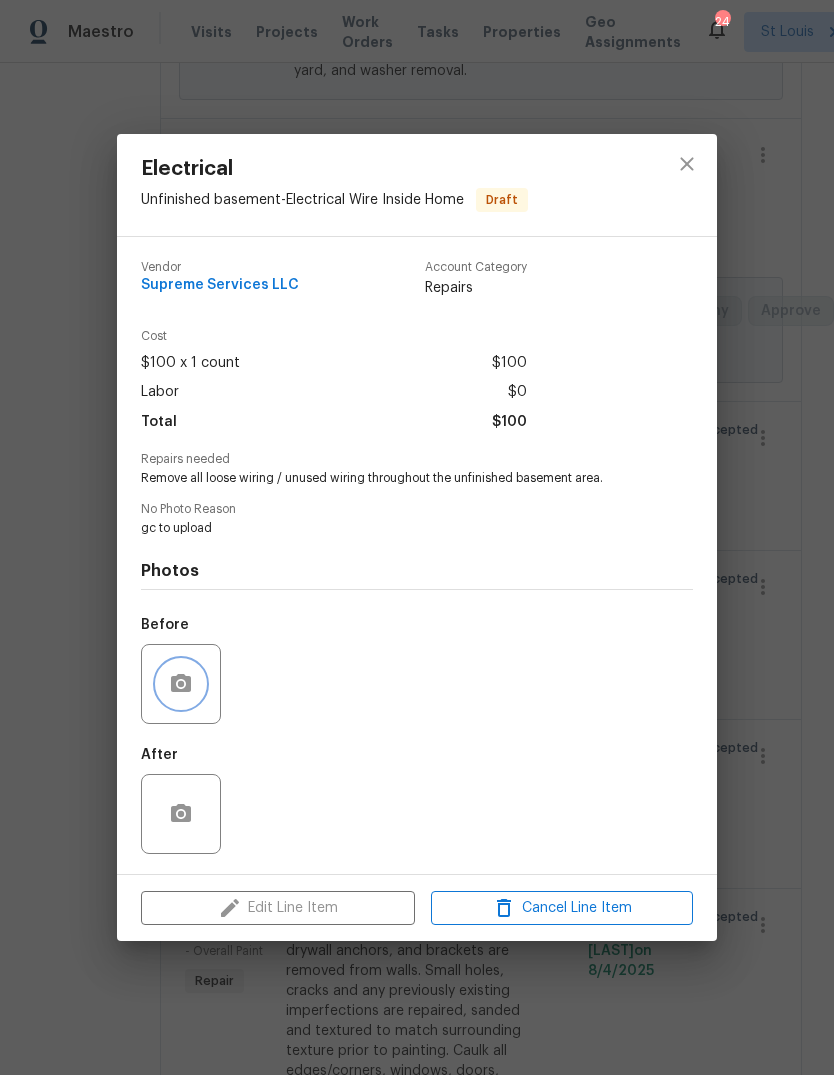 click 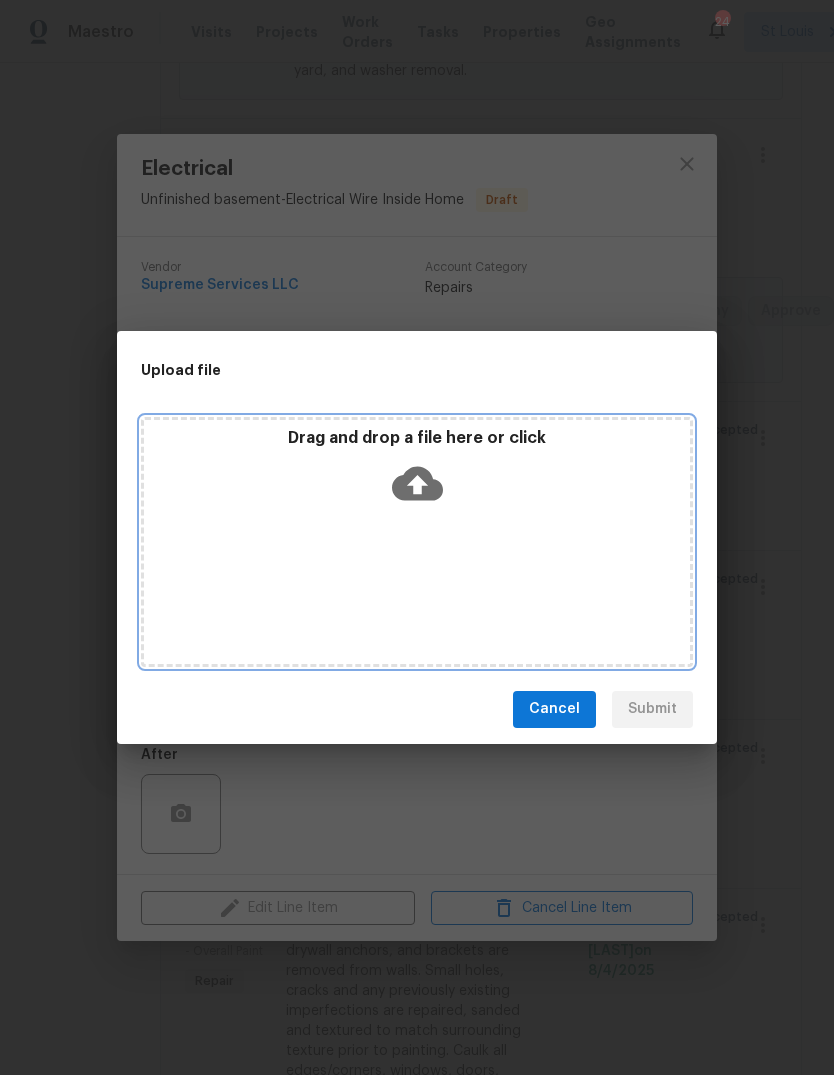 click 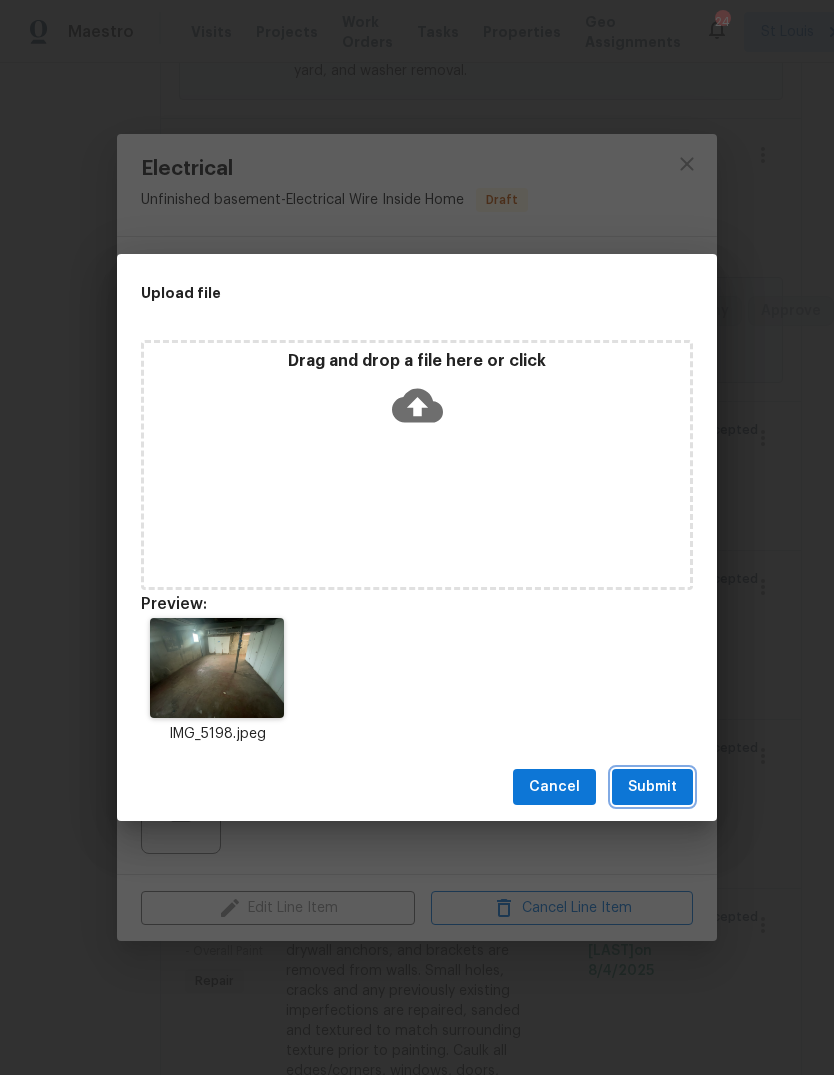 click on "Submit" at bounding box center [652, 787] 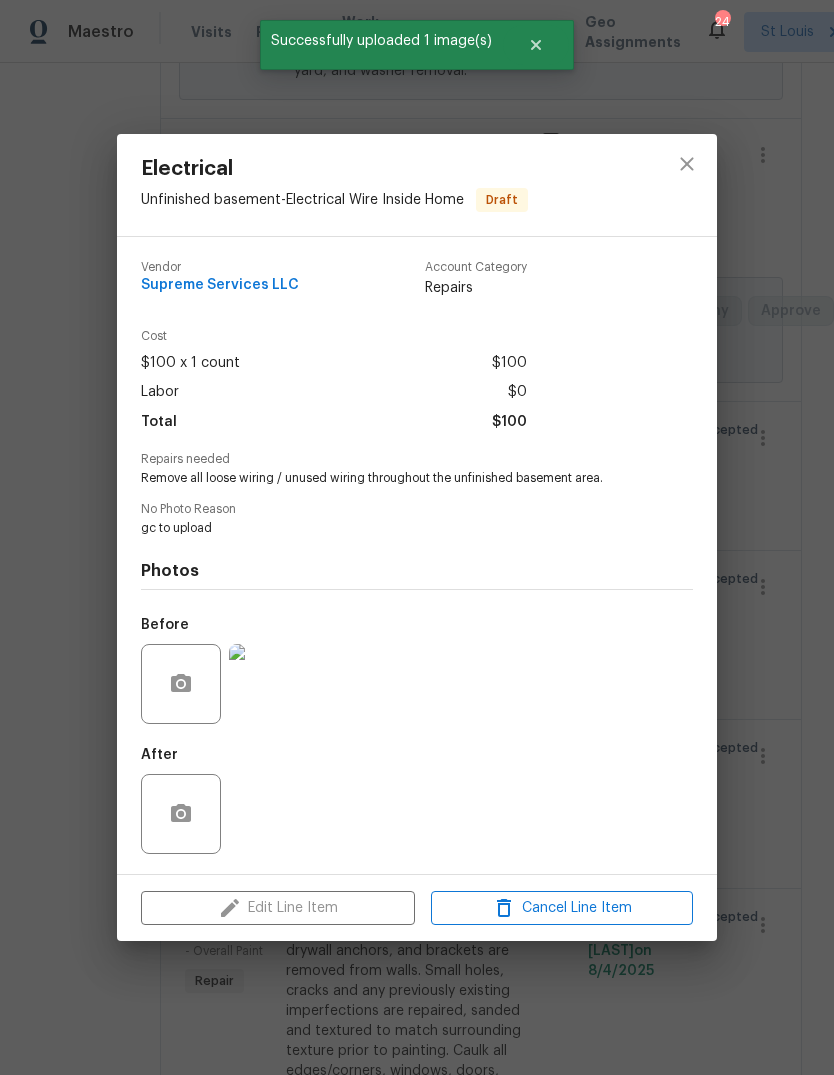 click on "Electrical Unfinished basement  -  Electrical Wire Inside Home Draft Vendor Supreme Services LLC Account Category Repairs Cost $100 x 1 count $100 Labor $0 Total $100 Repairs needed Remove all loose wiring / unused wiring throughout the unfinished basement area. No Photo Reason gc to upload Photos Before After  Edit Line Item  Cancel Line Item" at bounding box center (417, 537) 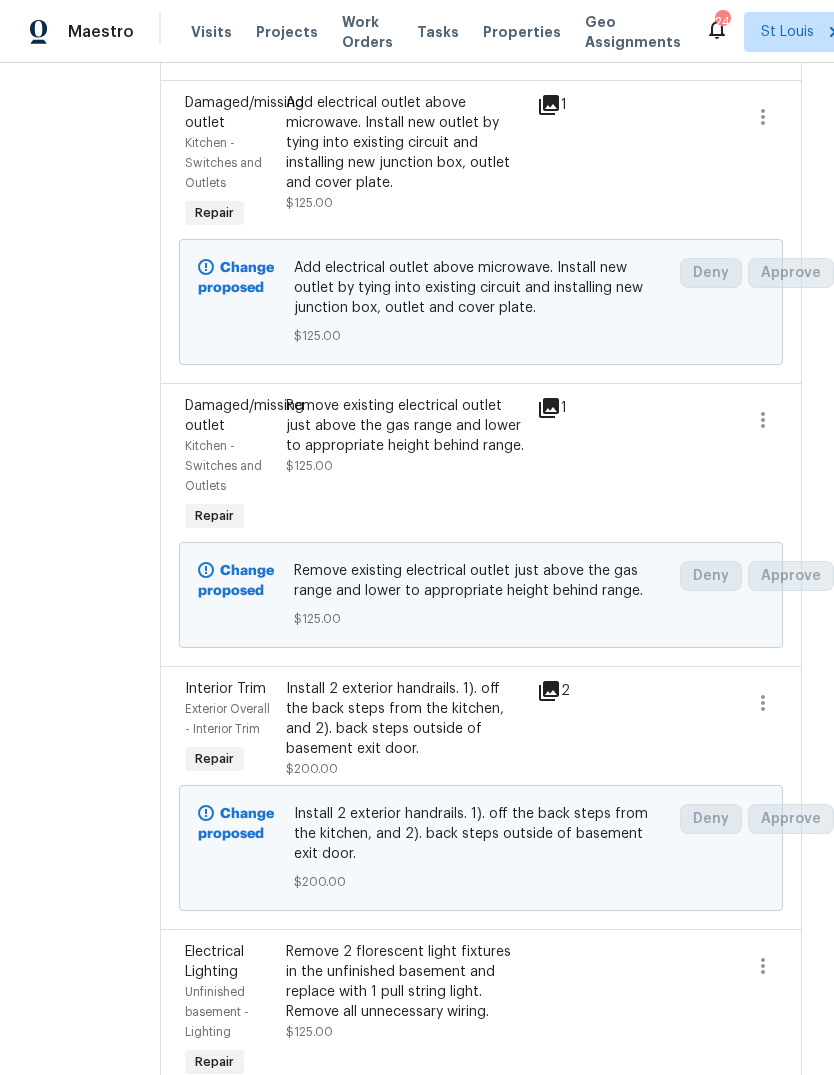 scroll, scrollTop: 1370, scrollLeft: 0, axis: vertical 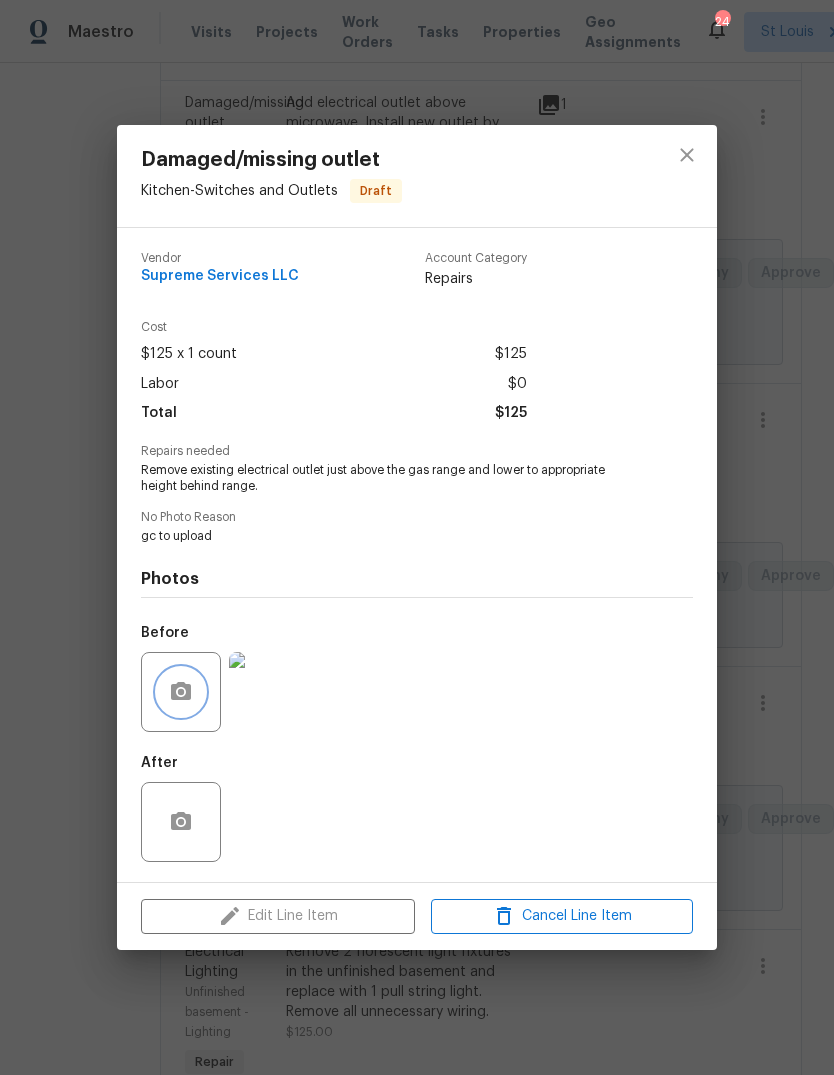 click at bounding box center [181, 692] 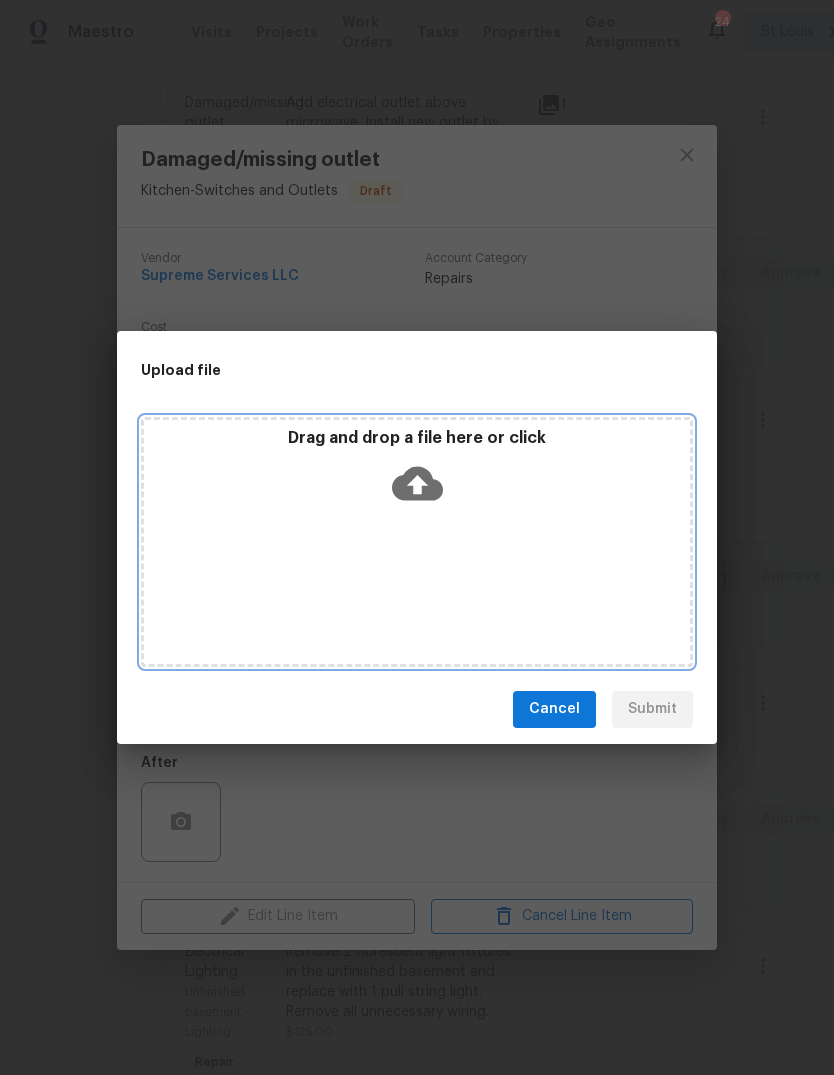 click 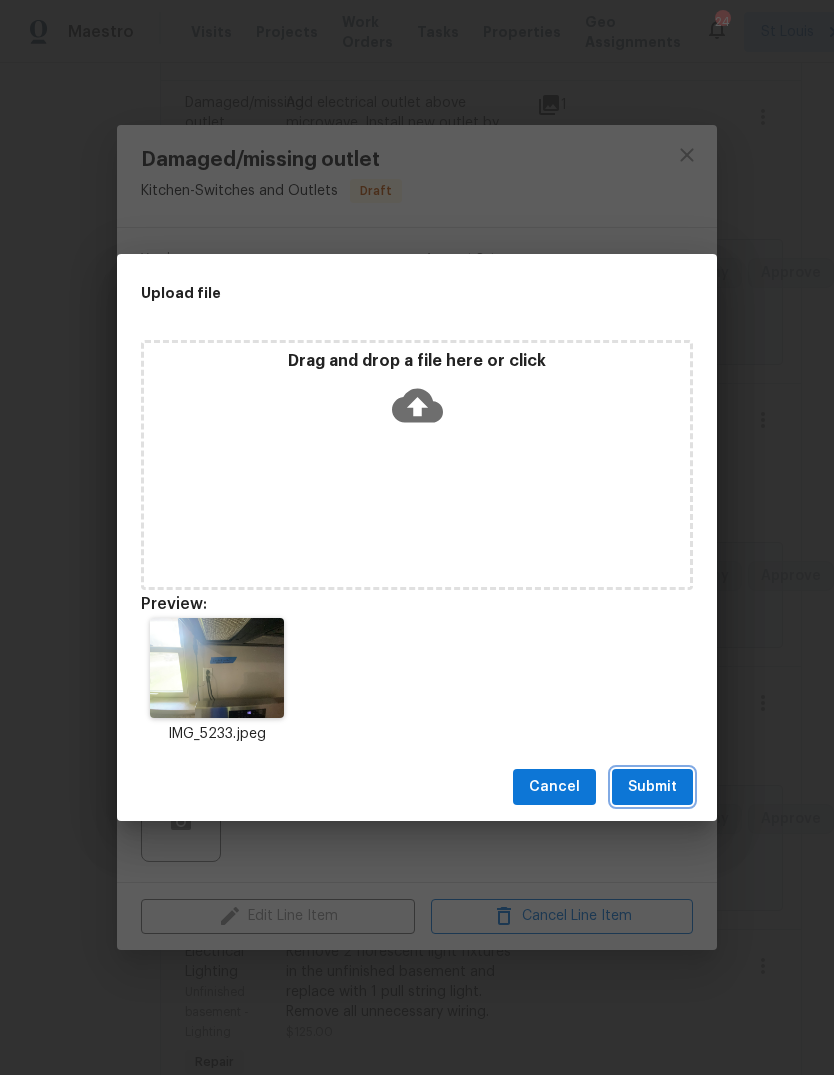 click on "Submit" at bounding box center [652, 787] 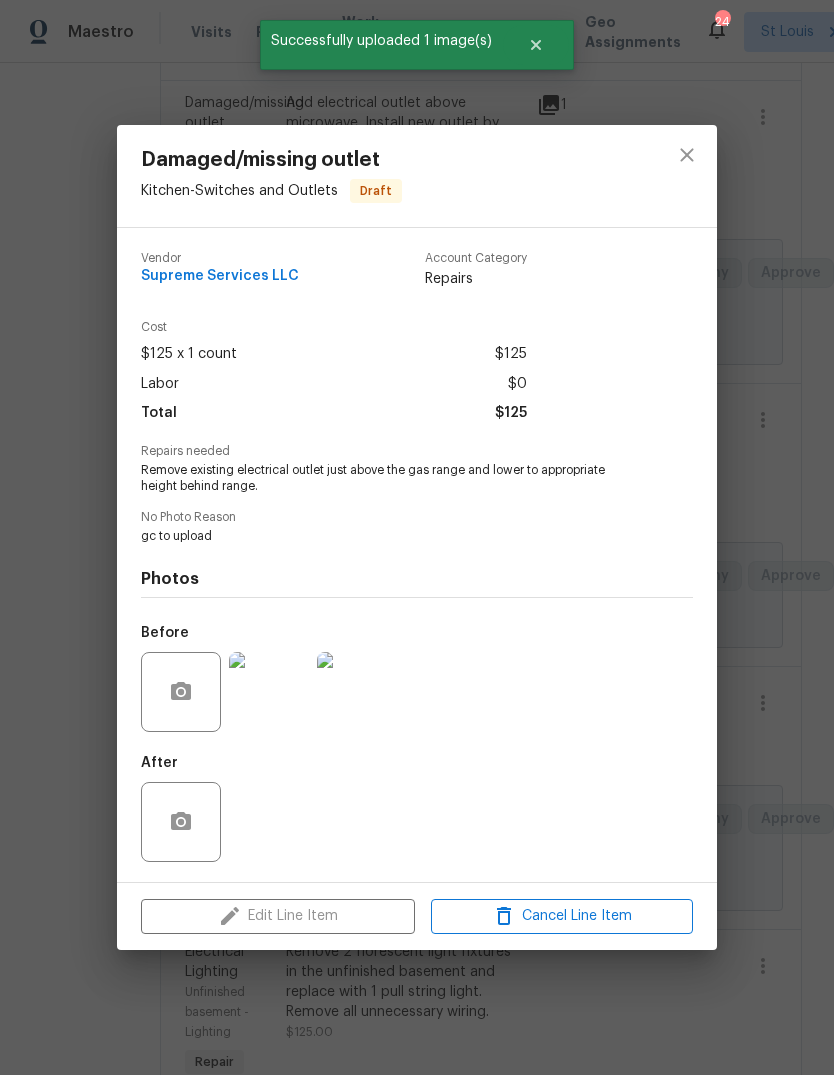 click at bounding box center [269, 692] 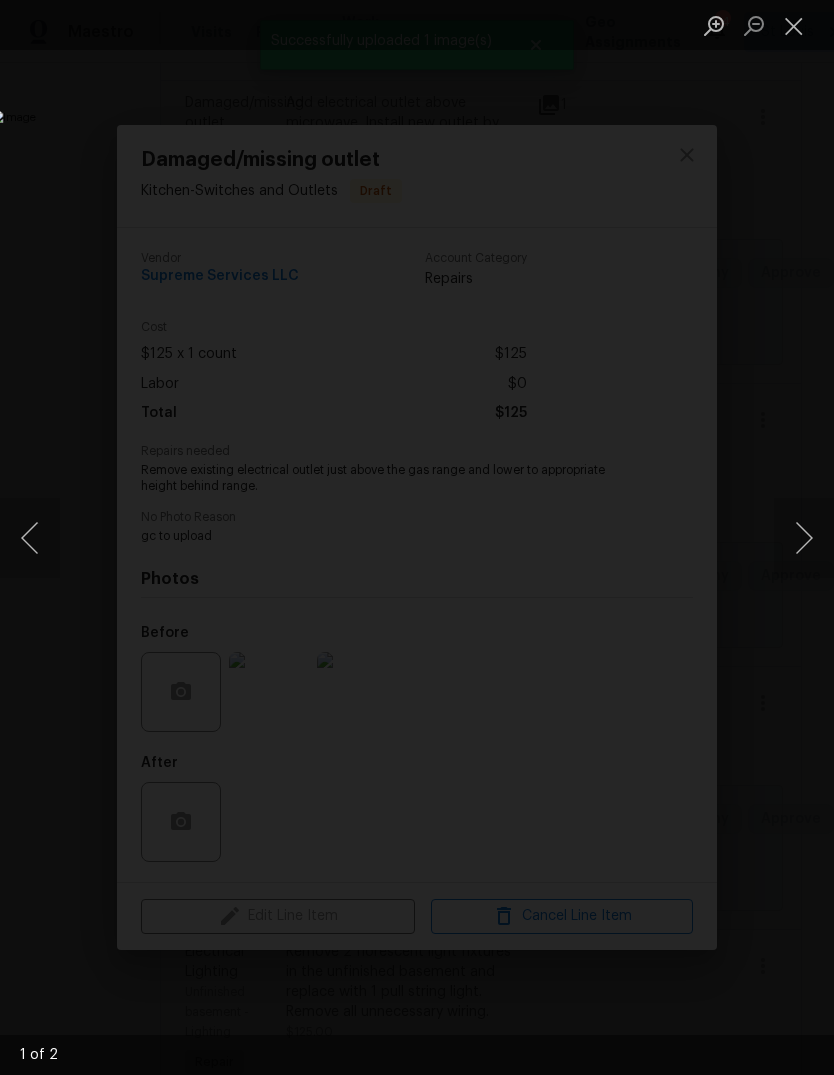 click at bounding box center (804, 538) 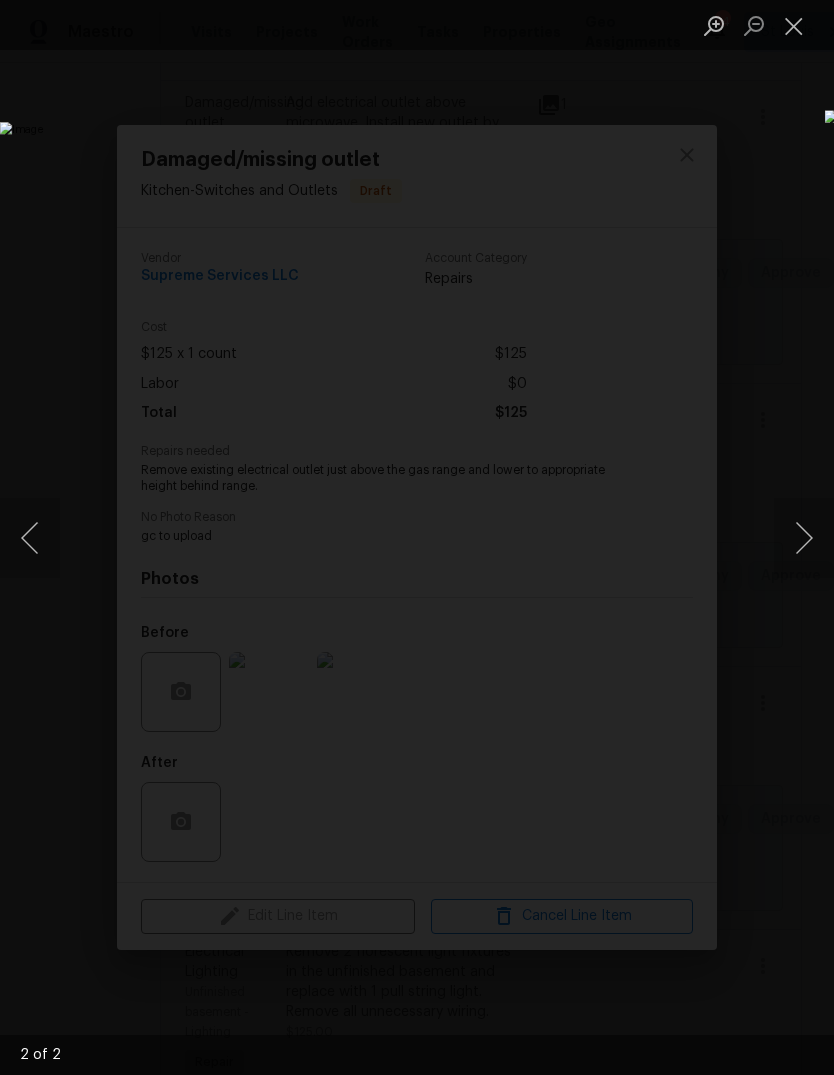 click at bounding box center [794, 25] 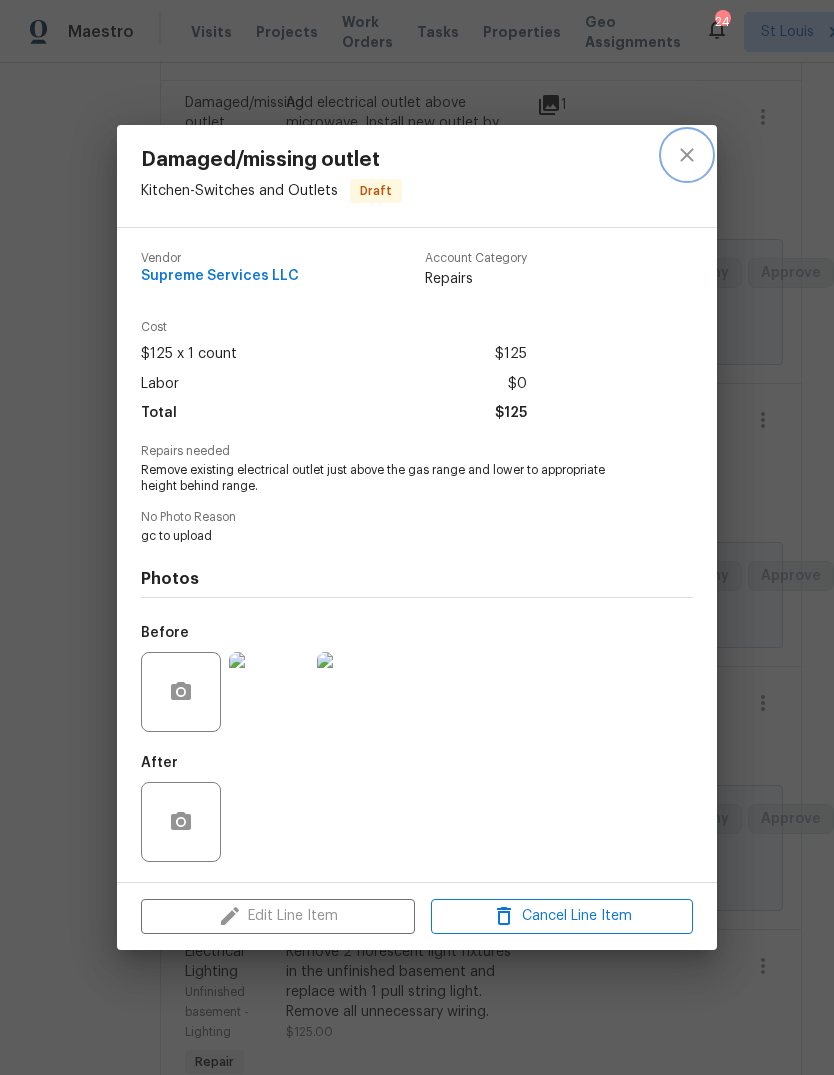 click 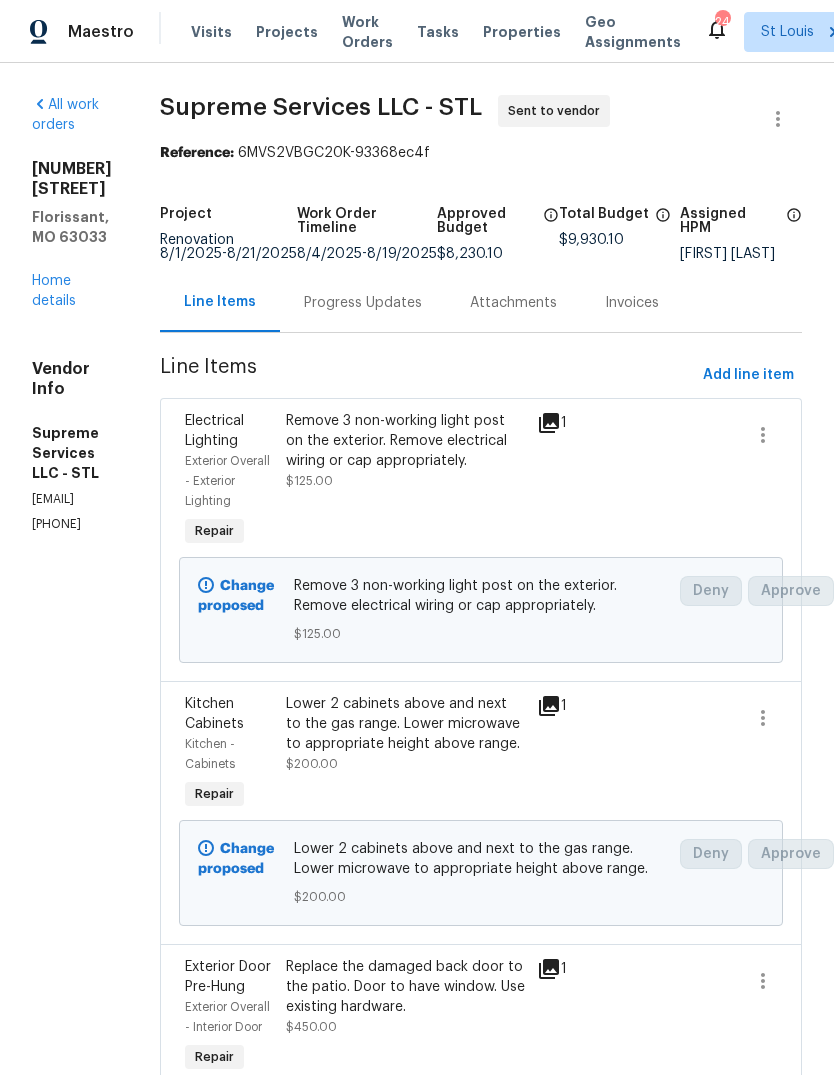 scroll, scrollTop: 0, scrollLeft: 0, axis: both 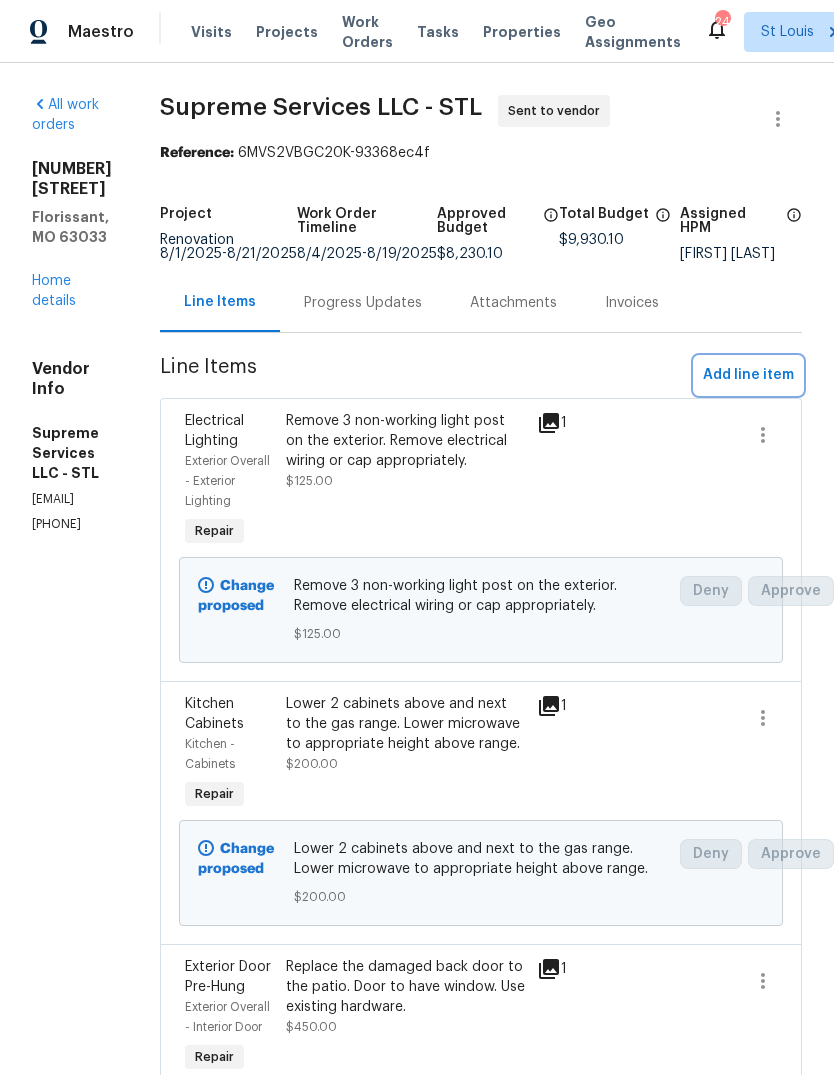 click on "Add line item" at bounding box center [748, 375] 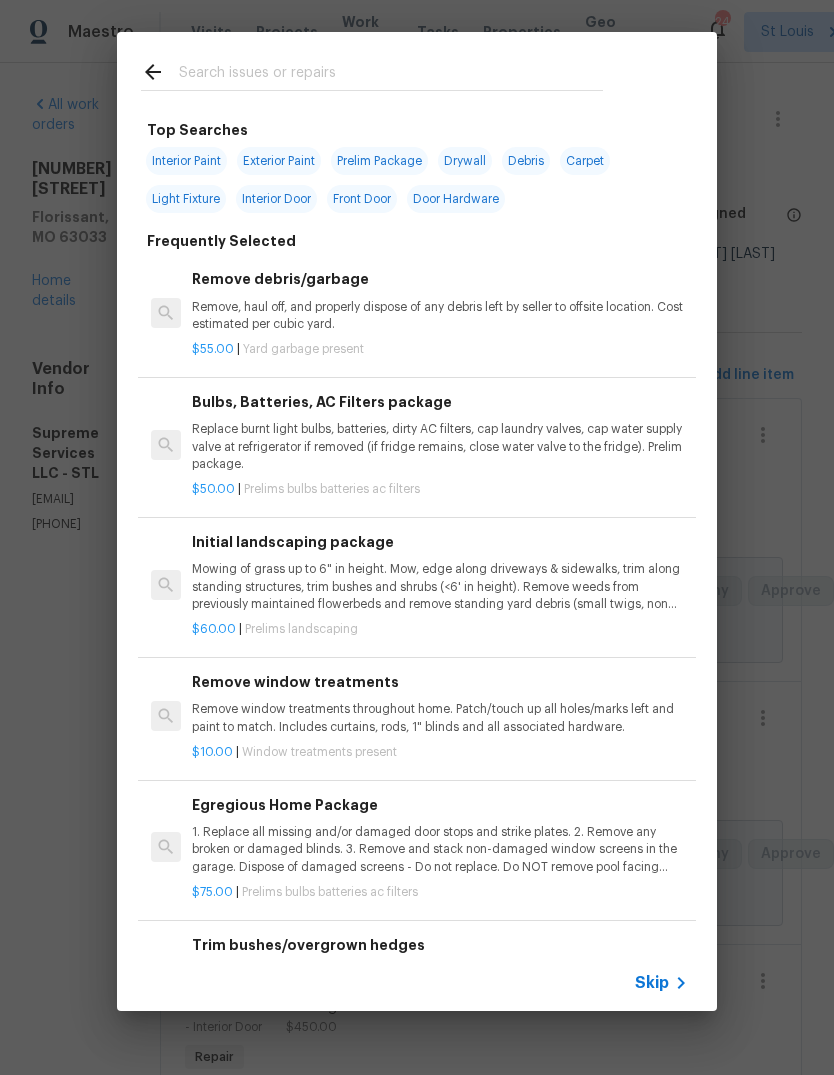 click on "Skip" at bounding box center (652, 983) 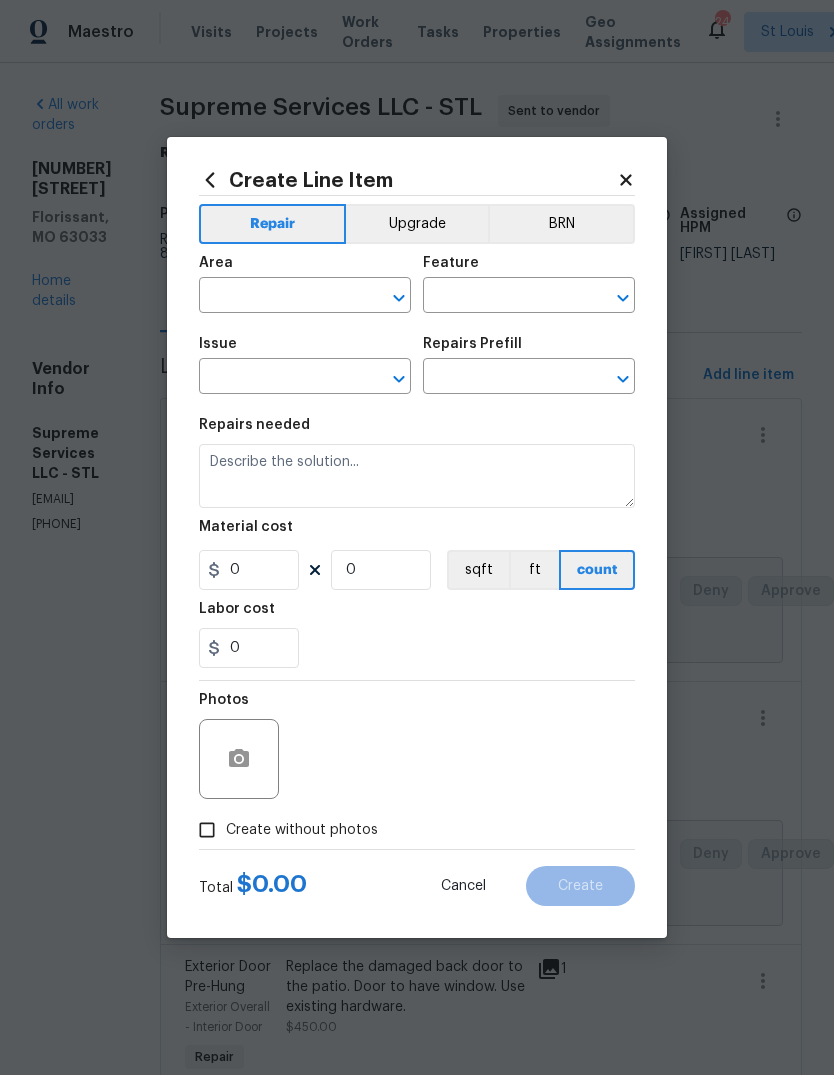 click at bounding box center (277, 297) 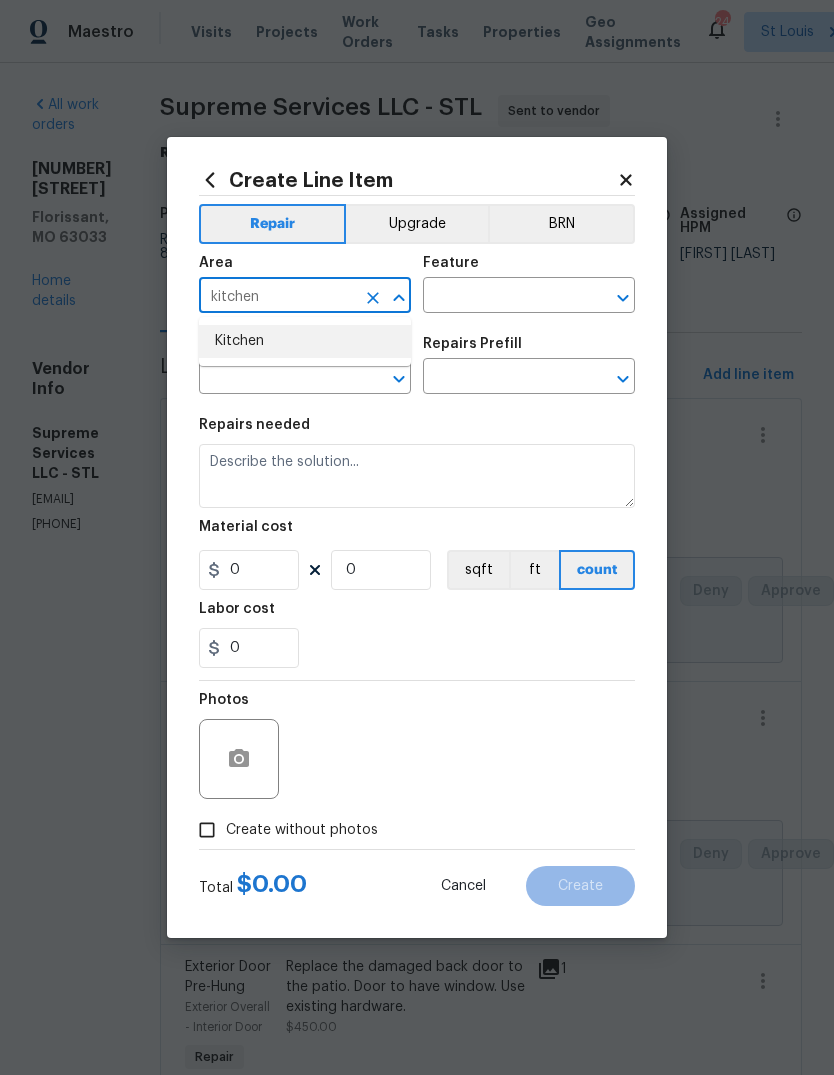 click on "Kitchen" at bounding box center [305, 341] 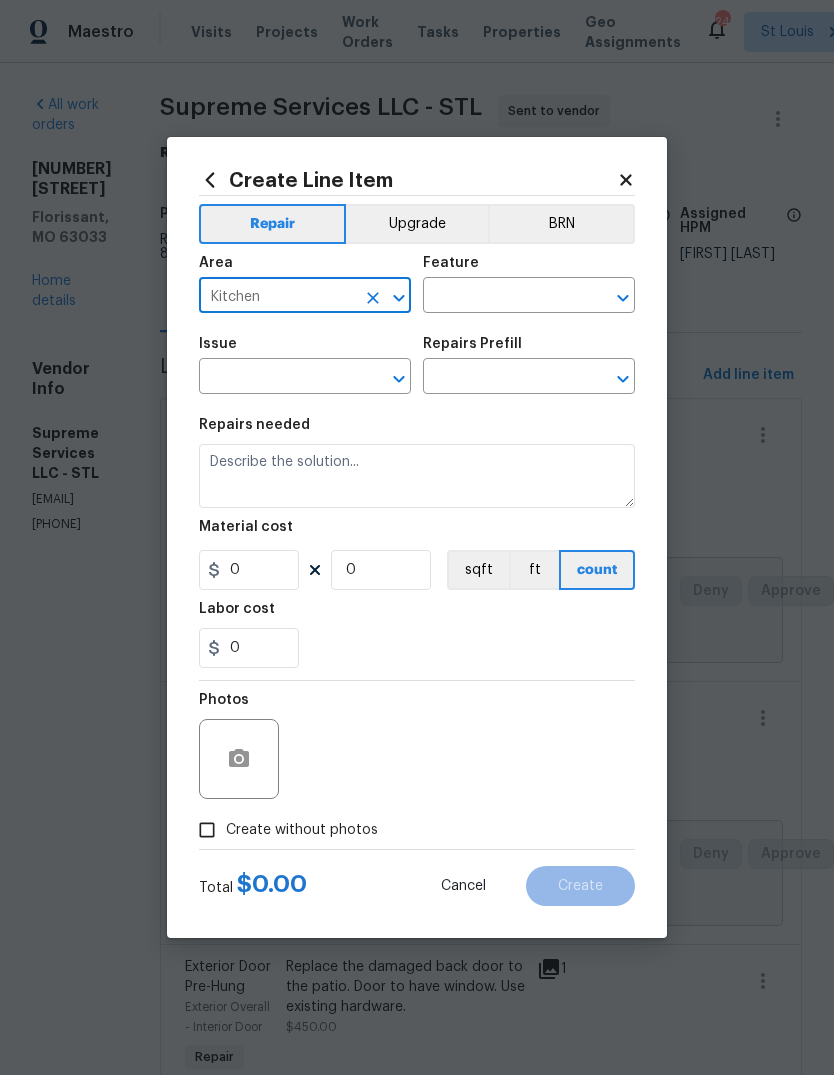 click at bounding box center [501, 297] 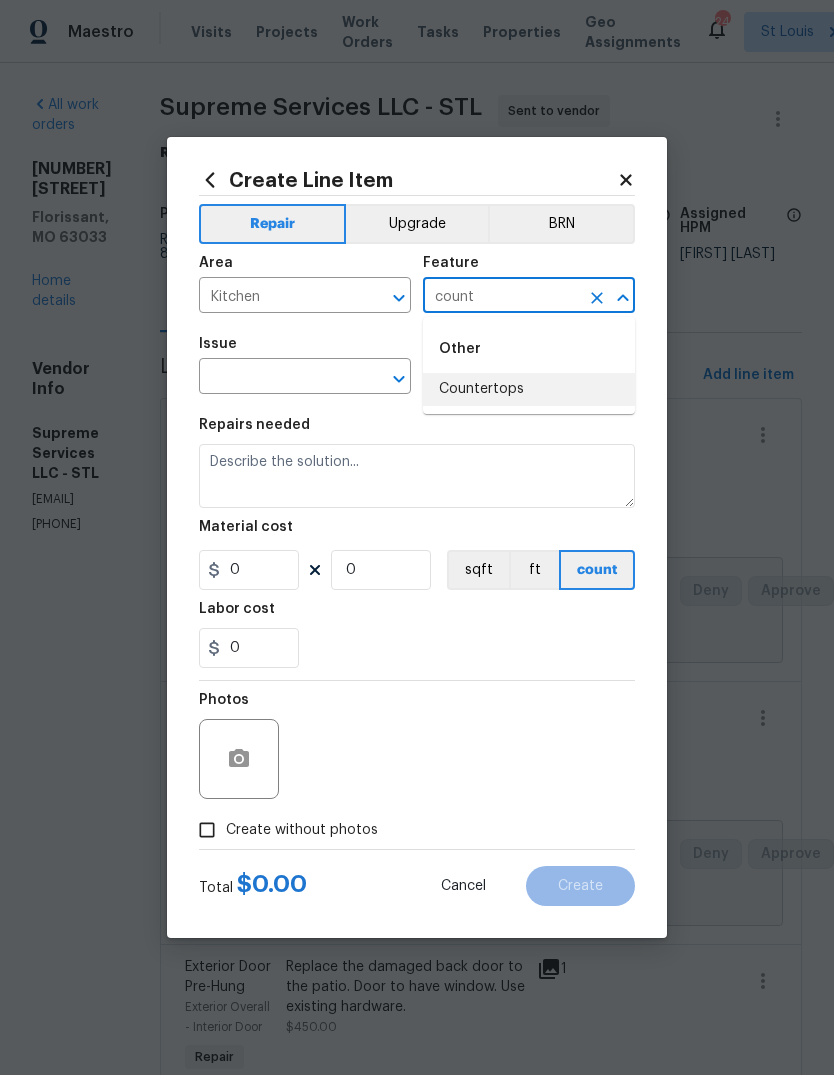 click on "Countertops" at bounding box center [529, 389] 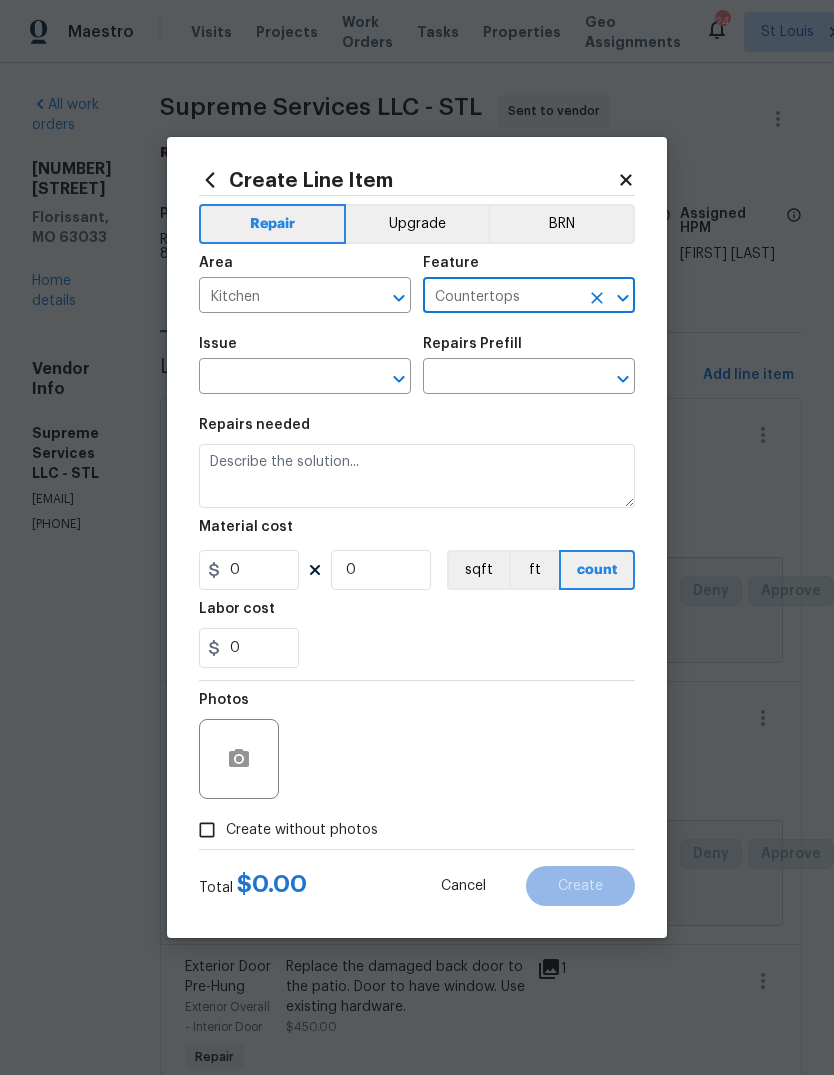 click at bounding box center (277, 378) 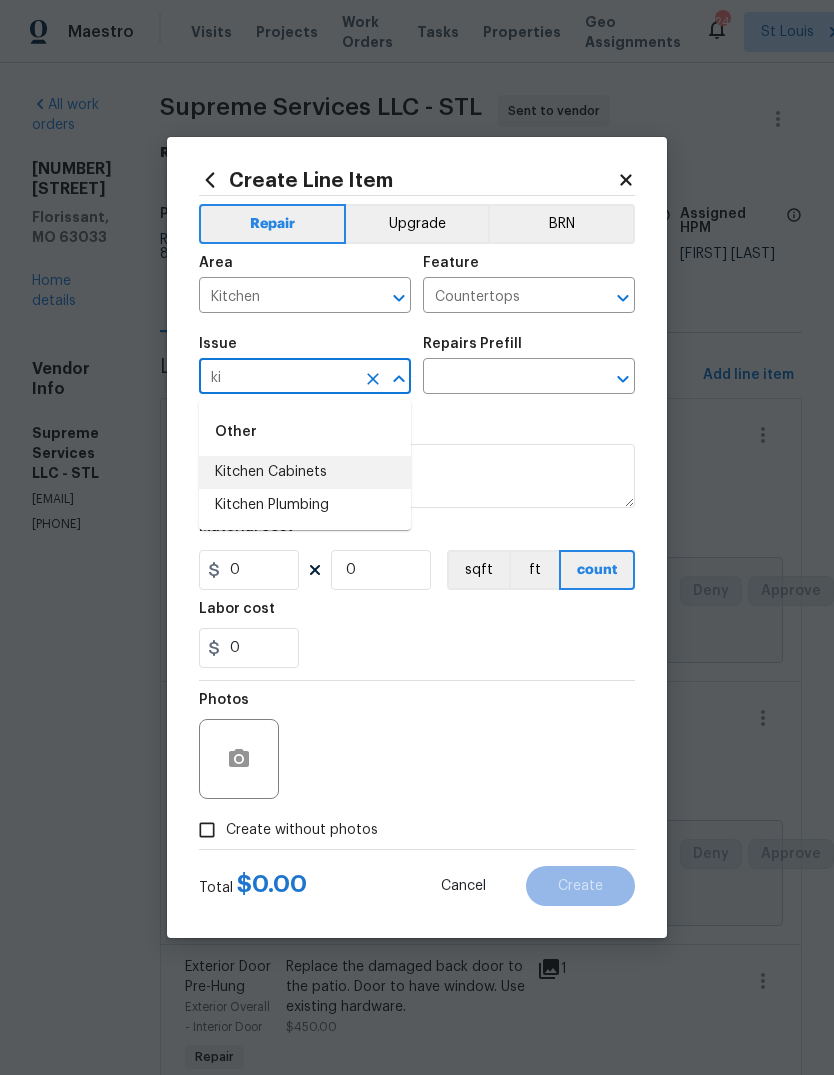 click on "Kitchen Cabinets" at bounding box center (305, 472) 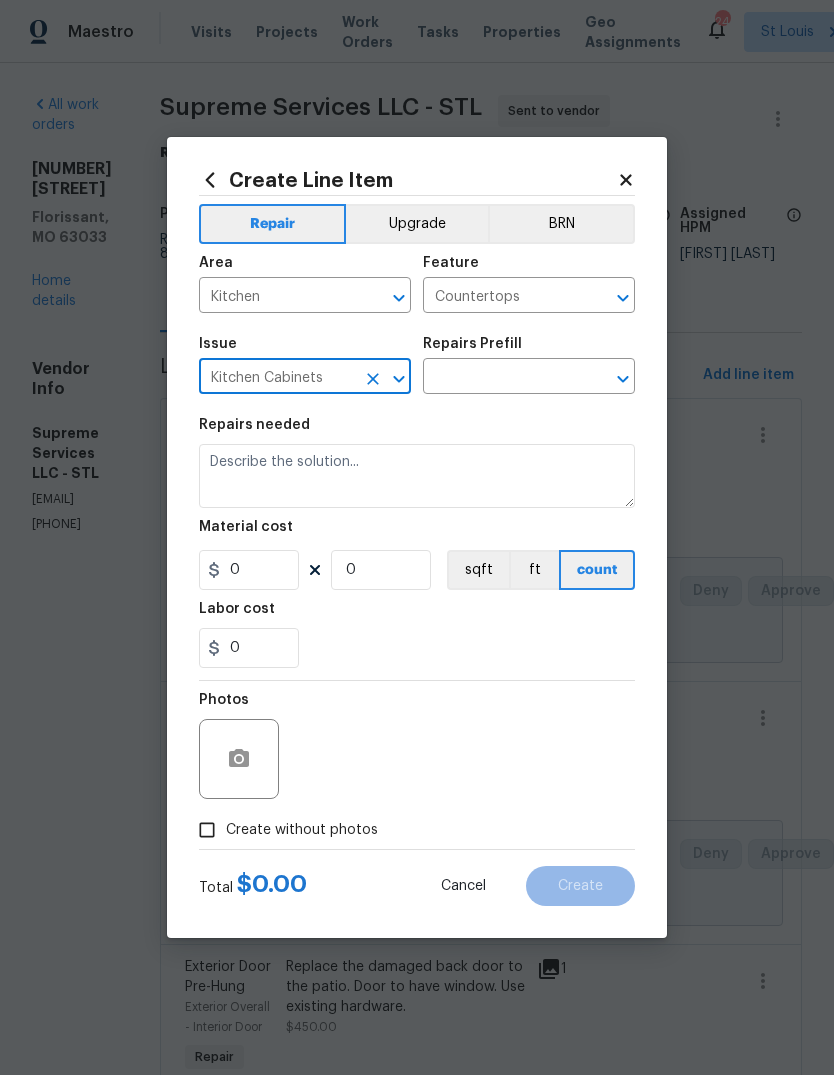 click 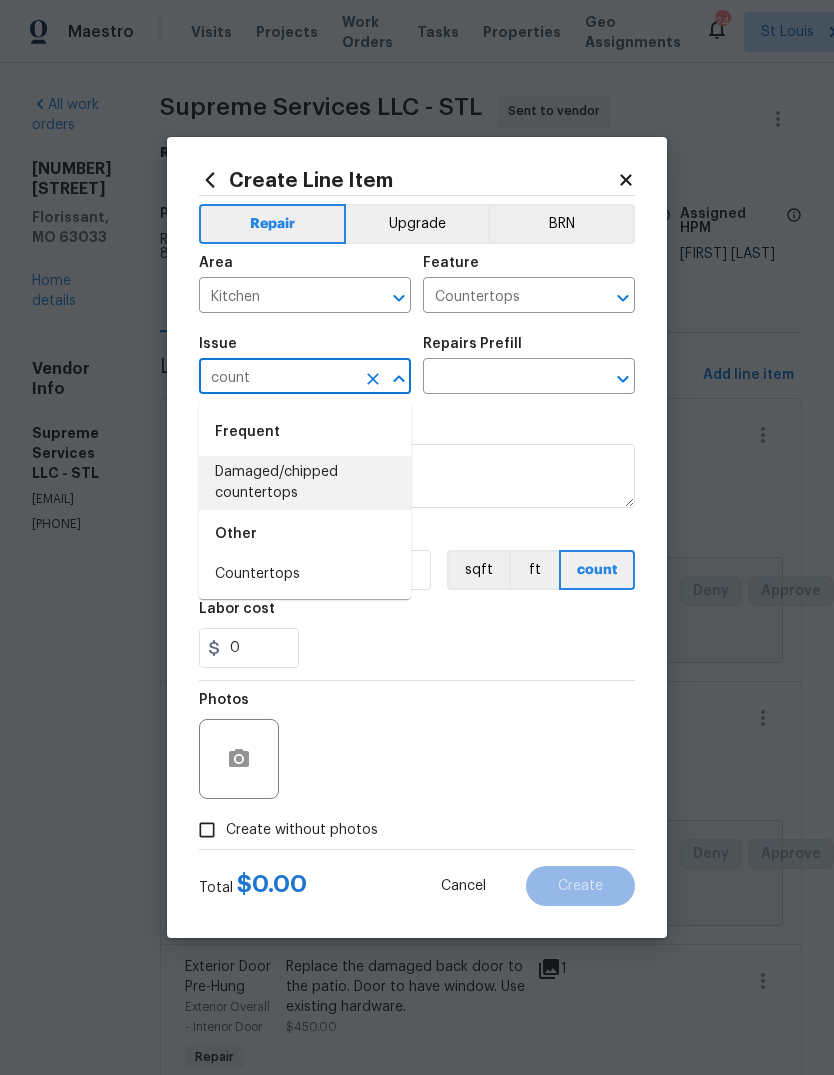 click on "Damaged/chipped countertops" at bounding box center (305, 483) 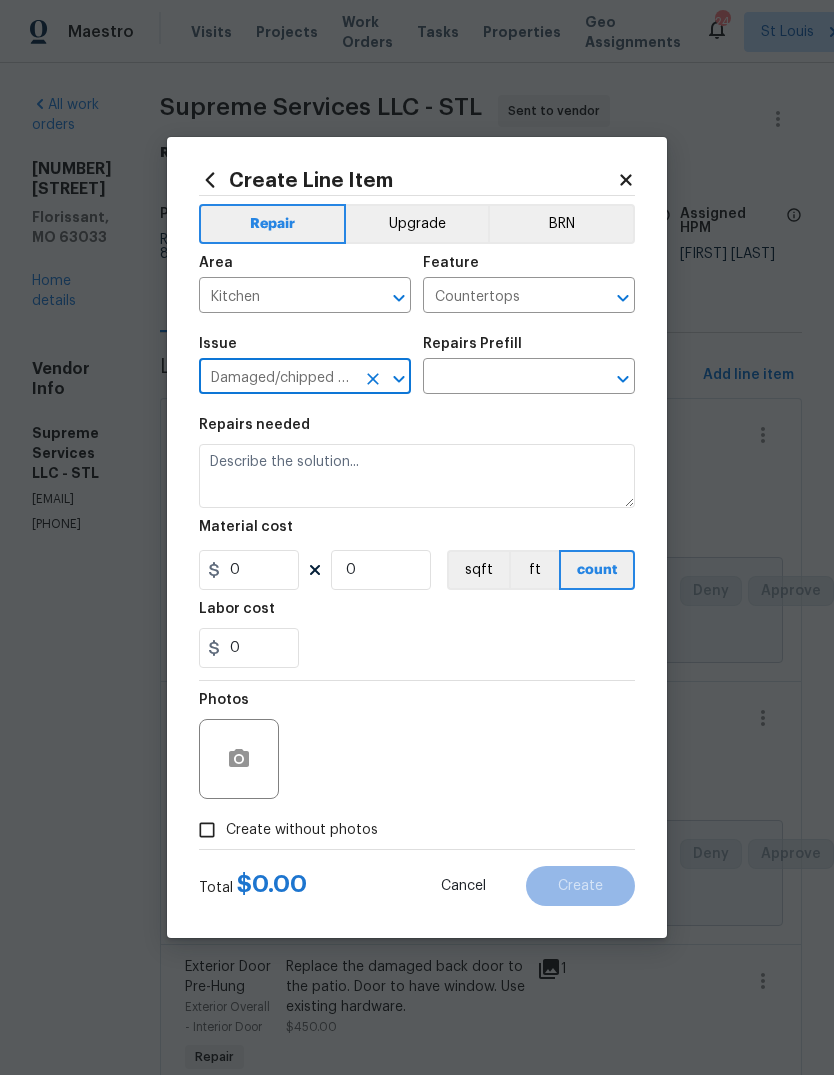 click at bounding box center [501, 378] 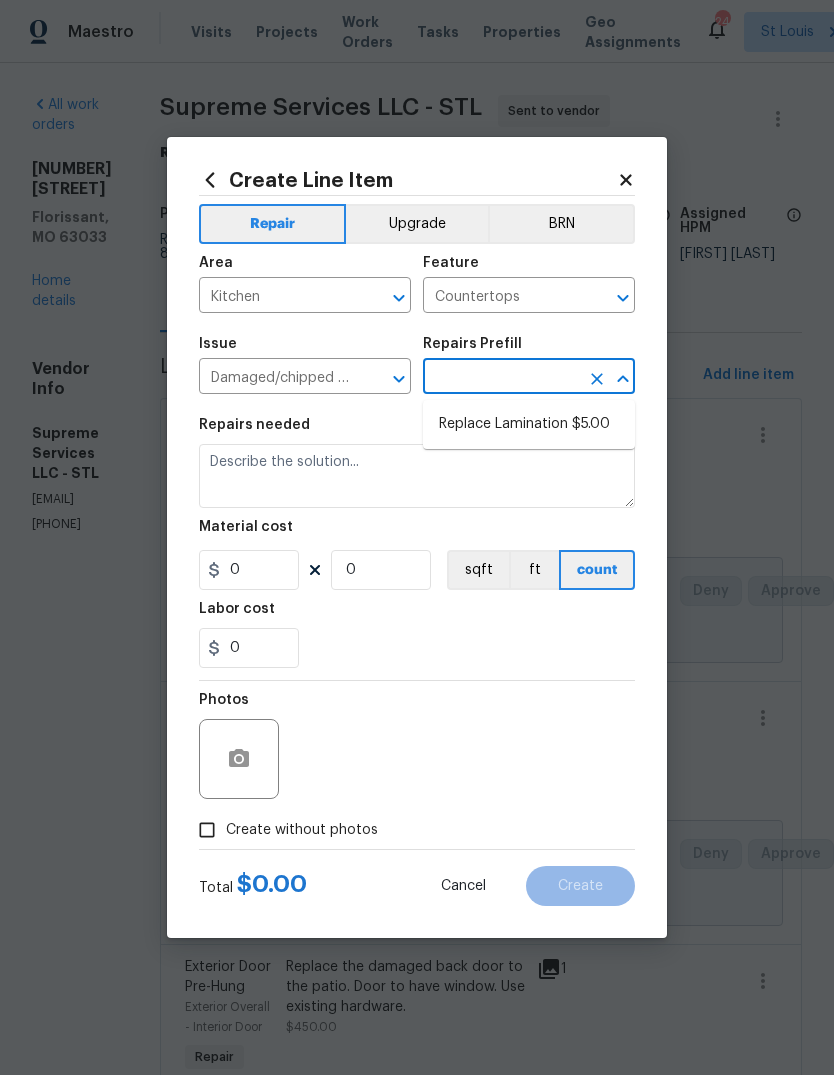 click on "Replace Lamination $5.00" at bounding box center (529, 424) 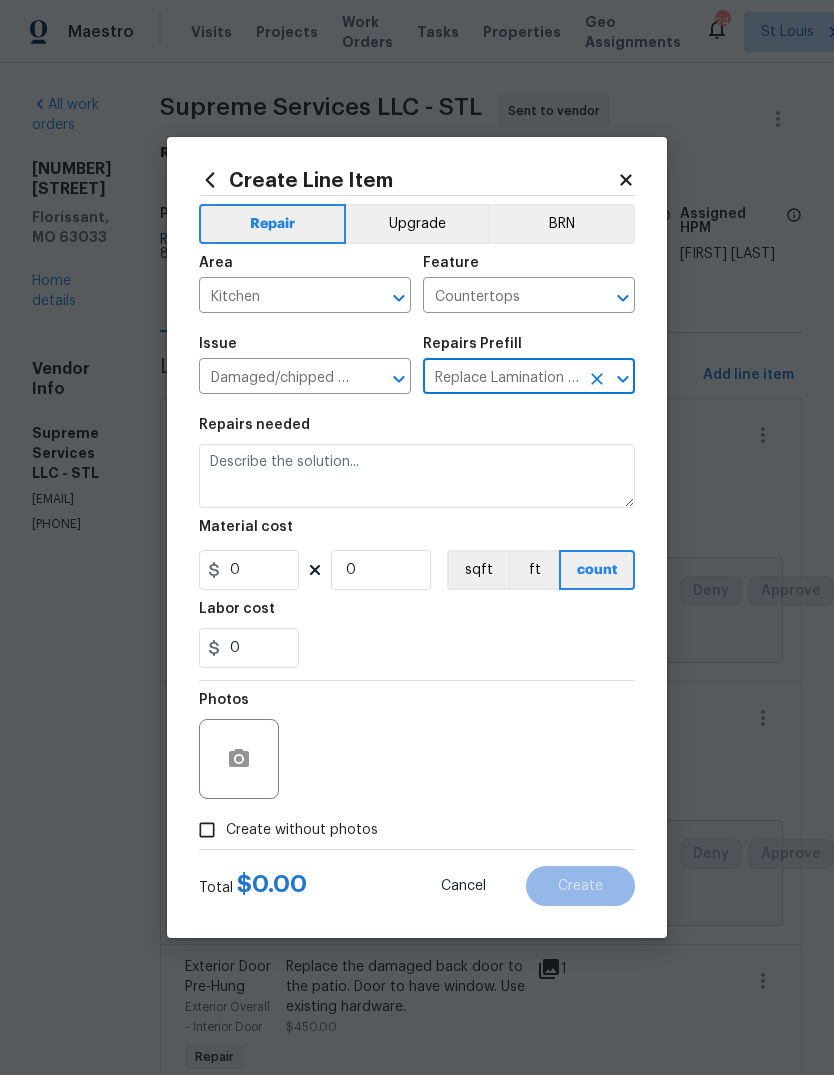 type on "Replace Lamination $5.00" 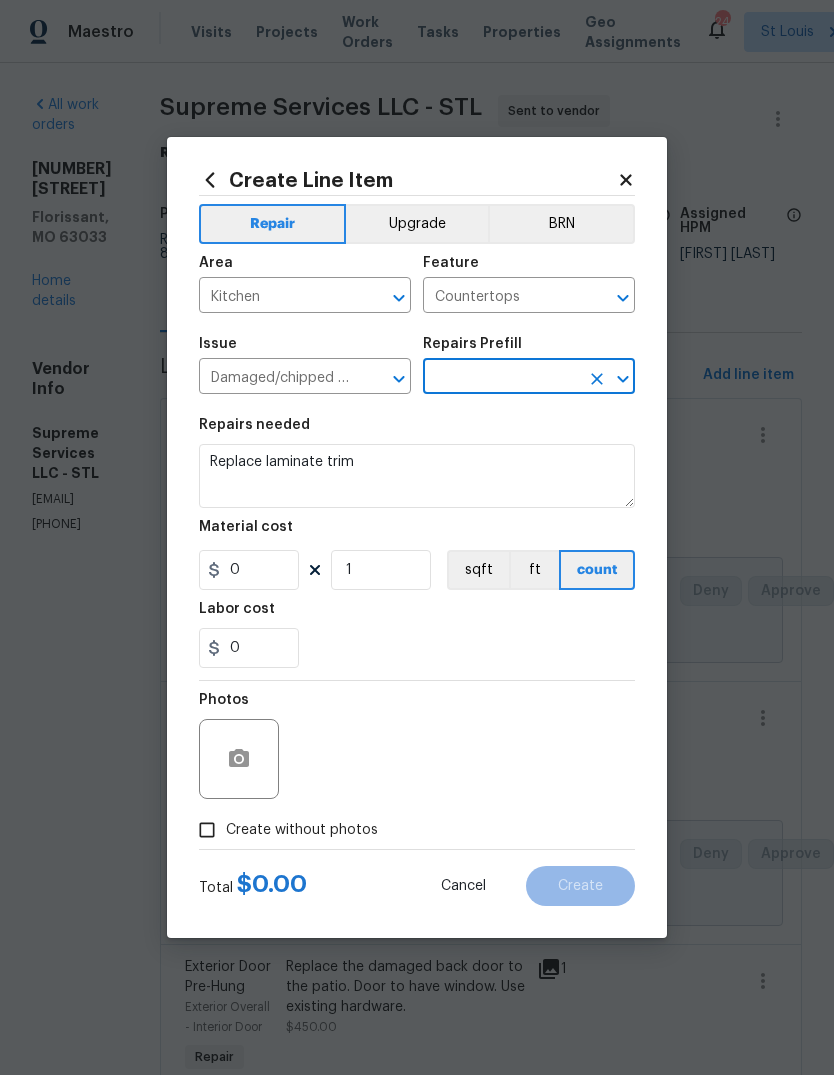 type on "Replace Lamination $5.00" 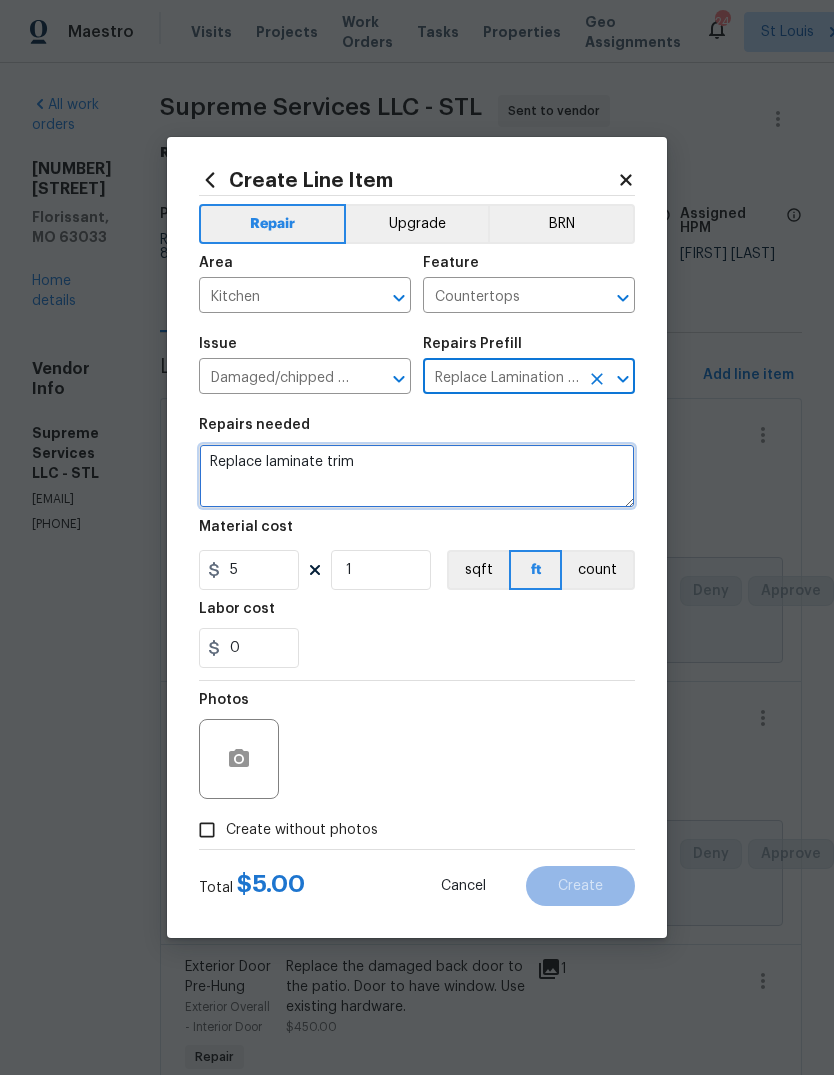 click on "Replace laminate trim" at bounding box center [417, 476] 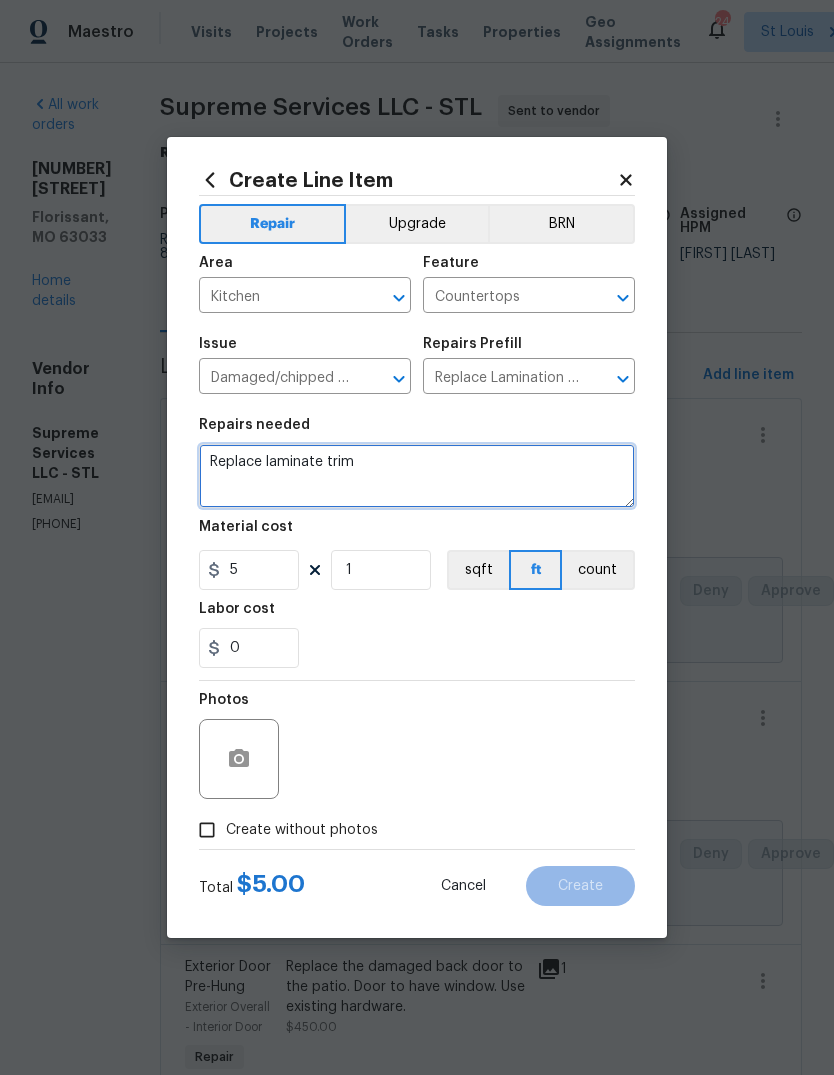click on "Replace laminate trim" at bounding box center (417, 476) 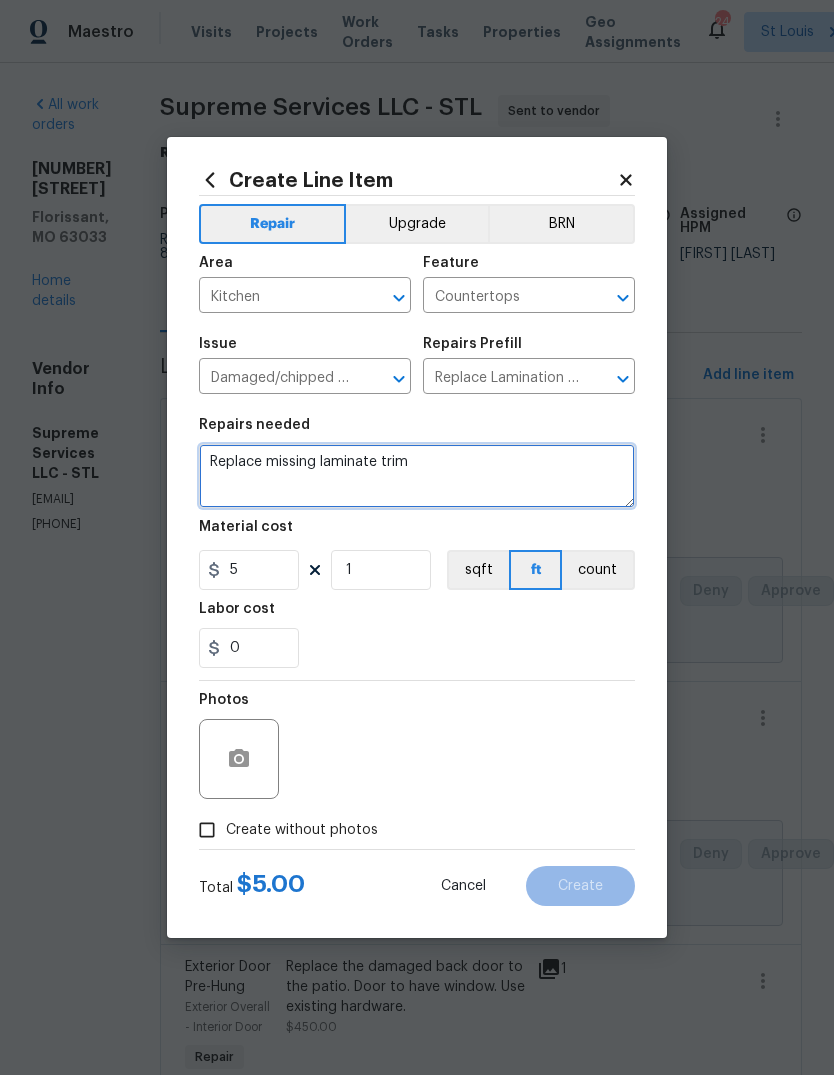 click on "Replace missing laminate trim" at bounding box center (417, 476) 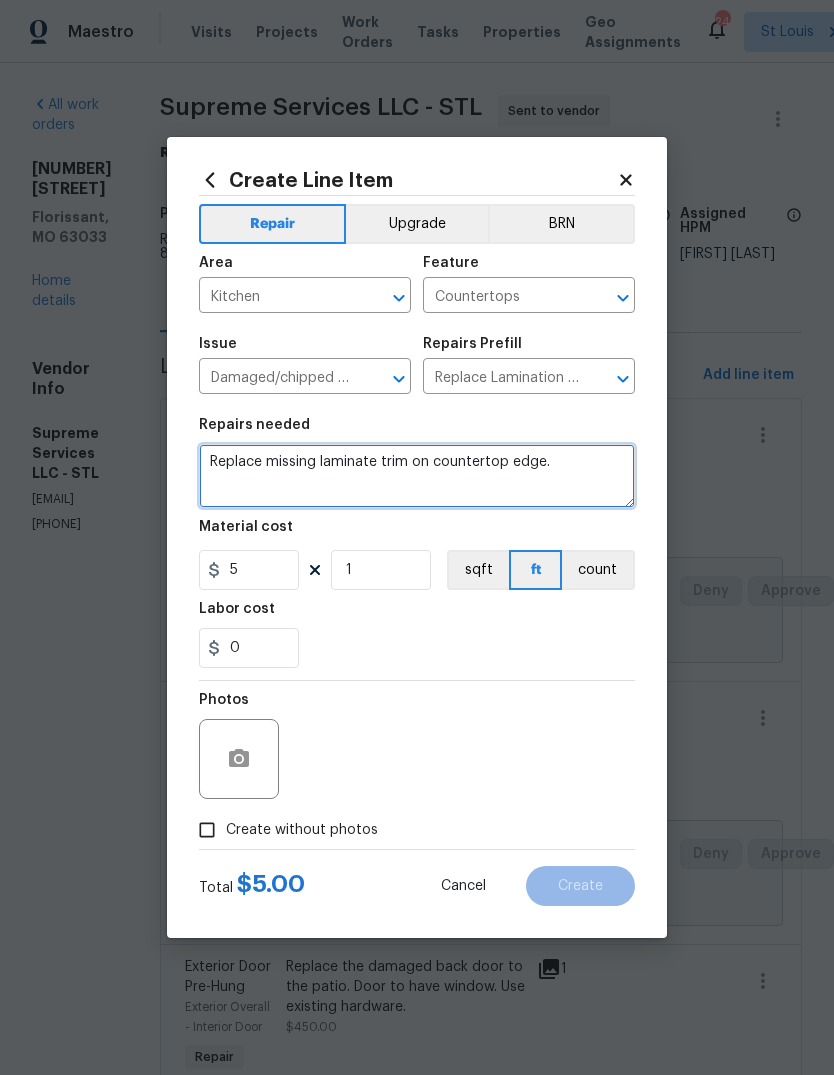 type on "Replace missing laminate trim on countertop edge." 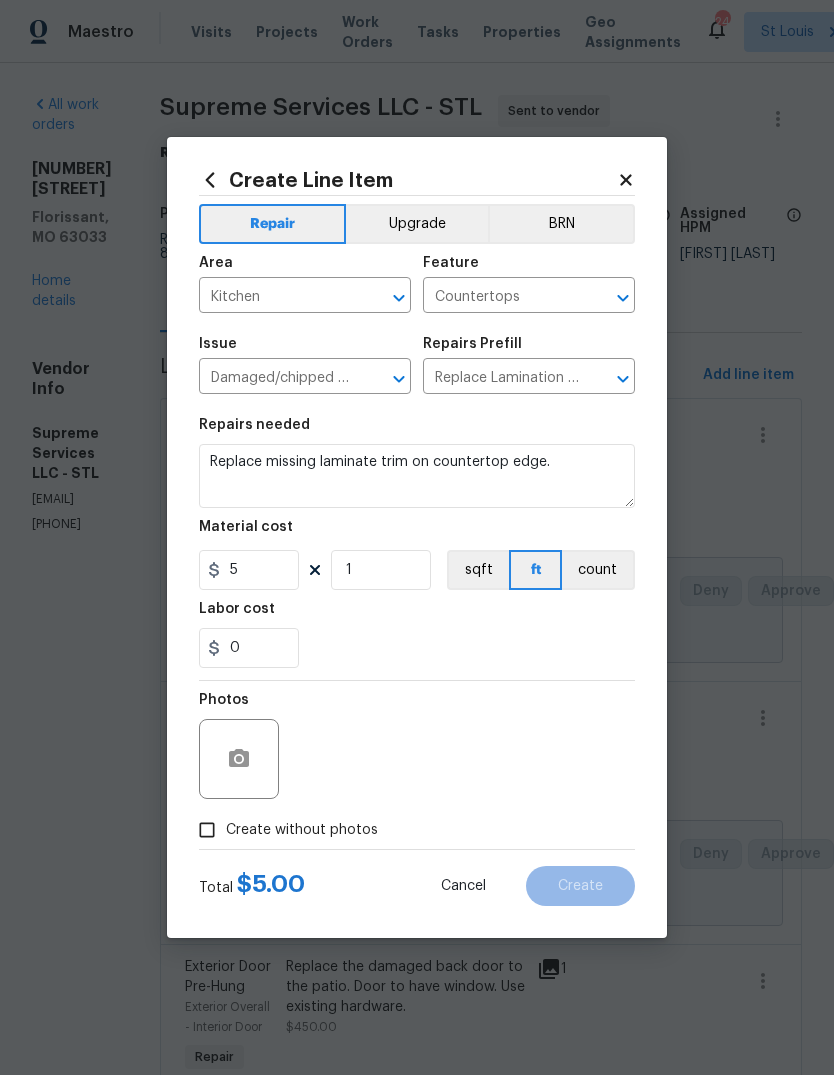 click on "0" at bounding box center [417, 648] 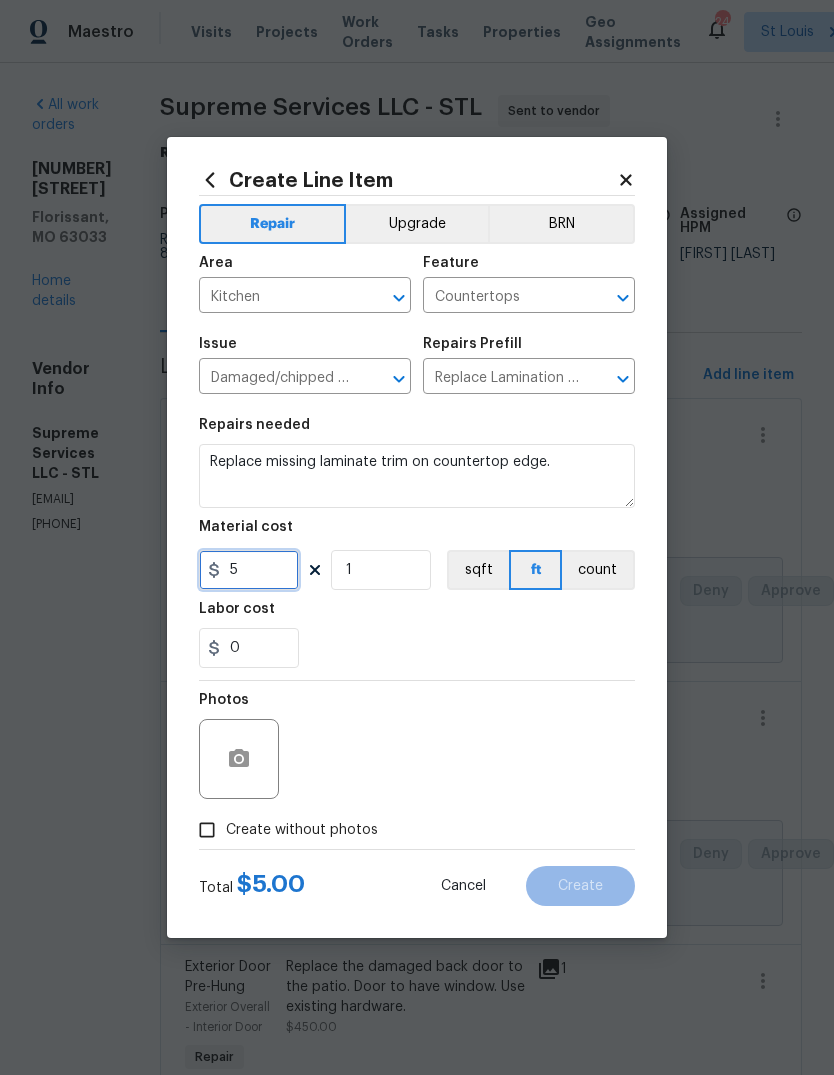 click on "5" at bounding box center [249, 570] 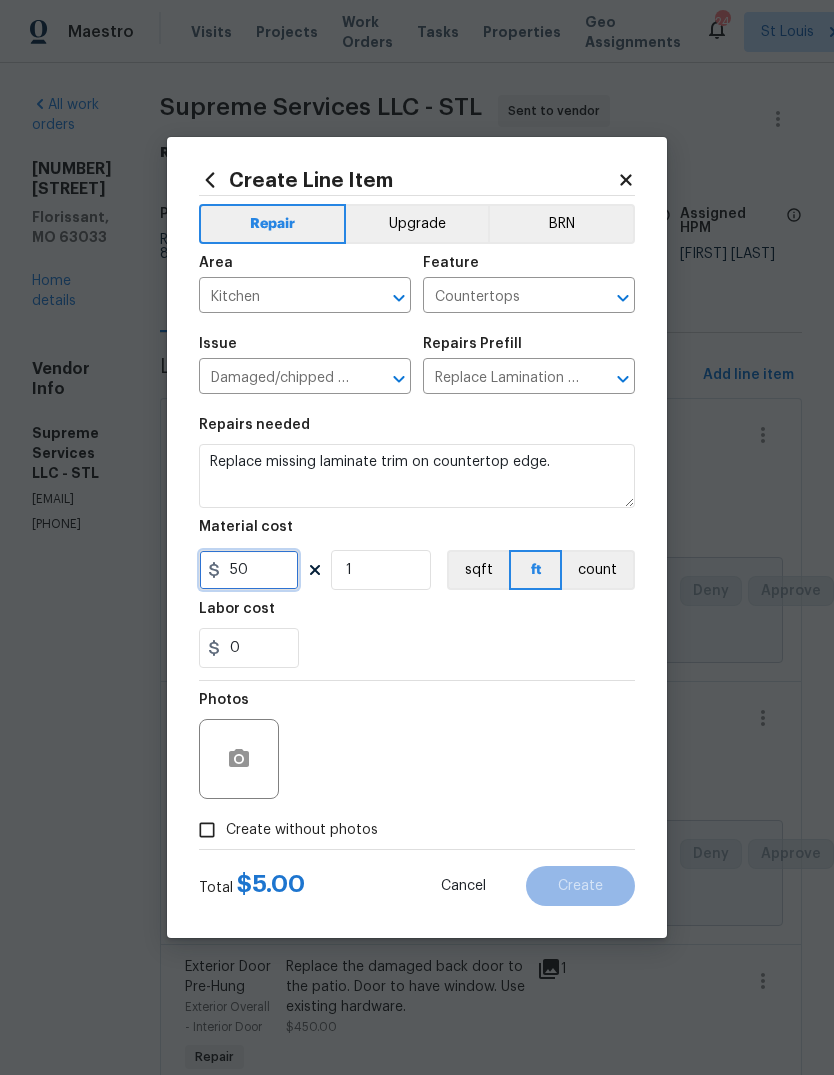 type on "50" 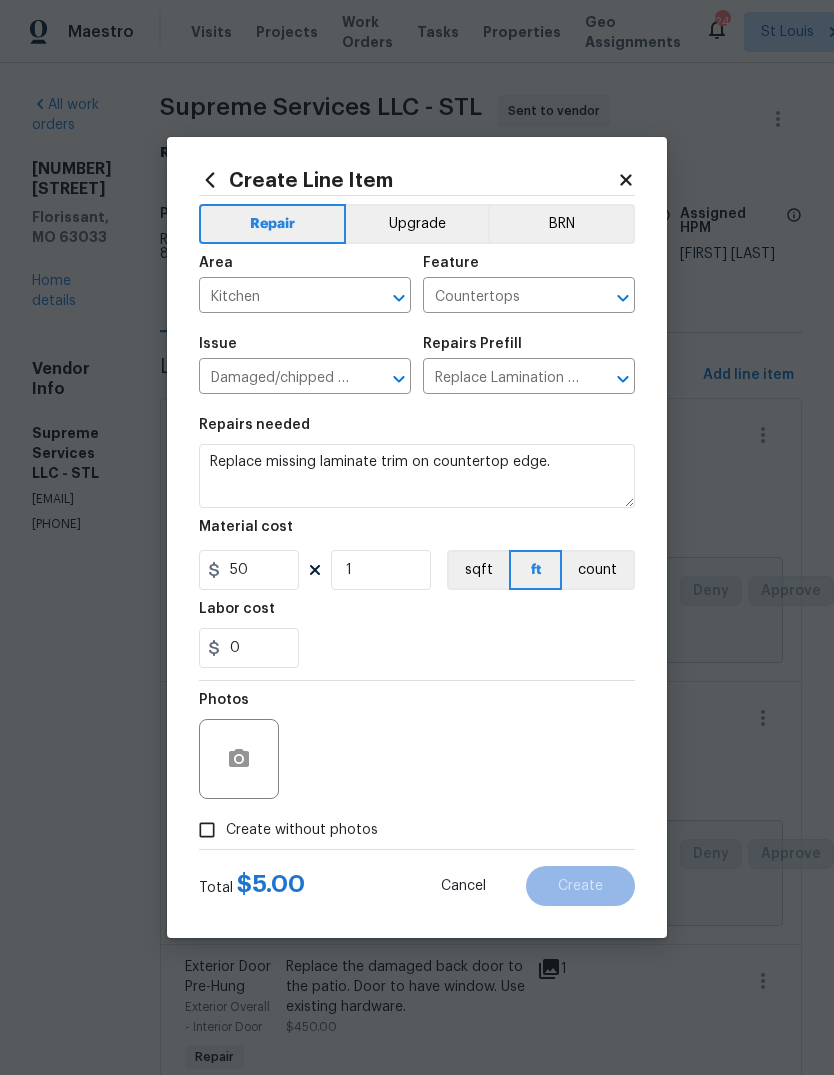 click on "Labor cost" at bounding box center (417, 615) 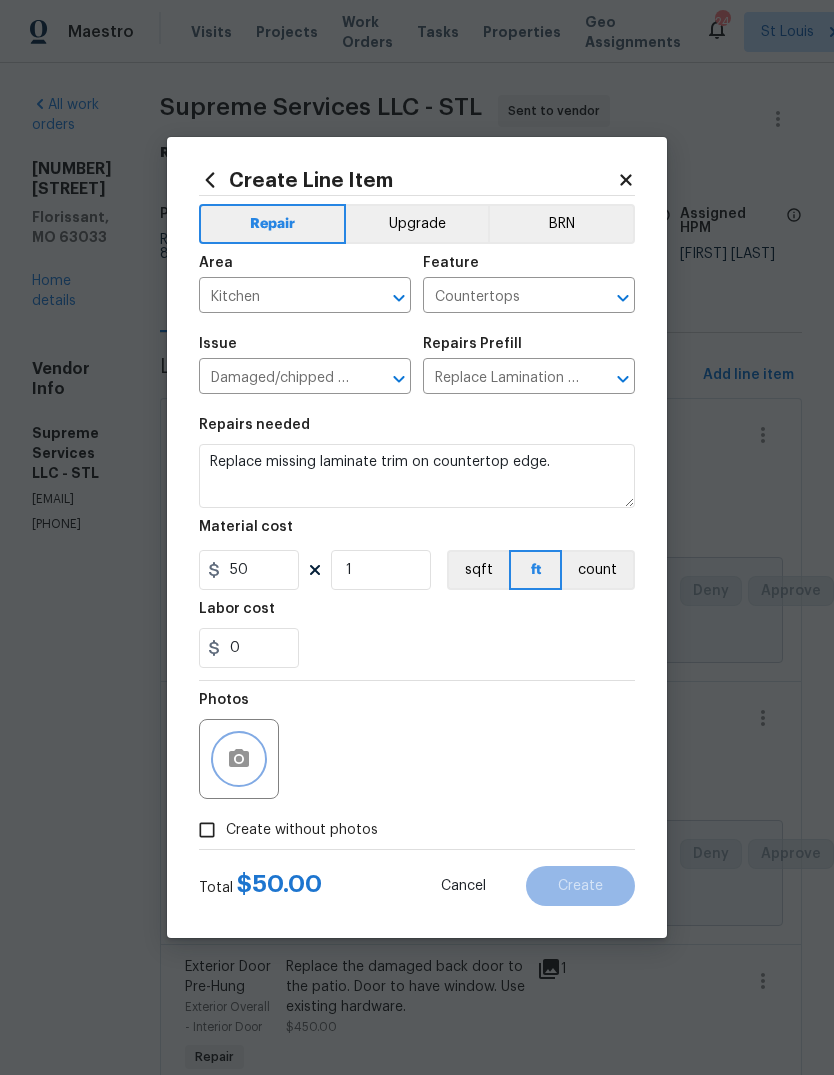 click 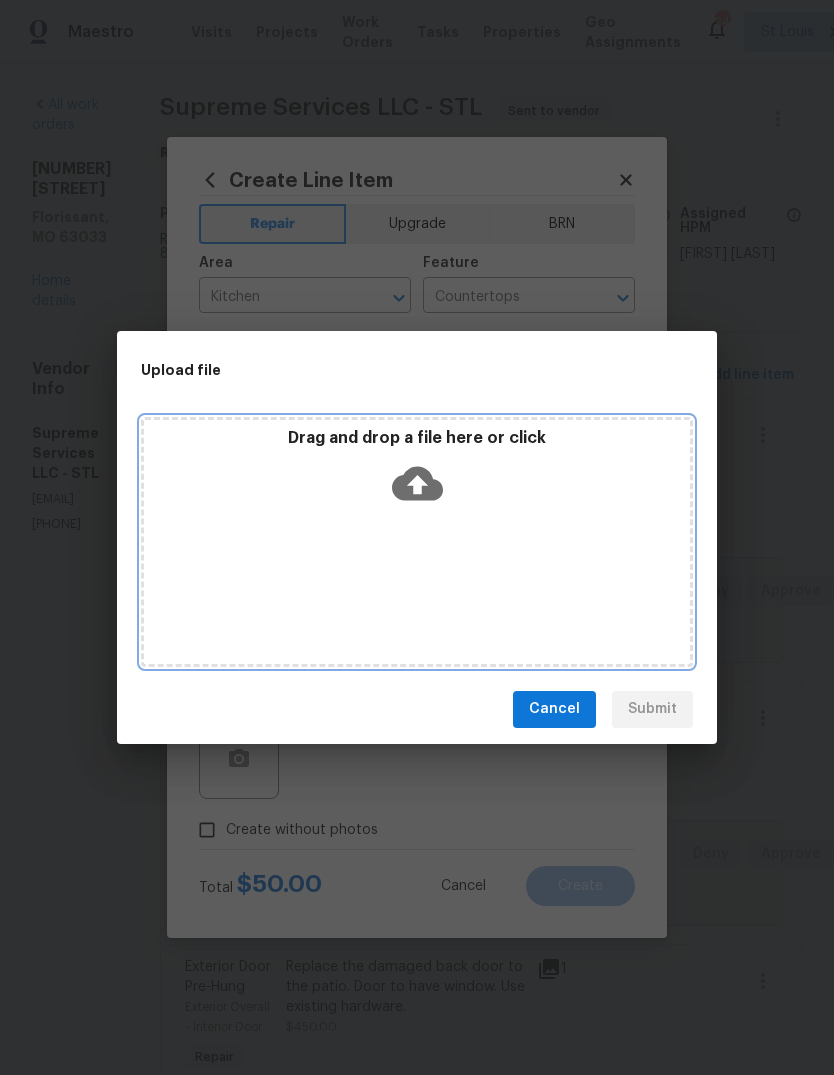 click 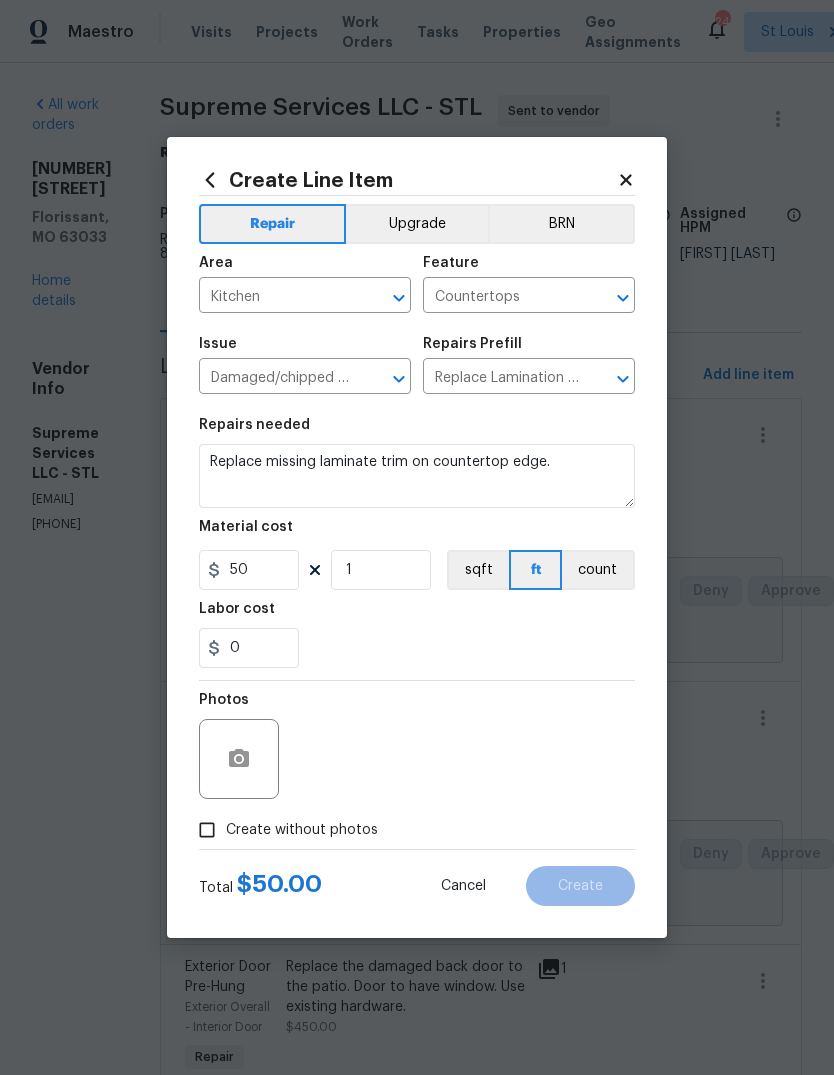 scroll, scrollTop: 0, scrollLeft: 0, axis: both 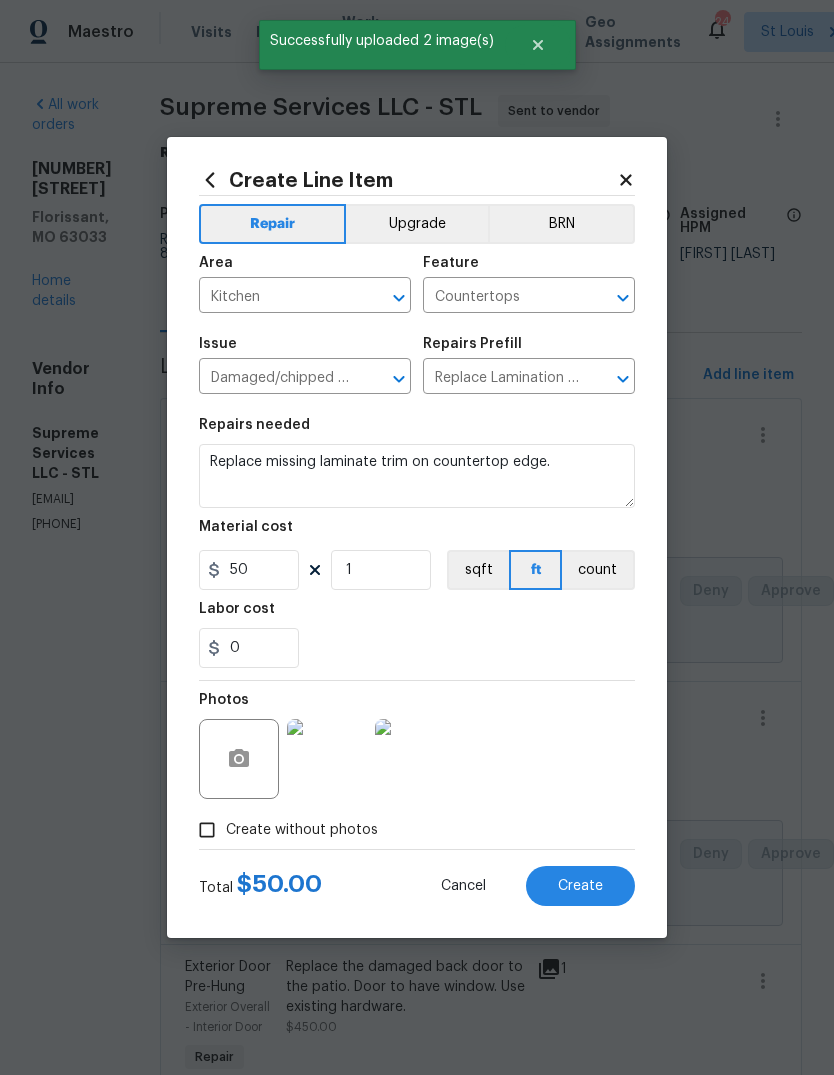 click at bounding box center [327, 759] 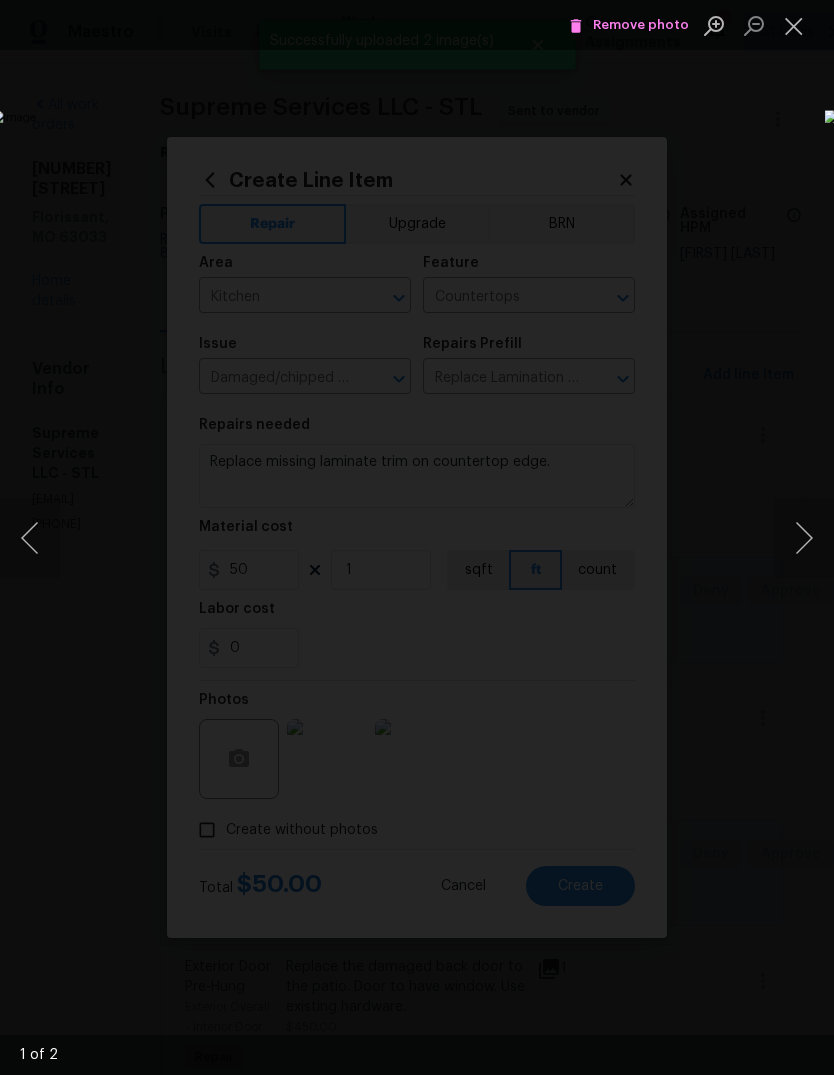 click at bounding box center (804, 538) 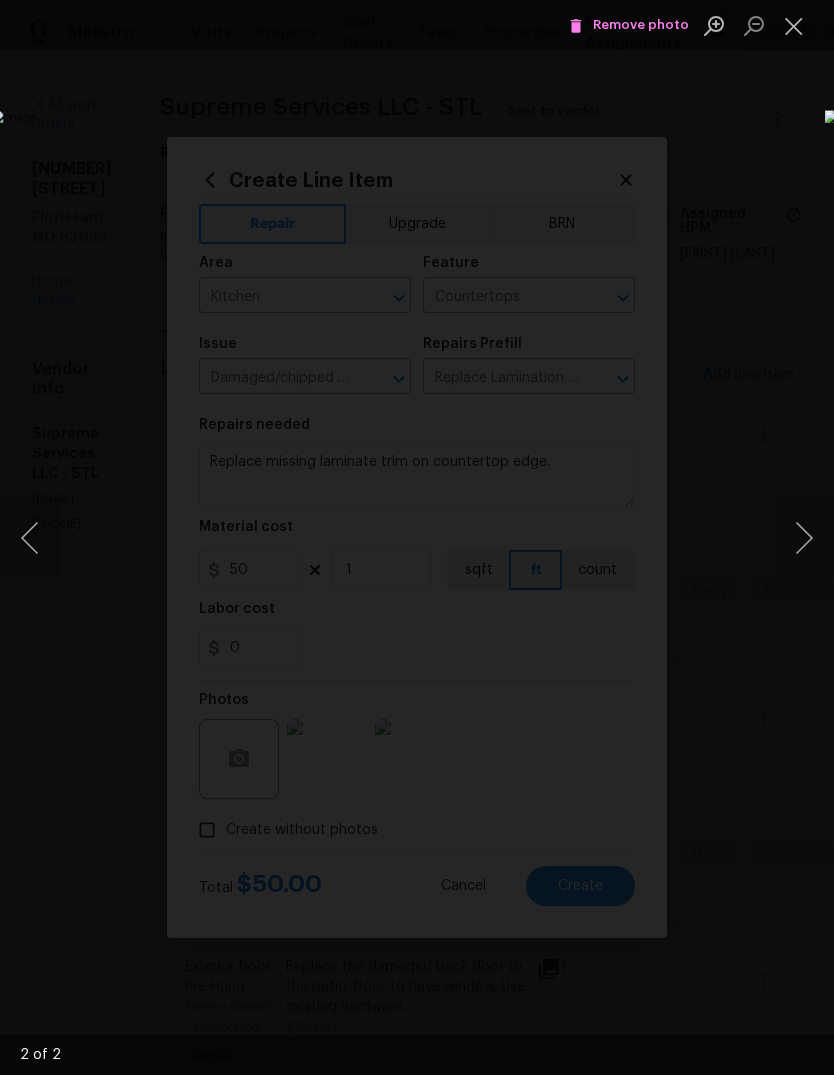 click at bounding box center [30, 538] 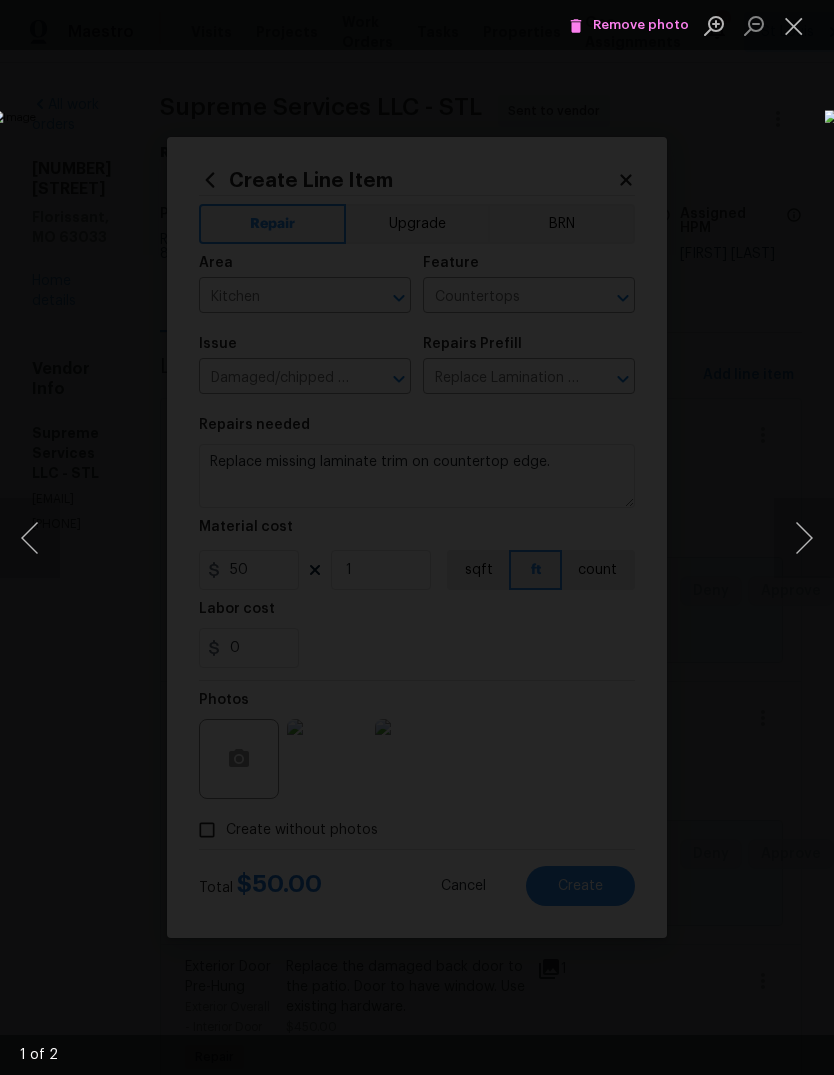 click at bounding box center (804, 538) 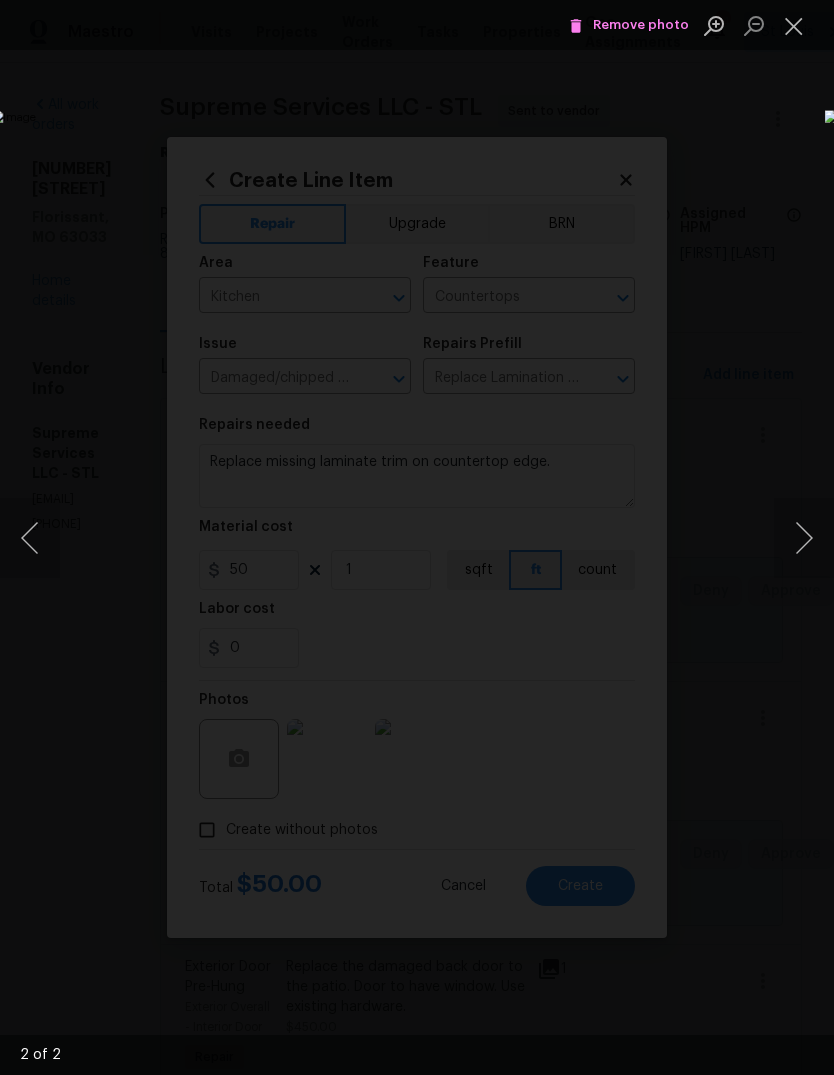 click at bounding box center (794, 25) 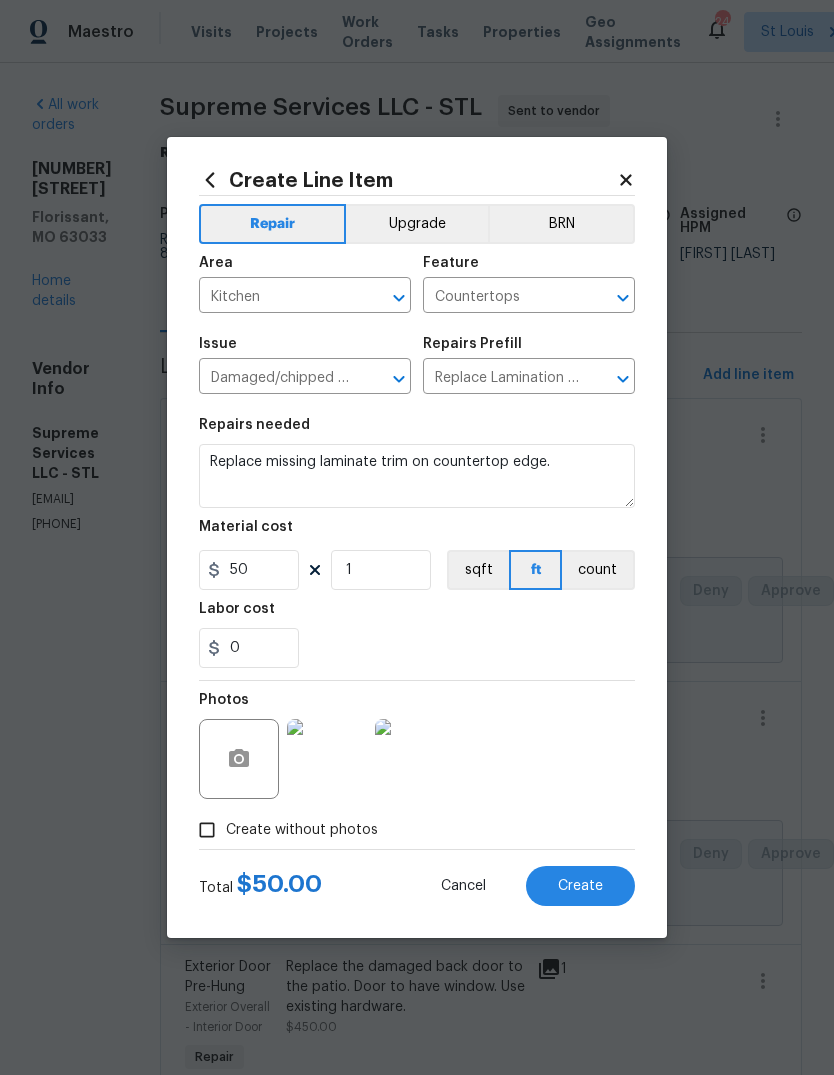 click on "Create" at bounding box center [580, 886] 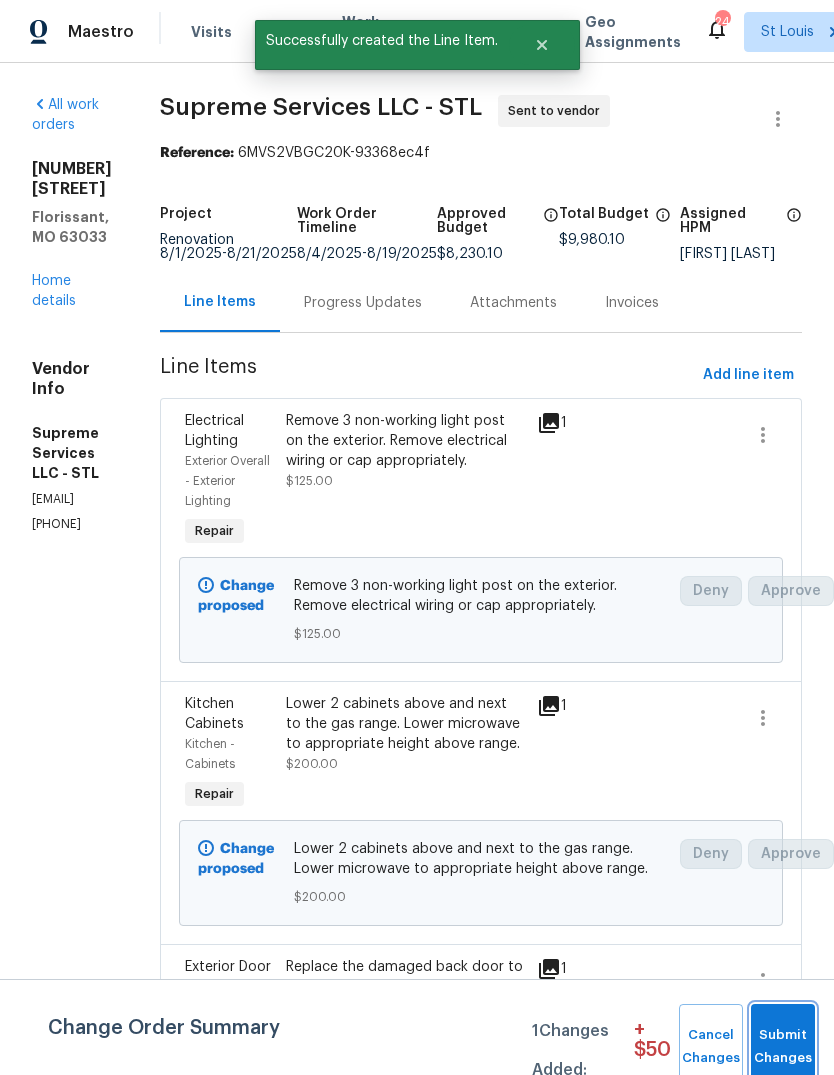 click on "Submit Changes" at bounding box center [783, 1047] 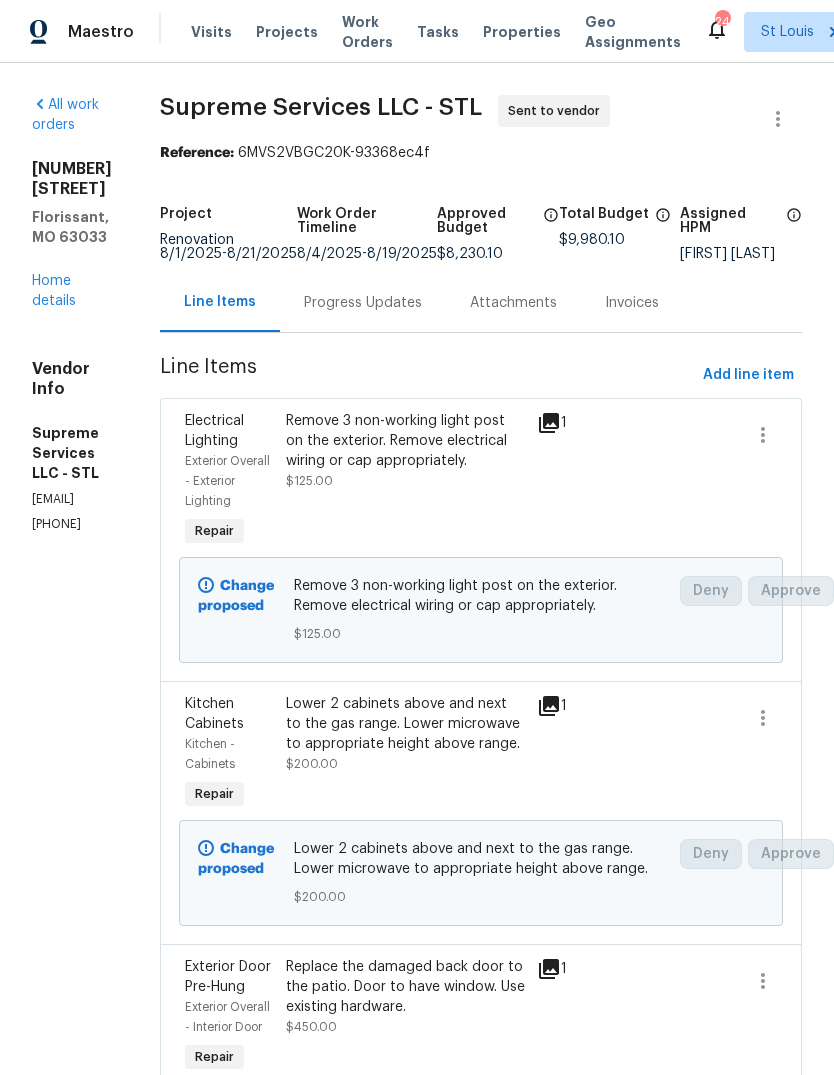 scroll, scrollTop: 0, scrollLeft: 0, axis: both 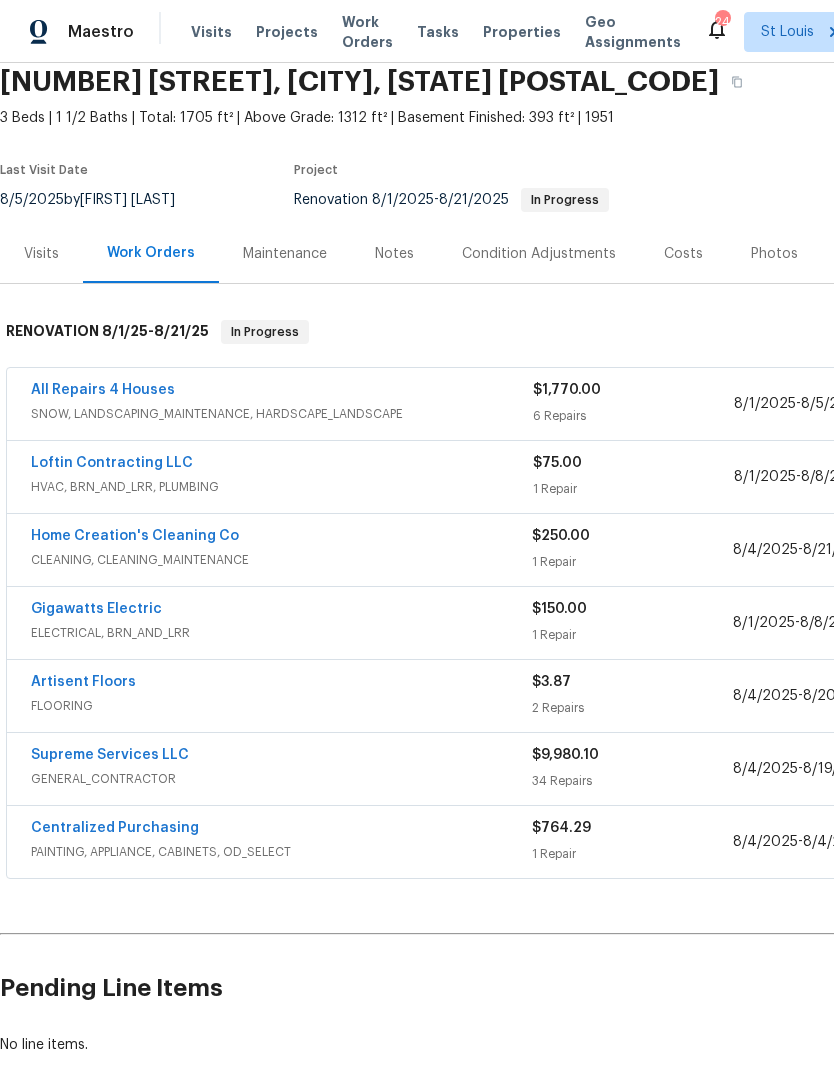 click on "All Repairs 4 Houses" at bounding box center (103, 390) 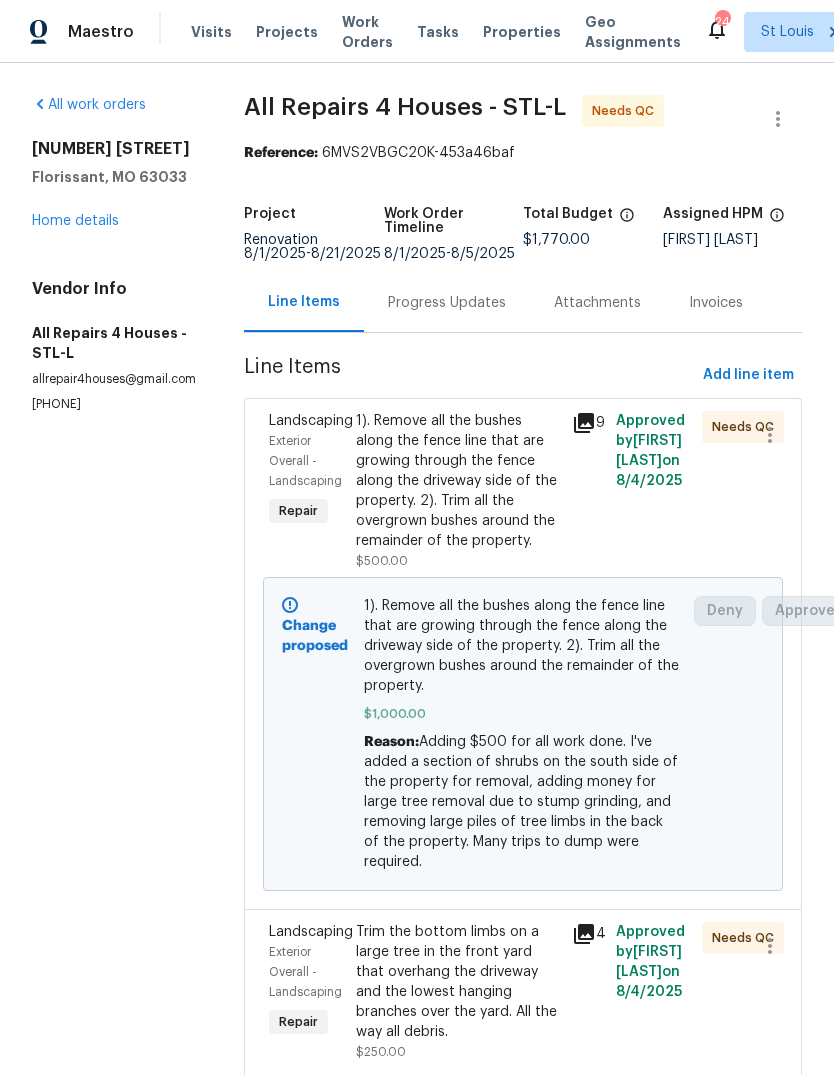 scroll, scrollTop: 0, scrollLeft: 0, axis: both 